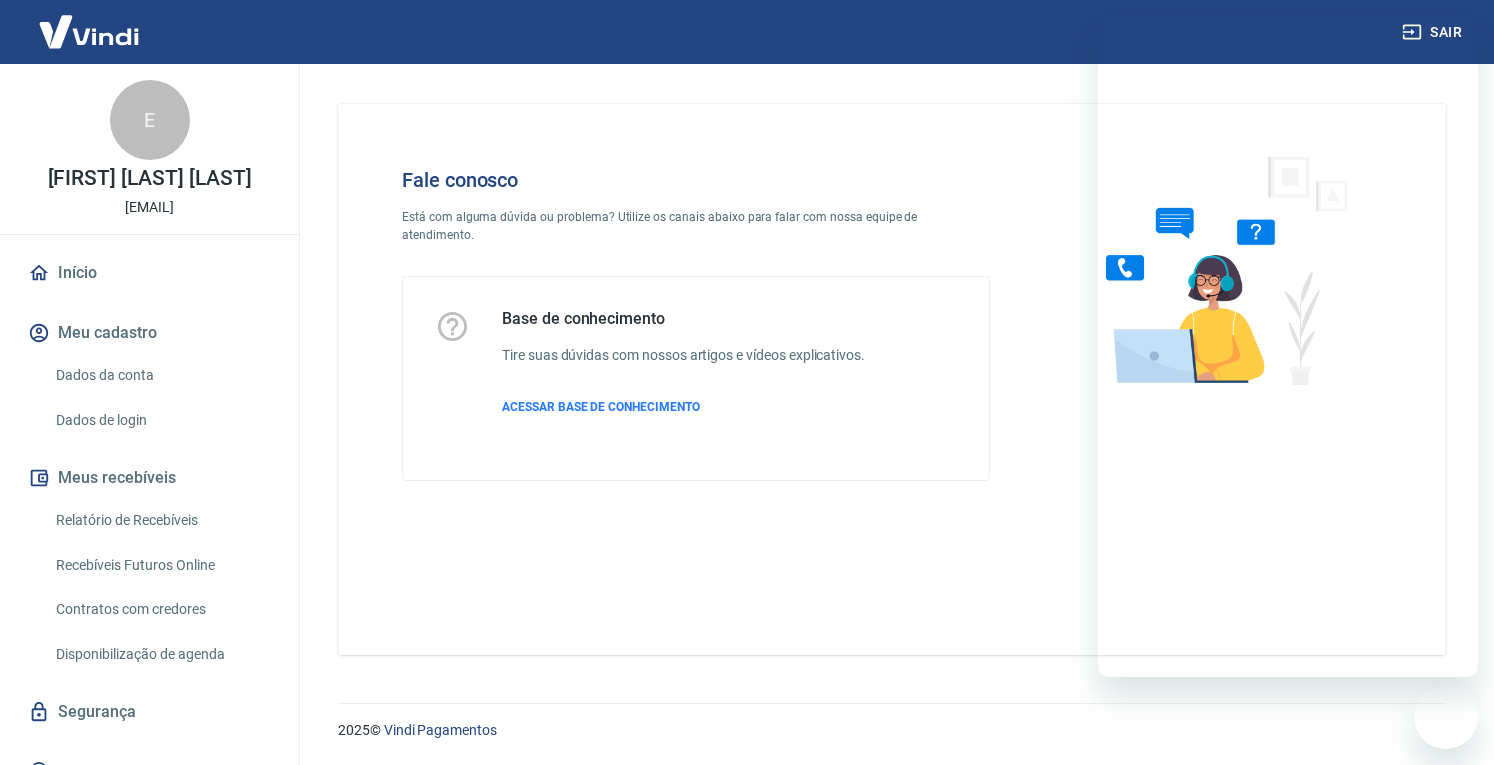 scroll, scrollTop: 0, scrollLeft: 0, axis: both 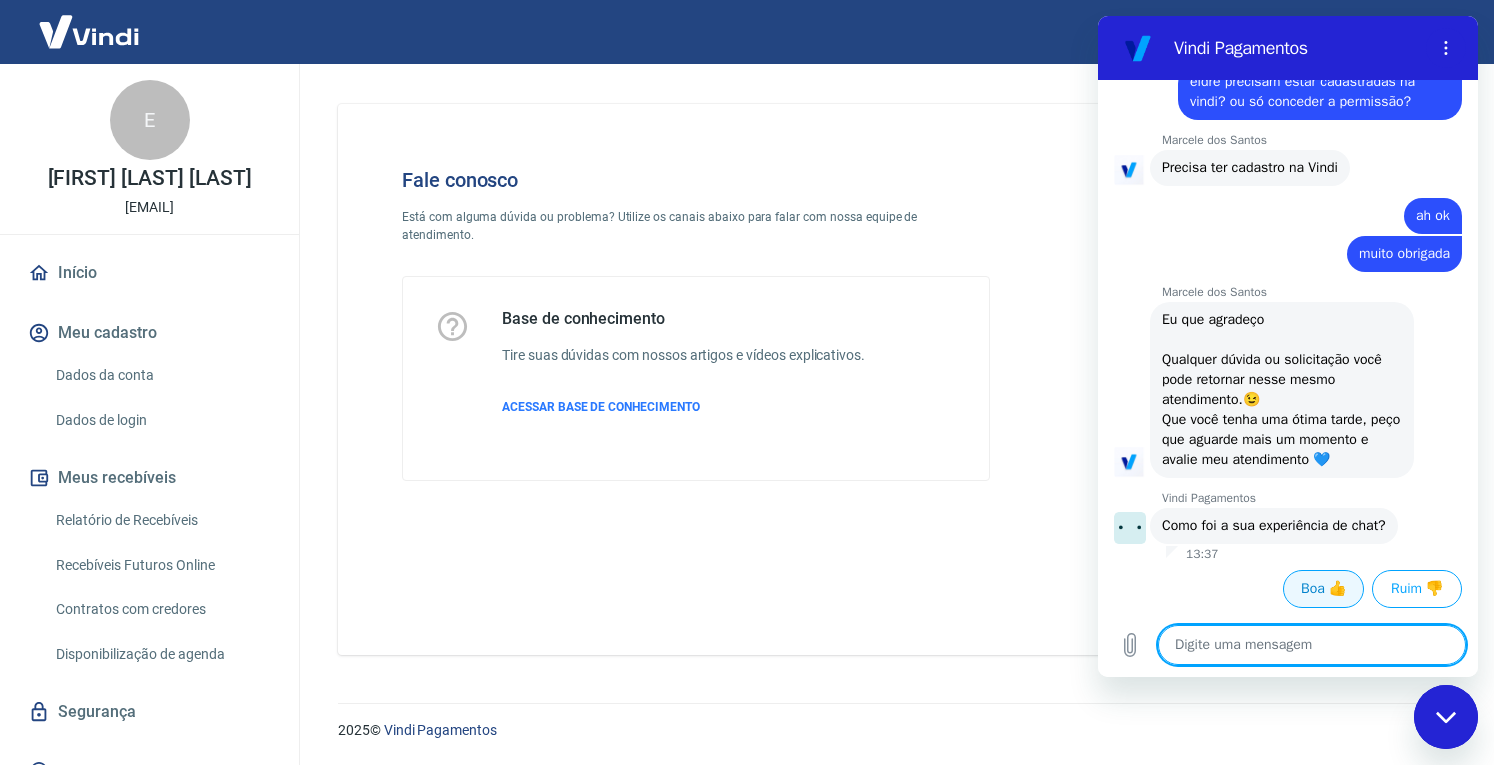click on "Boa 👍" at bounding box center (1323, 589) 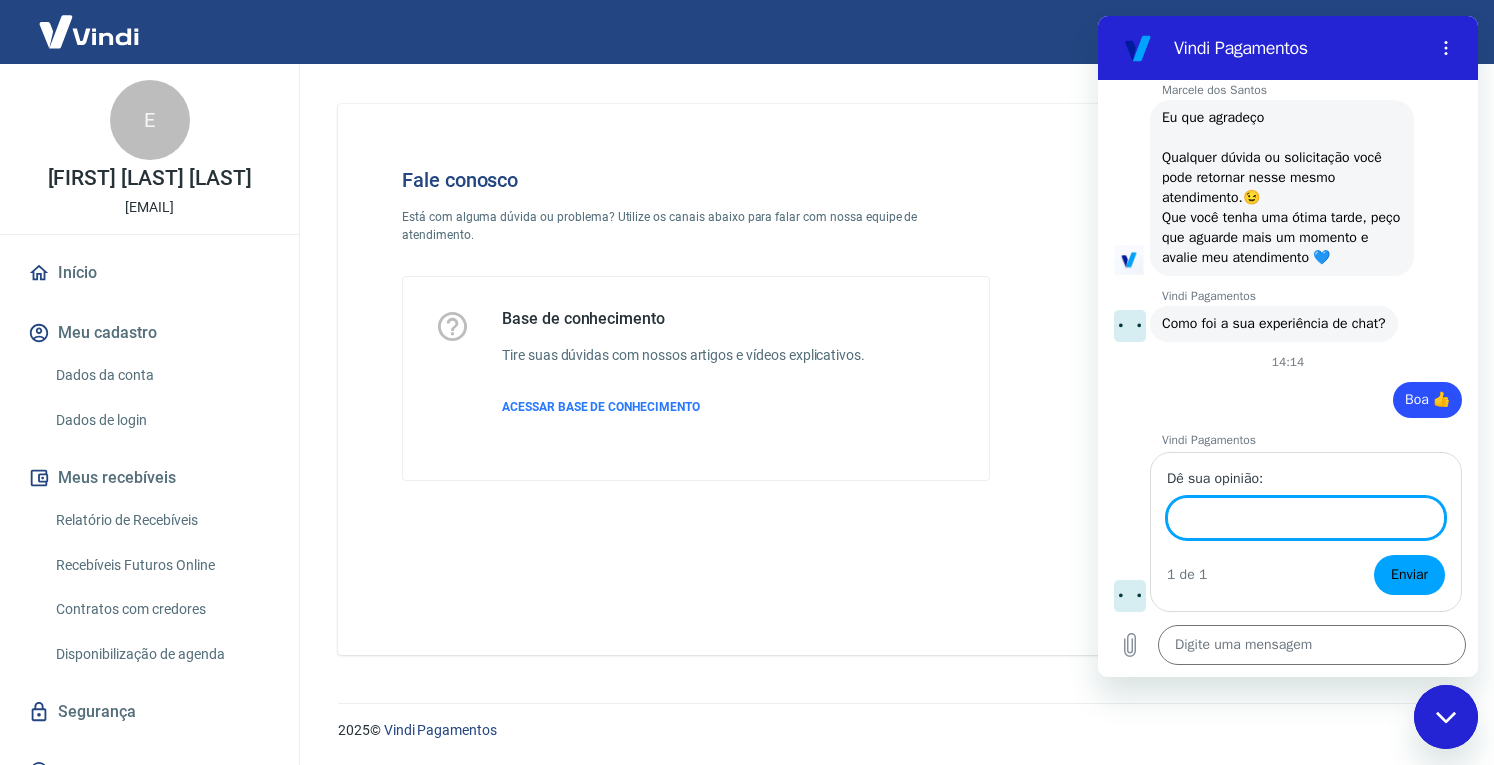 scroll, scrollTop: 3680, scrollLeft: 0, axis: vertical 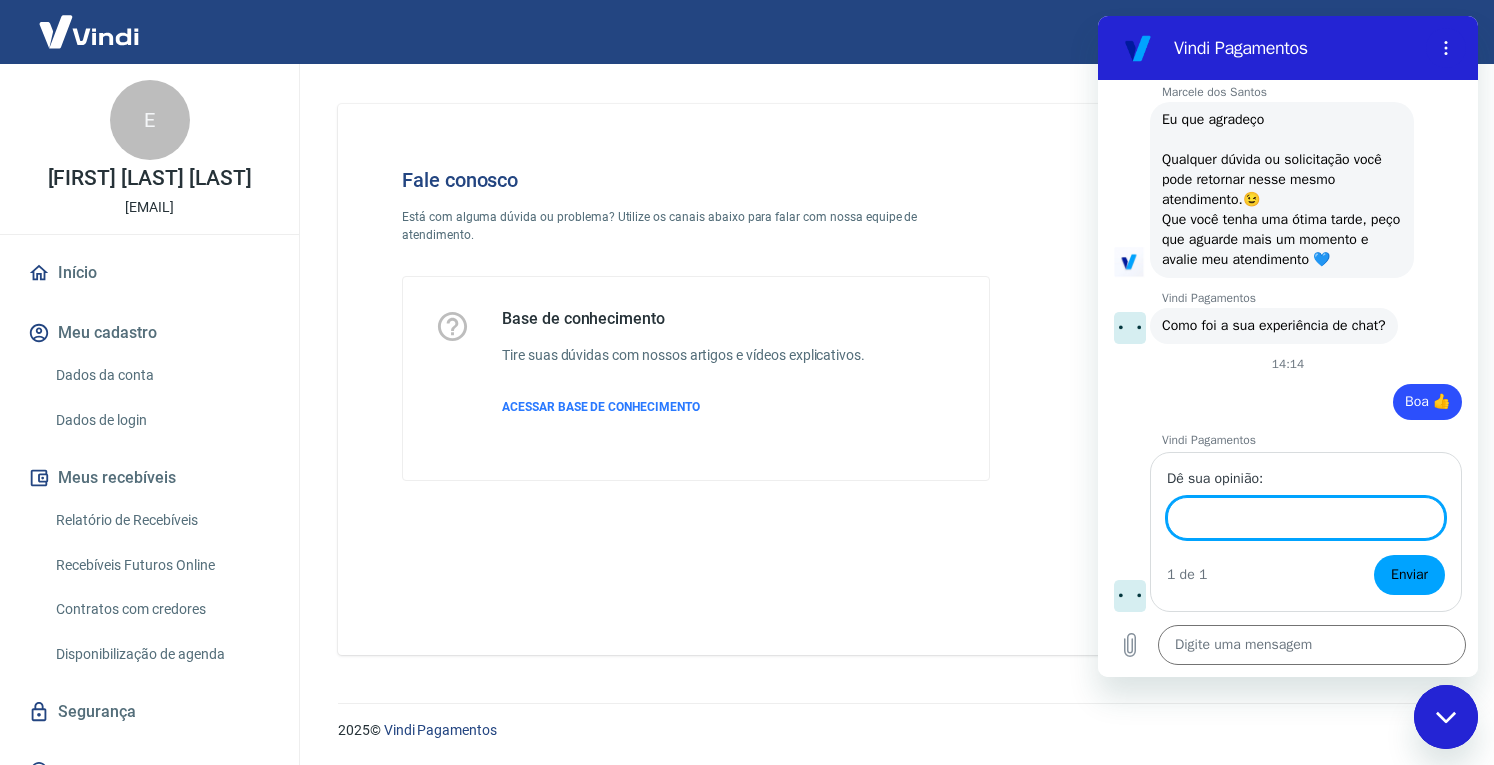 drag, startPoint x: 1333, startPoint y: 515, endPoint x: 1384, endPoint y: 539, distance: 56.364883 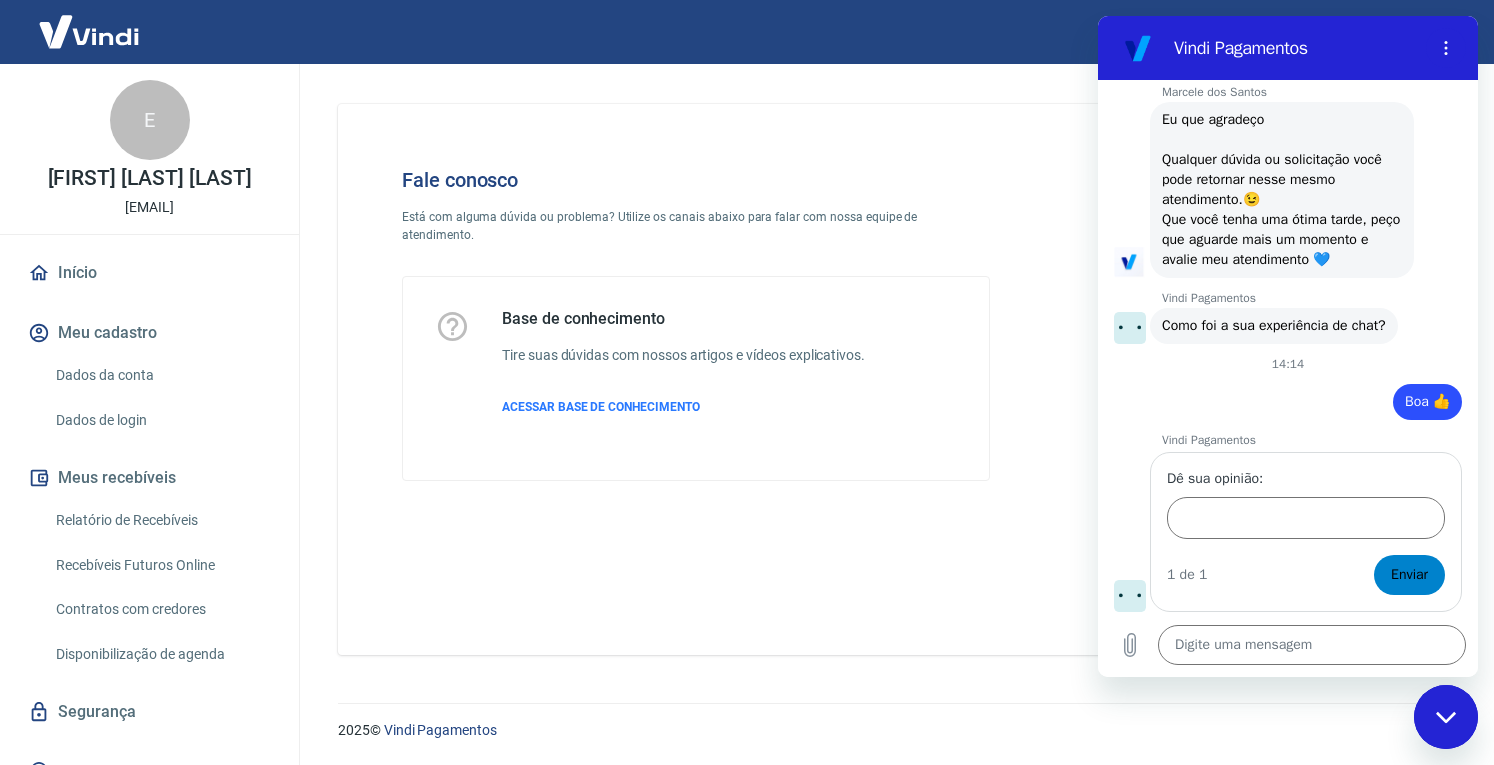 click on "Enviar" at bounding box center [1409, 575] 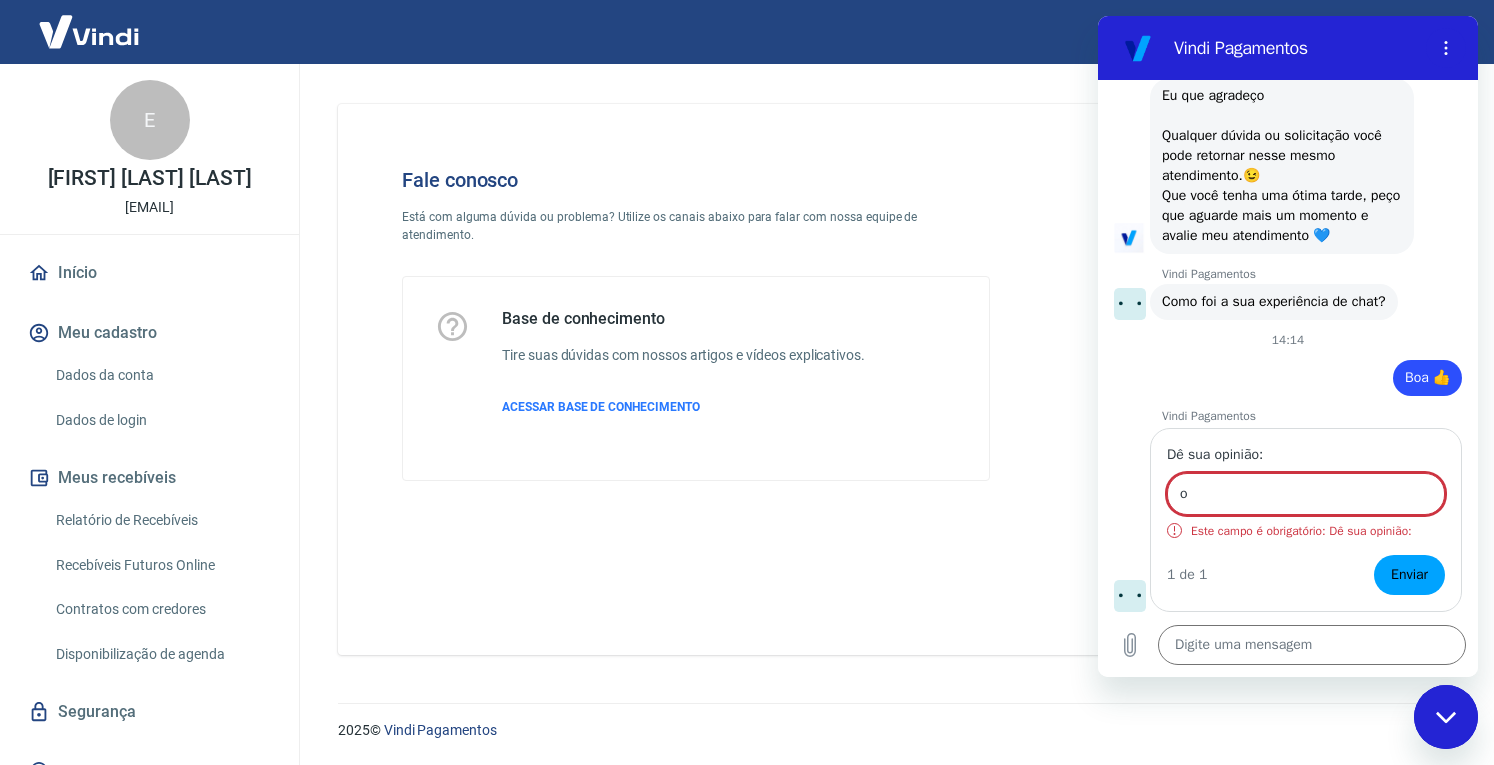 scroll, scrollTop: 3680, scrollLeft: 0, axis: vertical 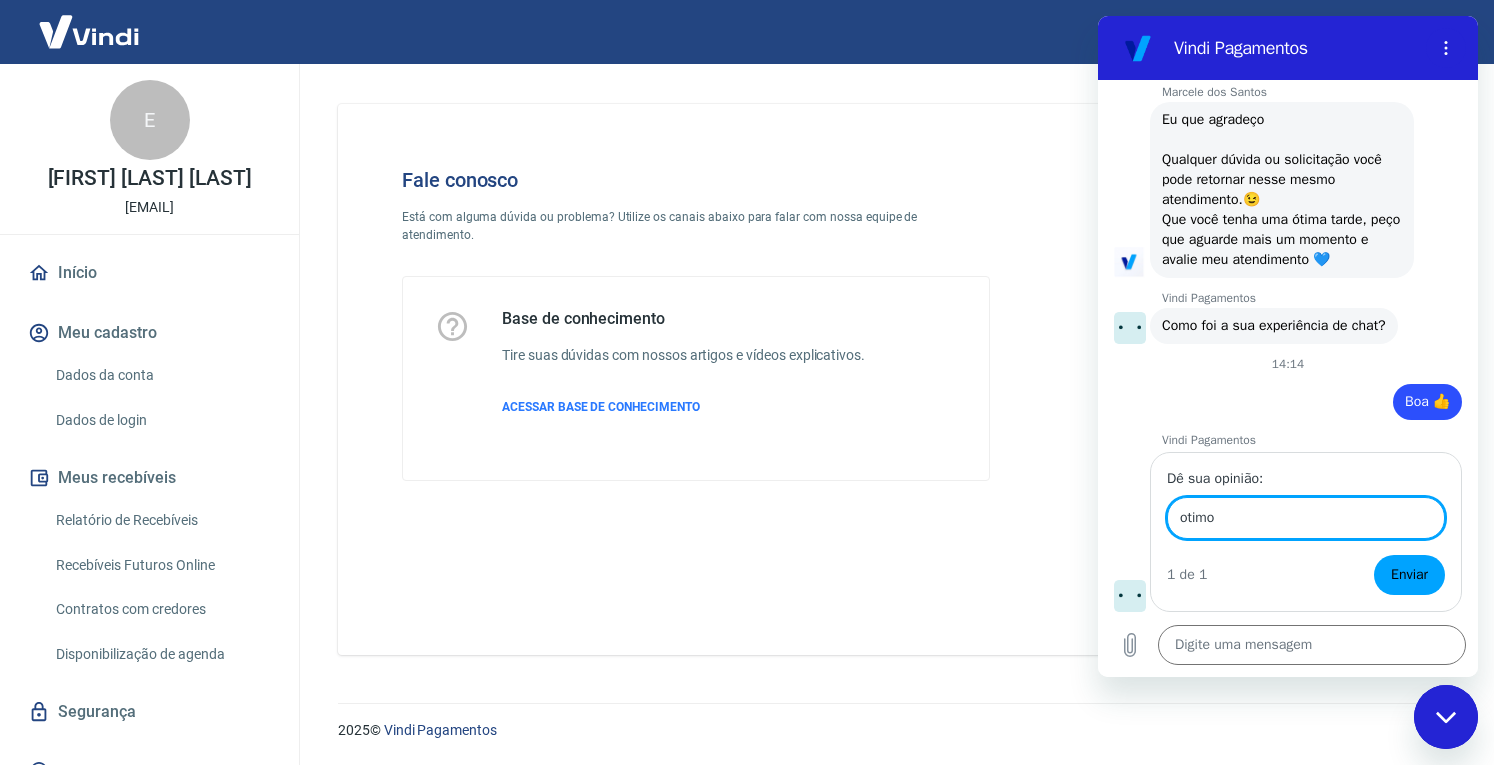 type on "otimo" 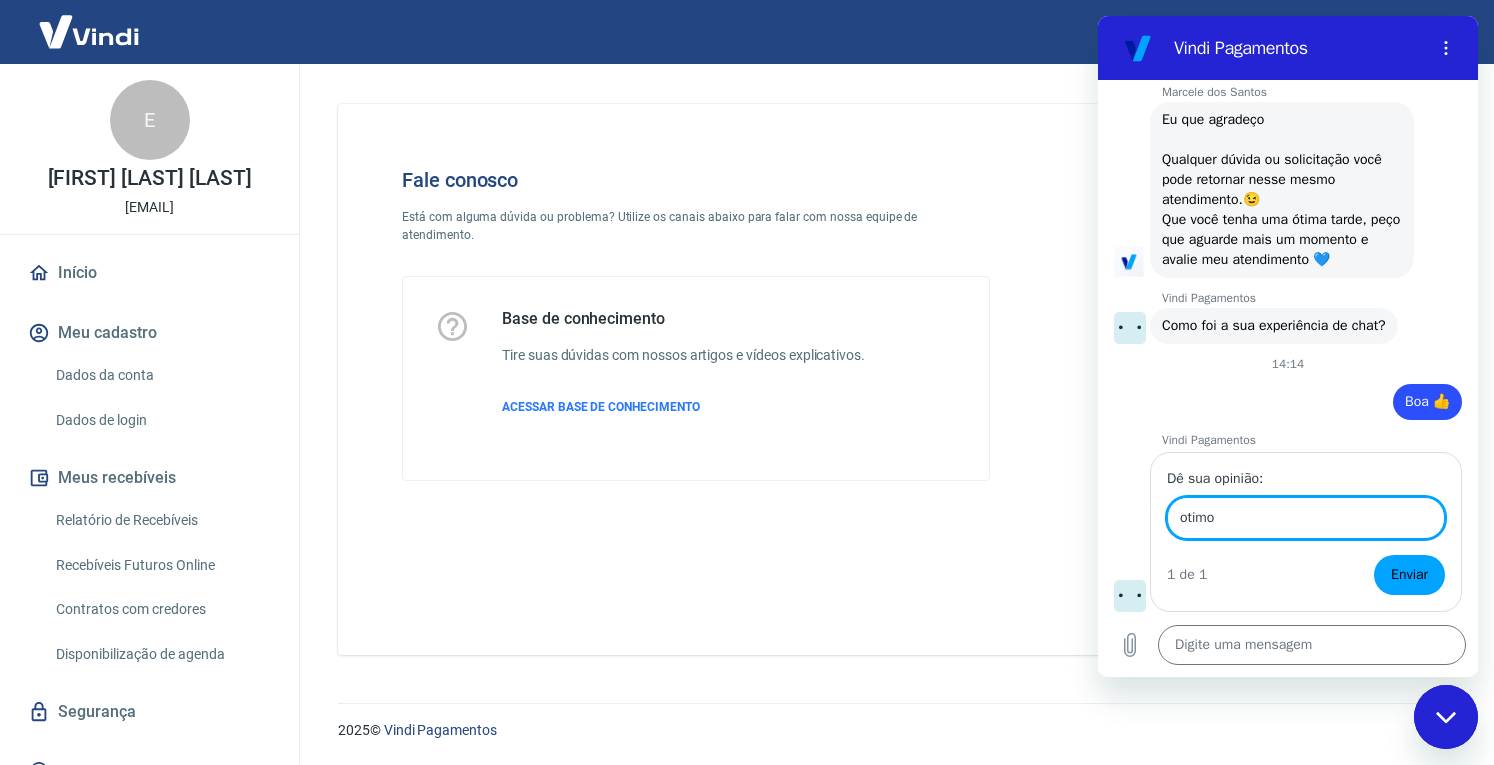 click on "Enviar" at bounding box center [1409, 575] 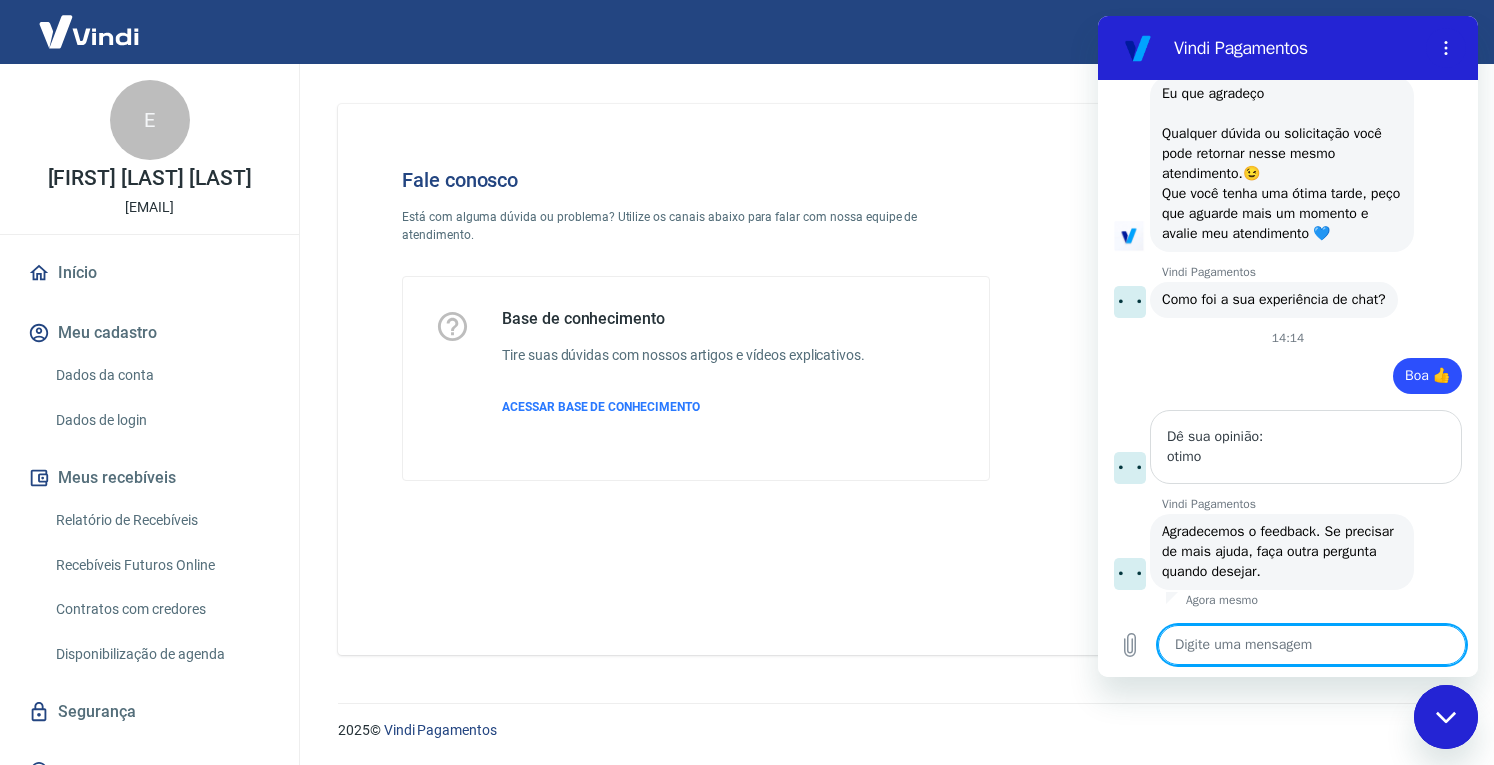 scroll, scrollTop: 3706, scrollLeft: 0, axis: vertical 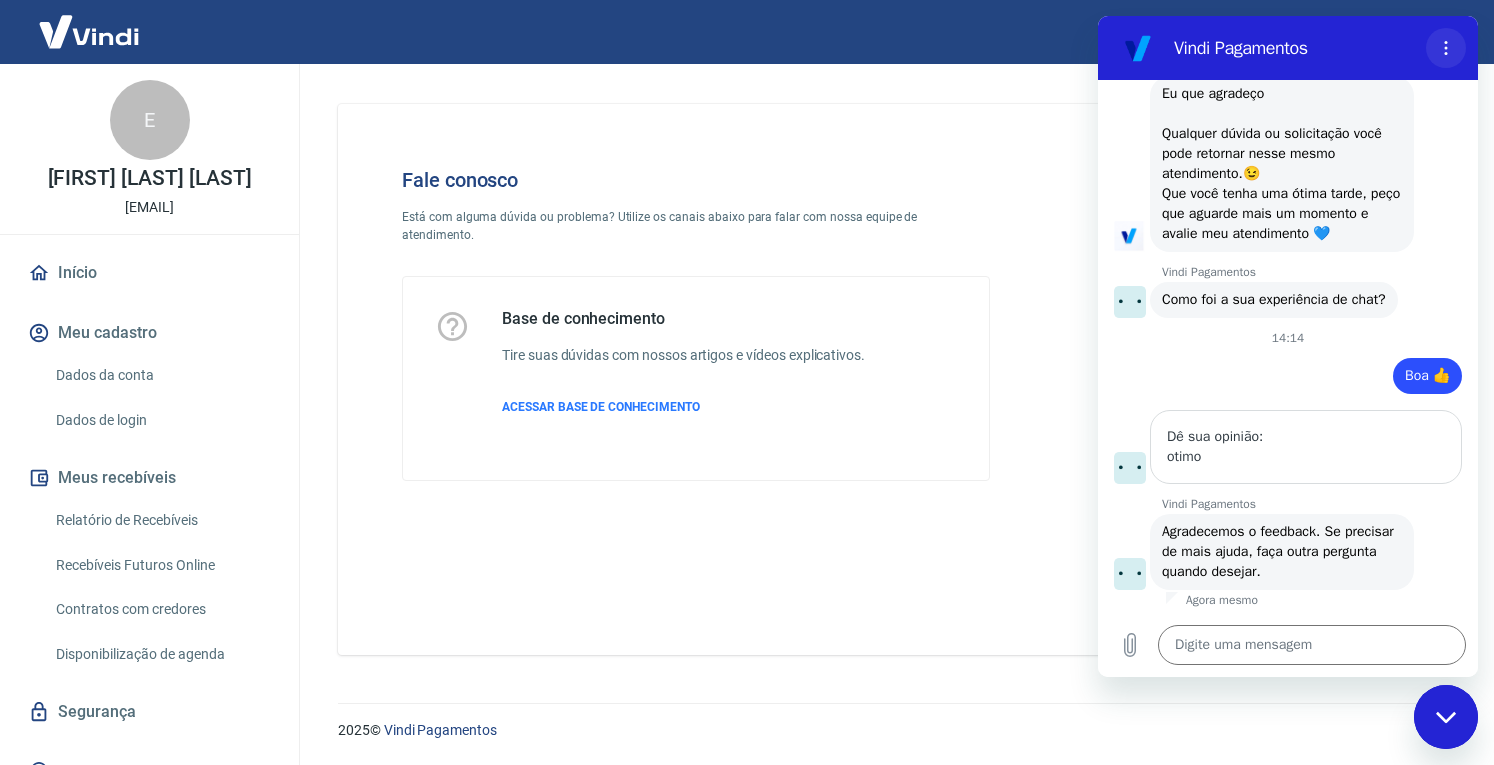 click 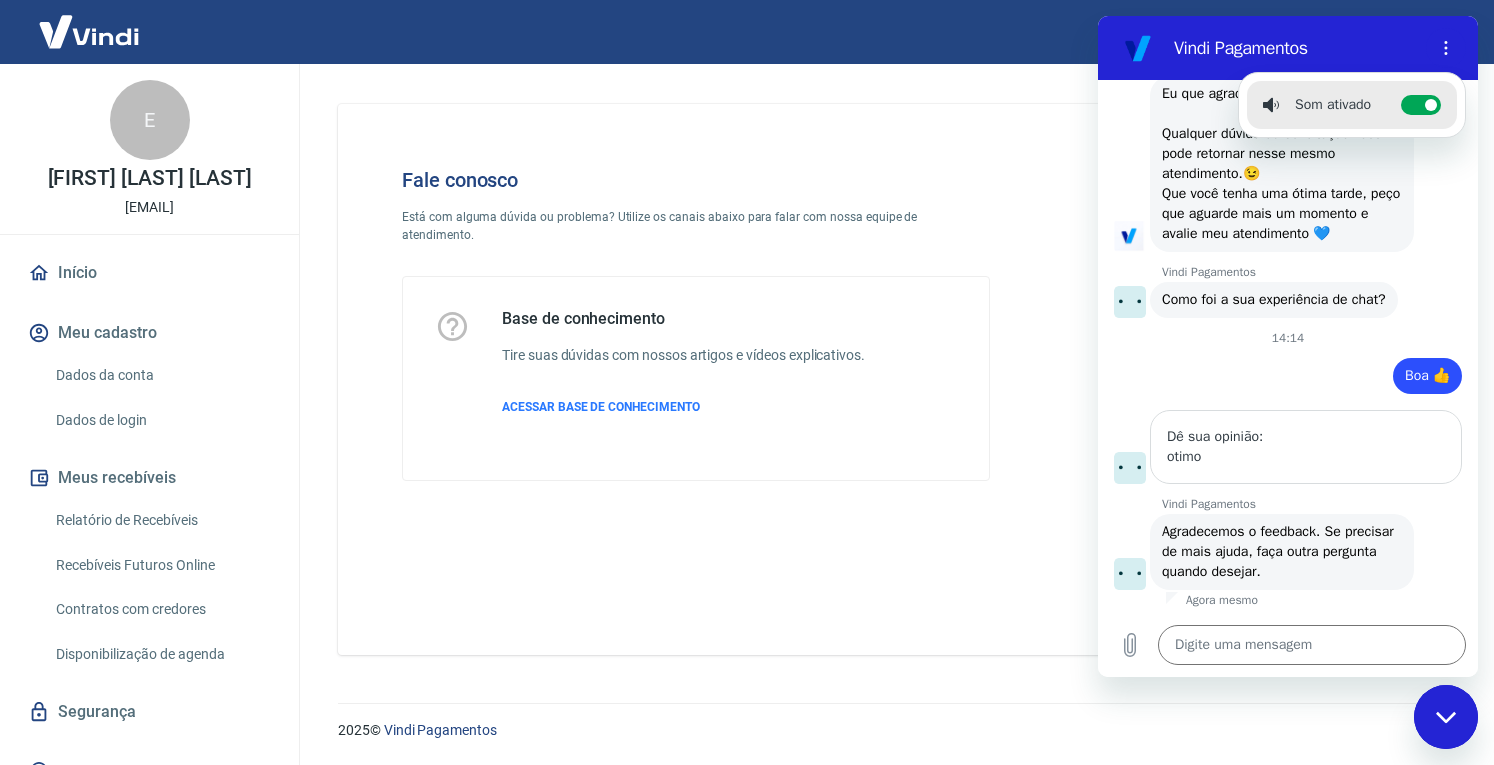 click 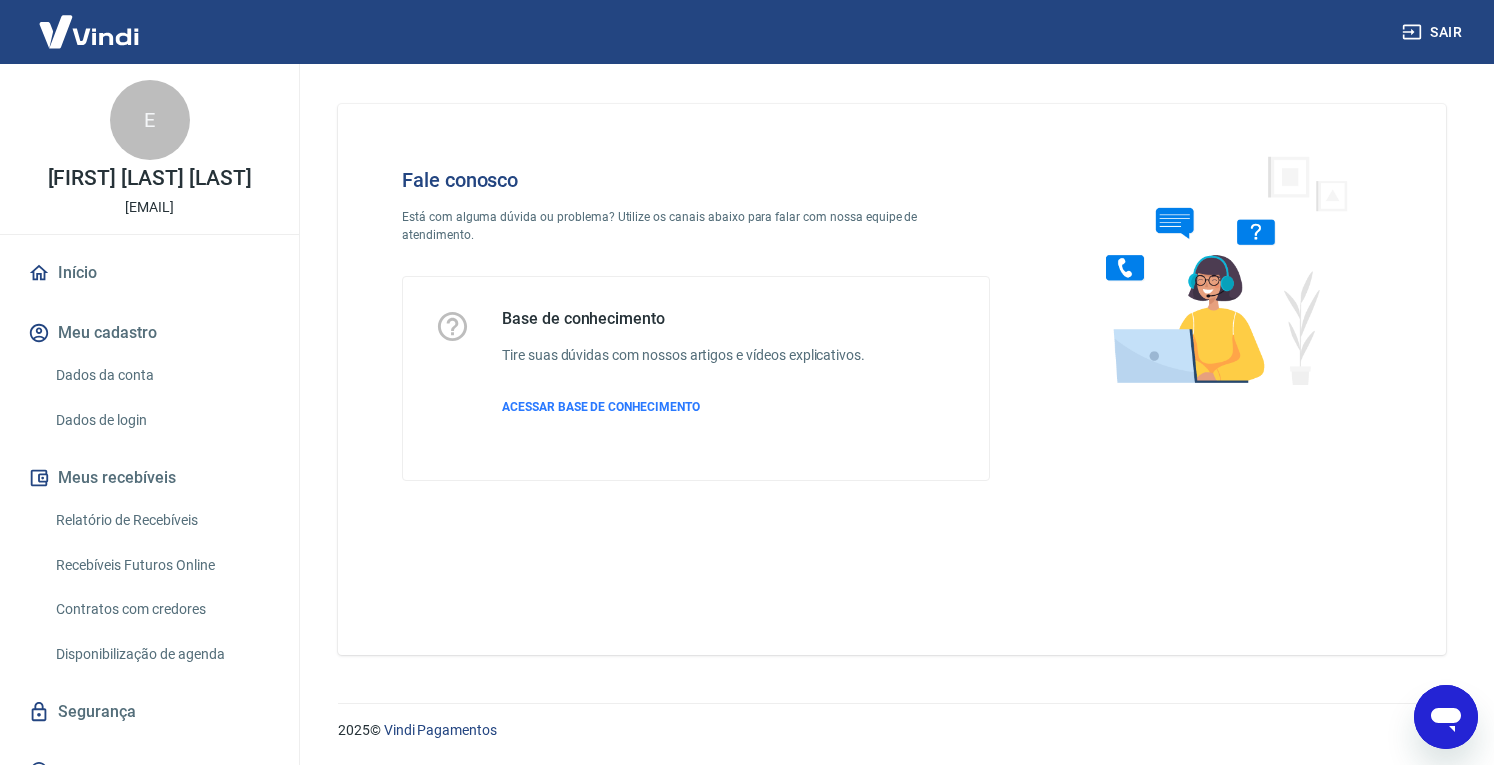 click 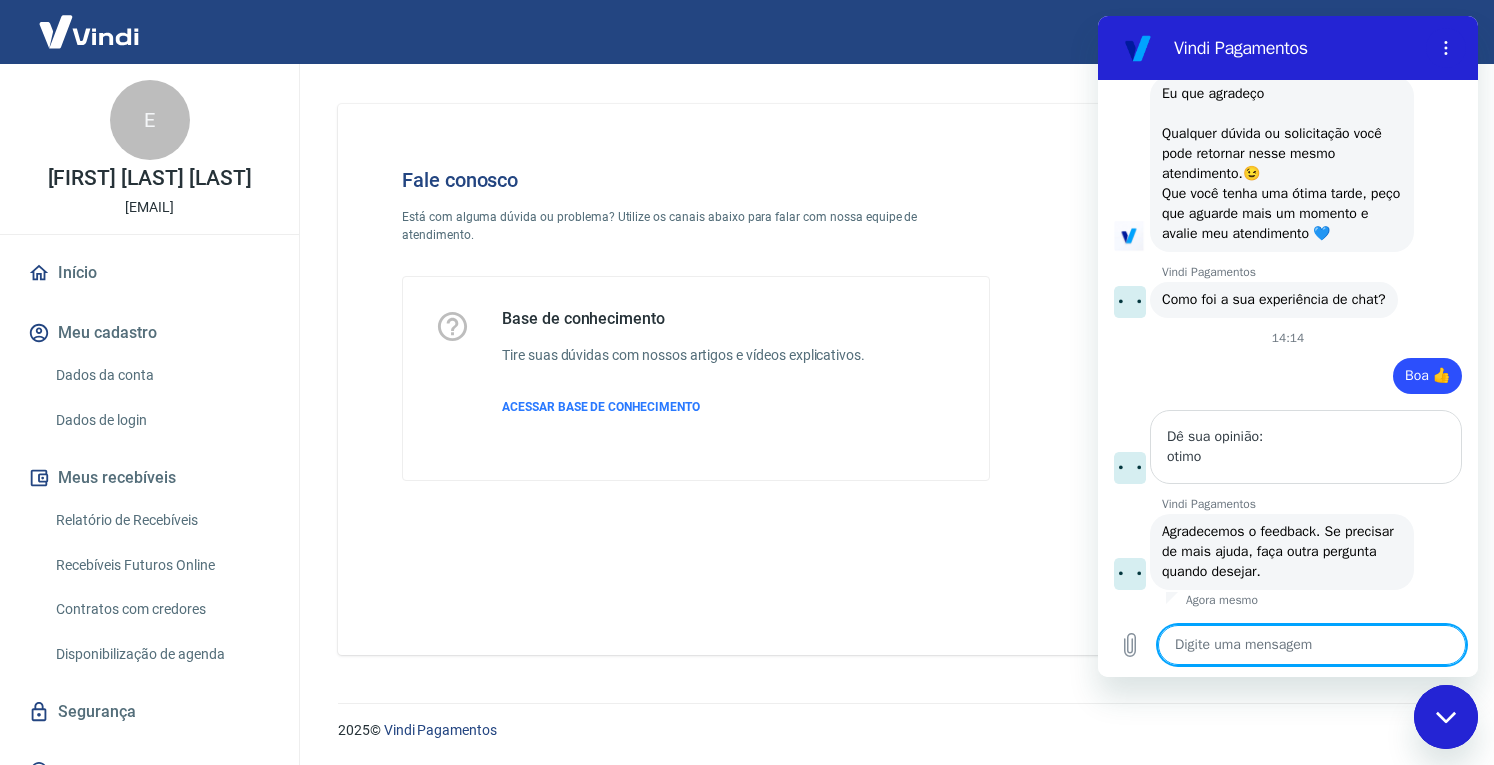 click at bounding box center [1312, 645] 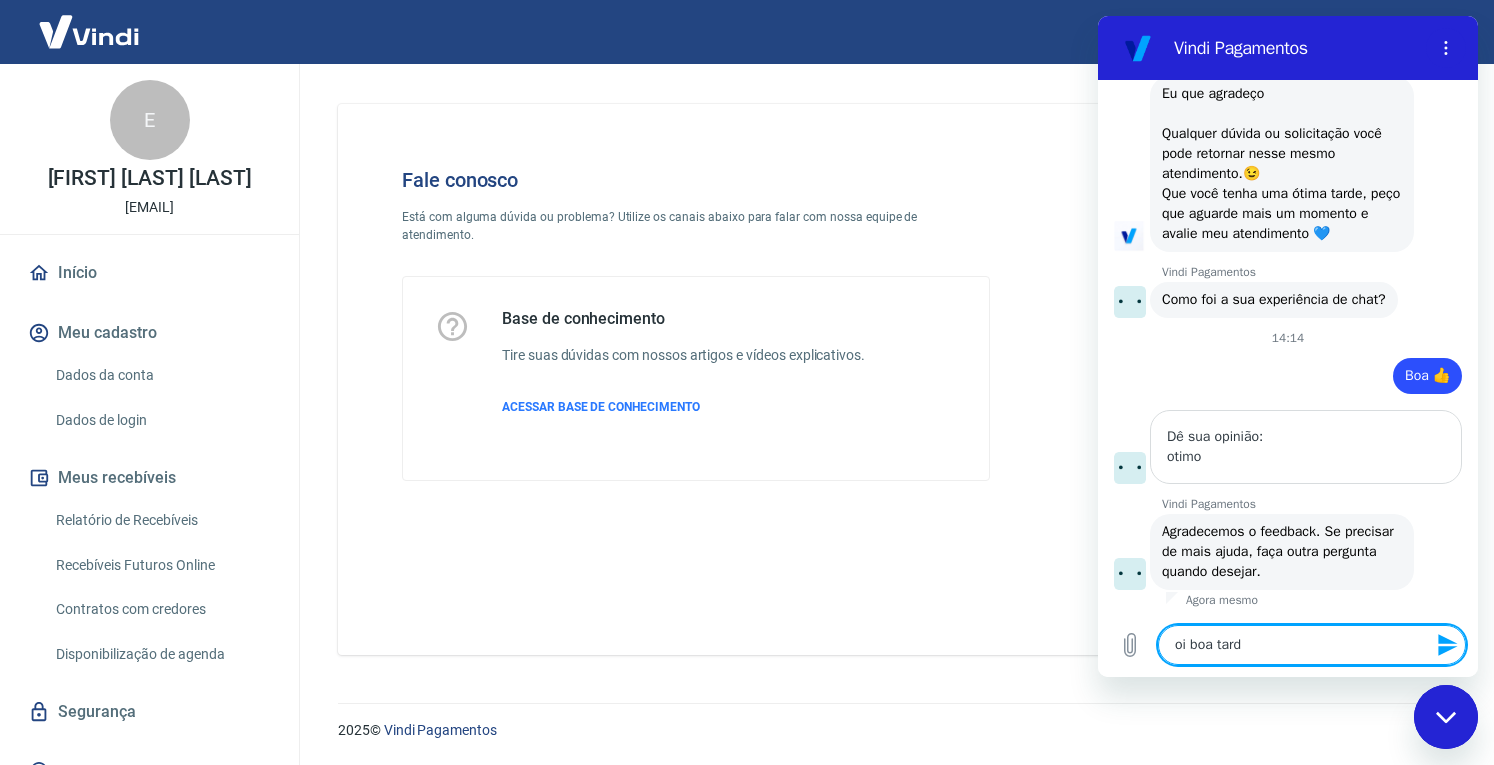 type on "oi boa tarde" 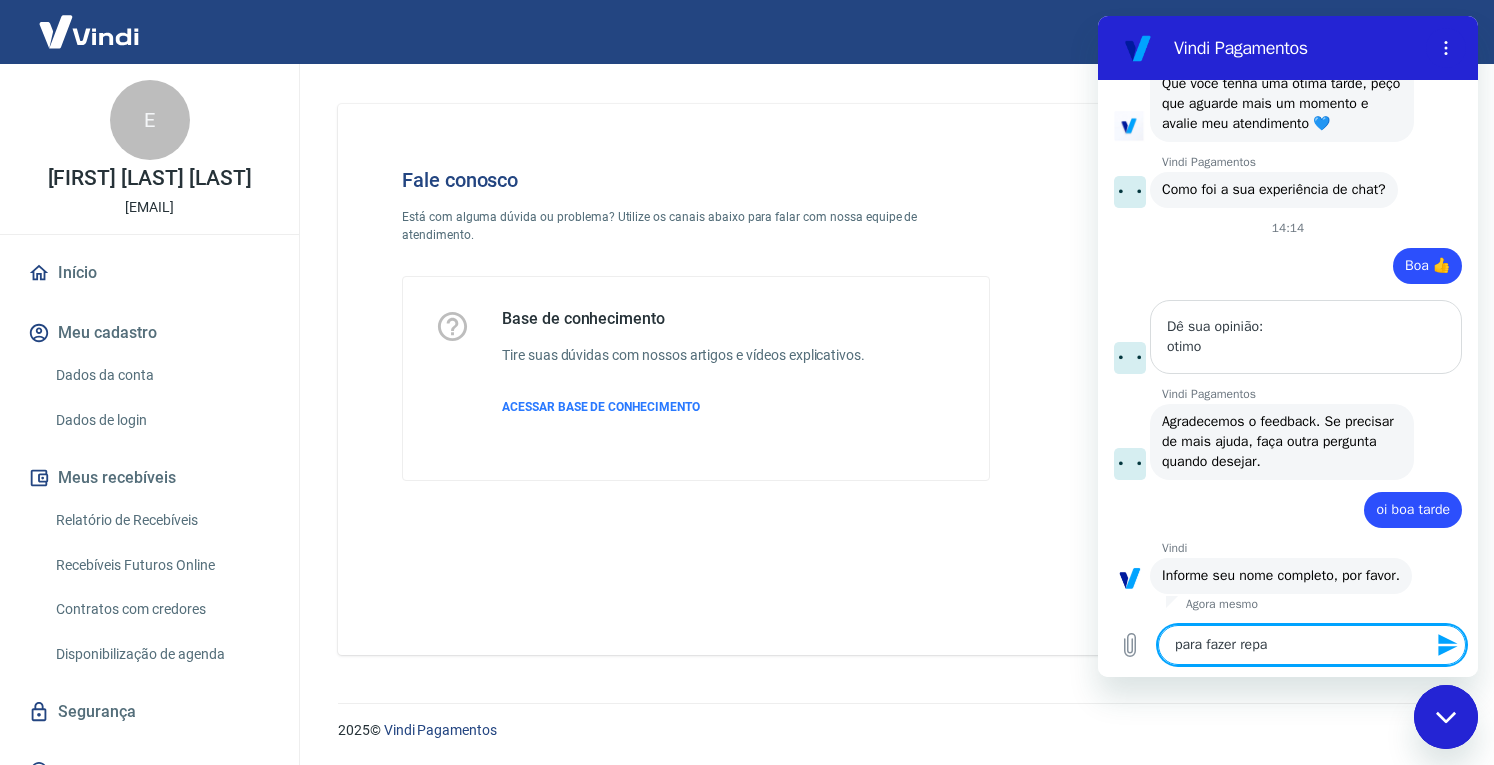 scroll, scrollTop: 3840, scrollLeft: 0, axis: vertical 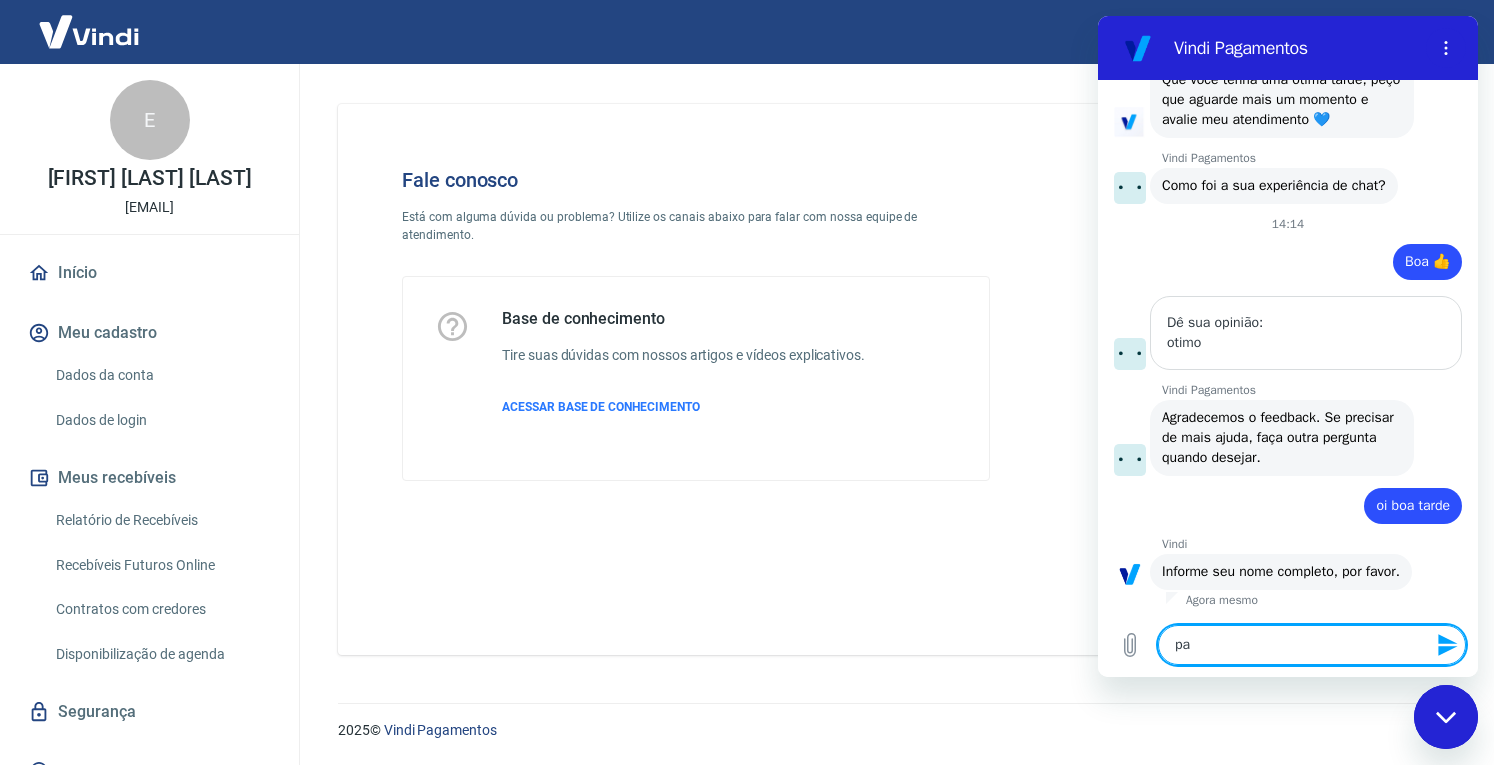 type on "p" 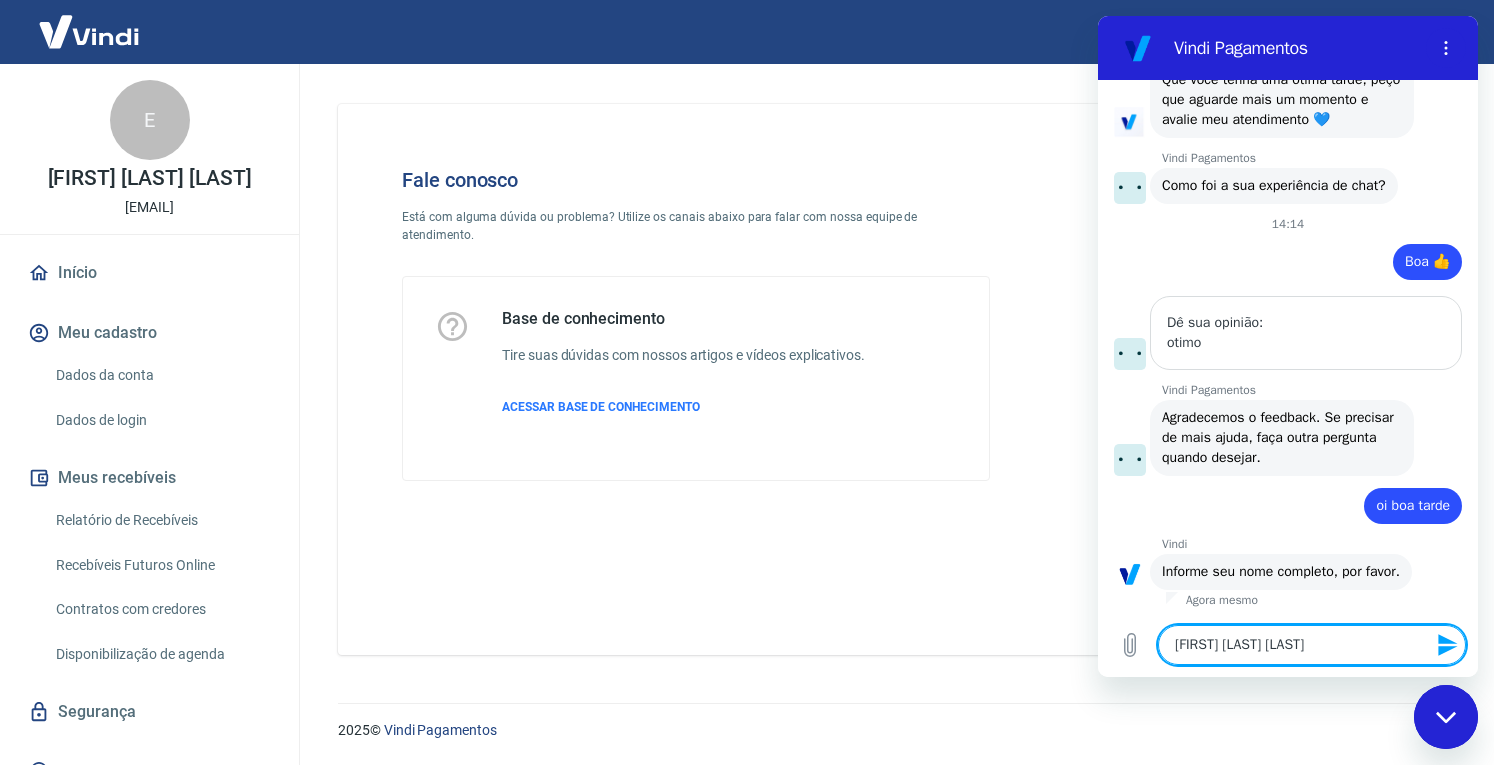 type on "eldre gomes duarte" 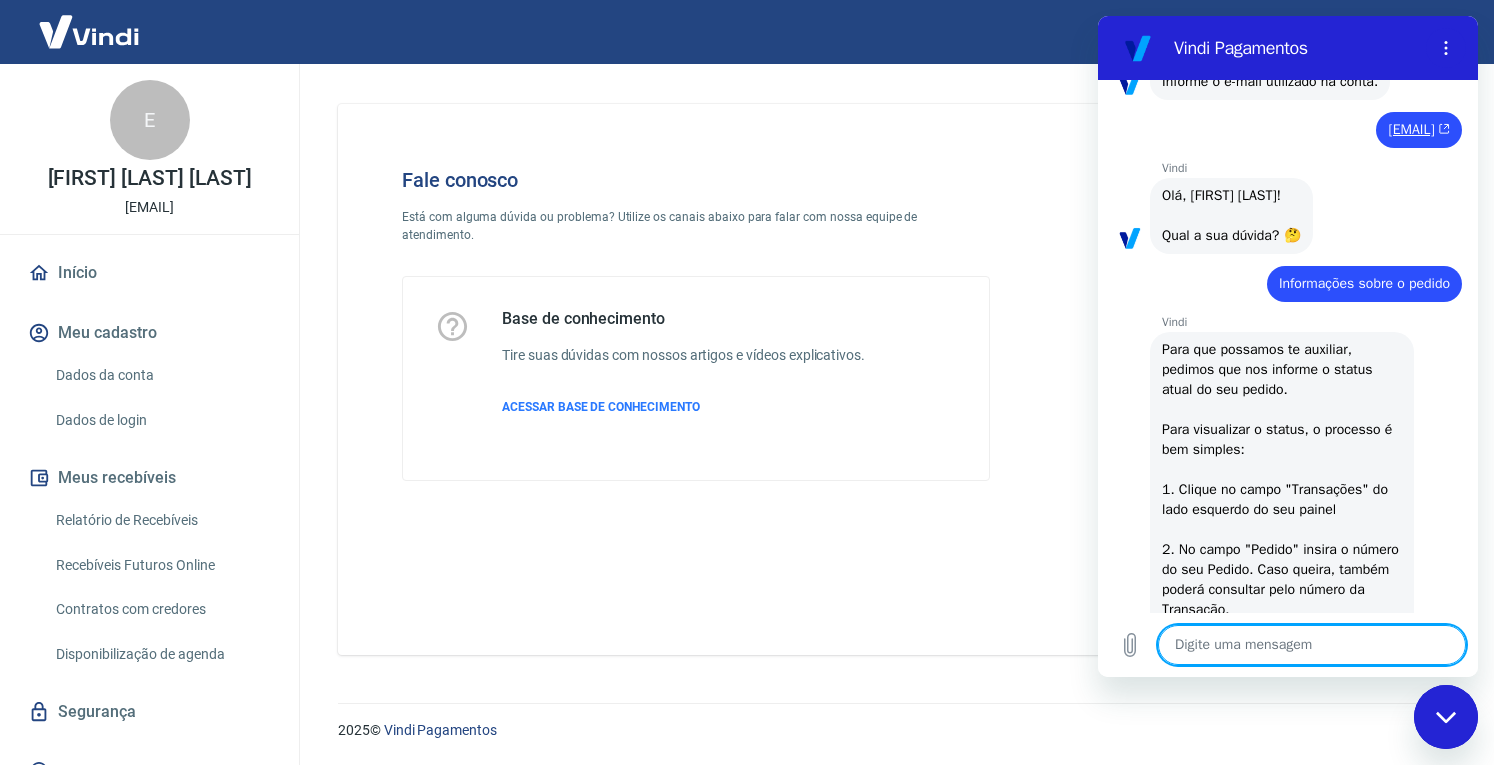 scroll, scrollTop: 0, scrollLeft: 0, axis: both 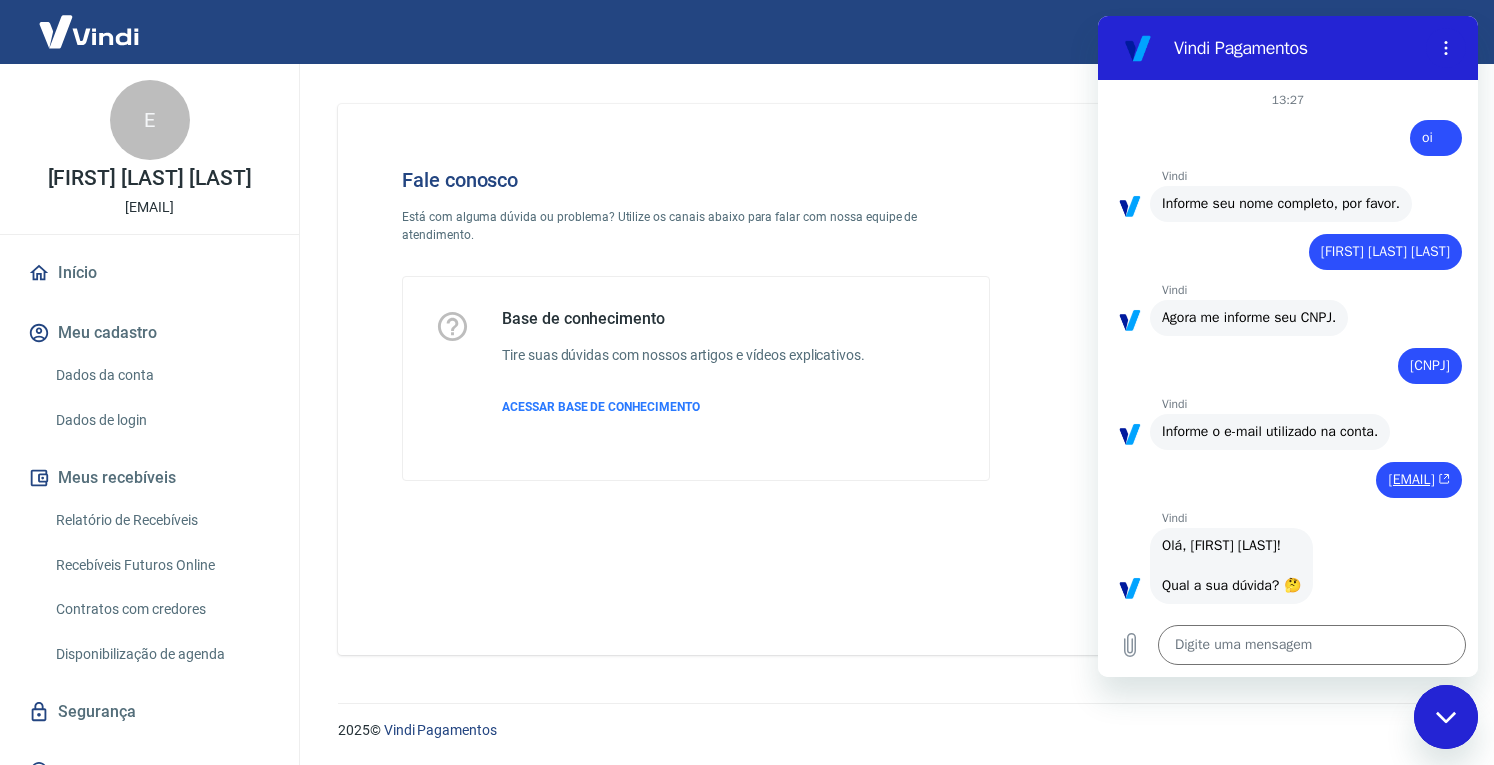 drag, startPoint x: 1302, startPoint y: 377, endPoint x: 1443, endPoint y: 383, distance: 141.12761 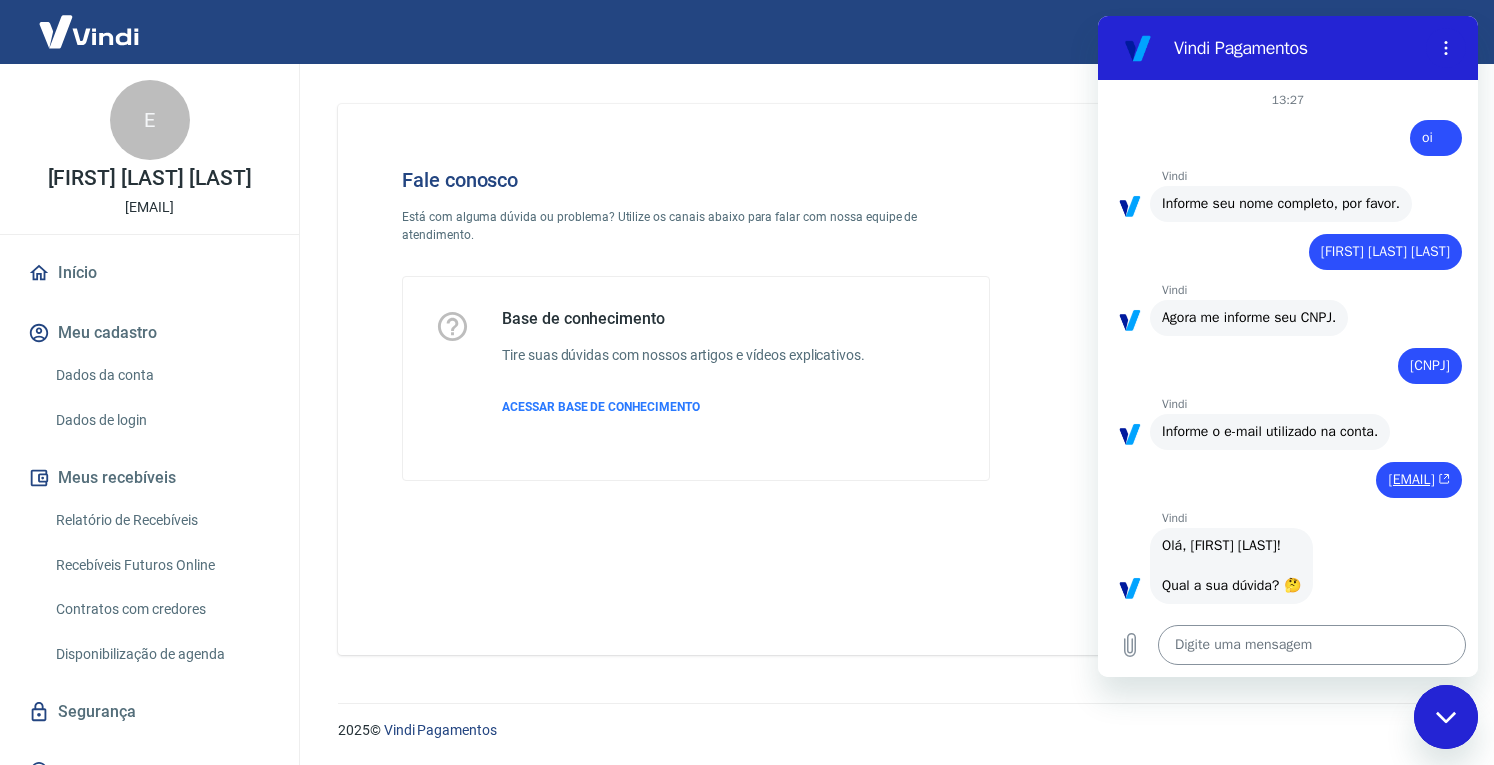 click at bounding box center (1312, 645) 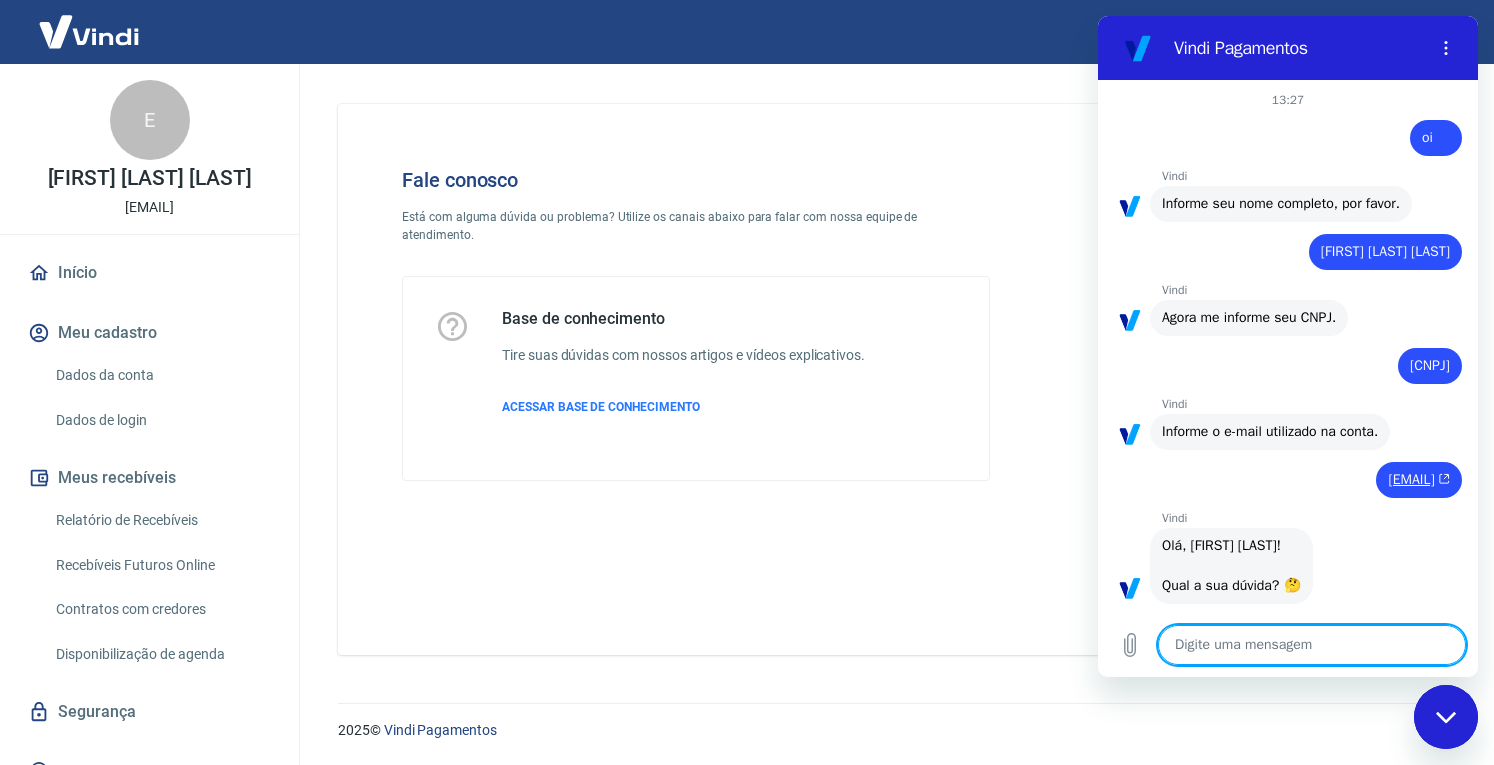 paste on "43.136.105/0001-85" 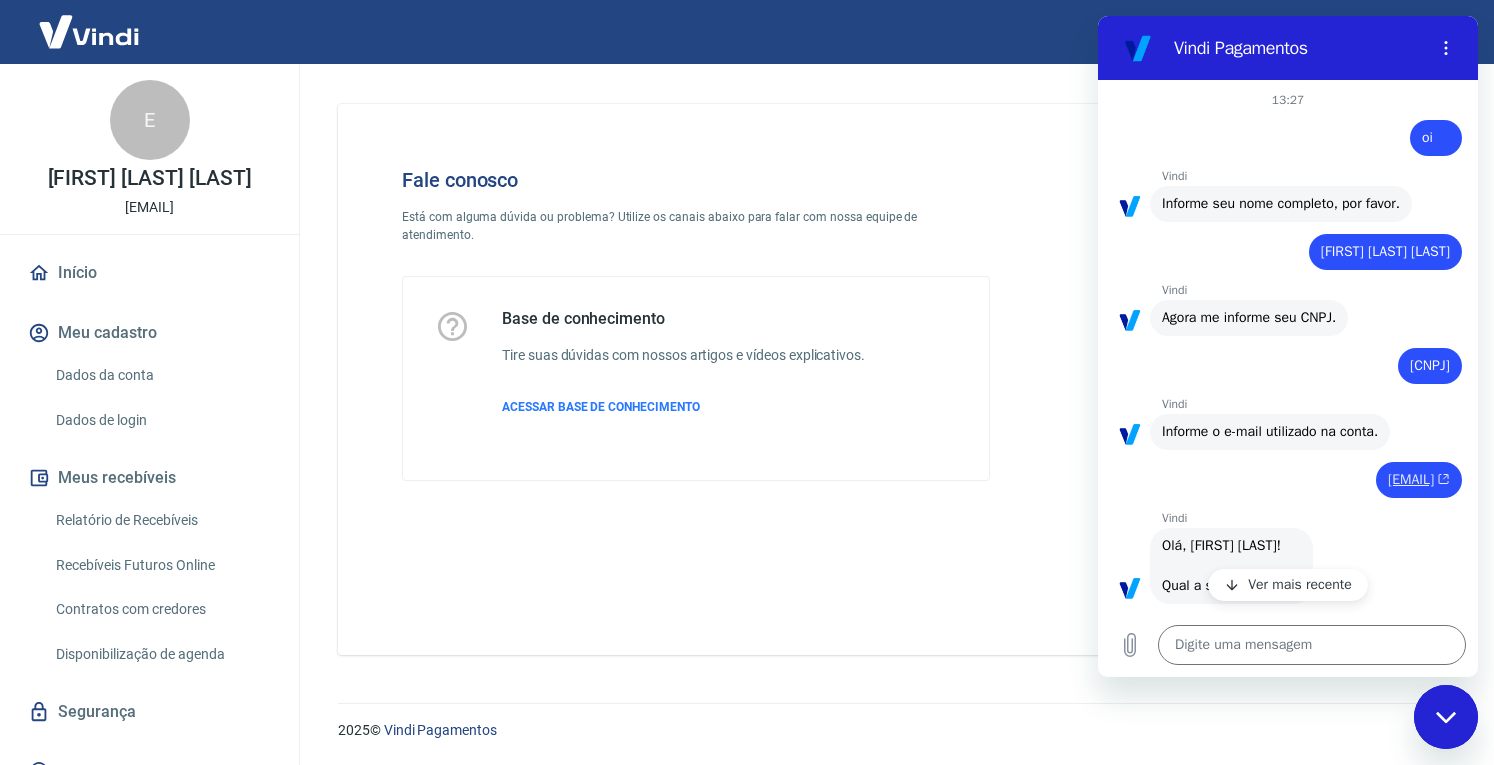 drag, startPoint x: 1238, startPoint y: 501, endPoint x: 1422, endPoint y: 499, distance: 184.01086 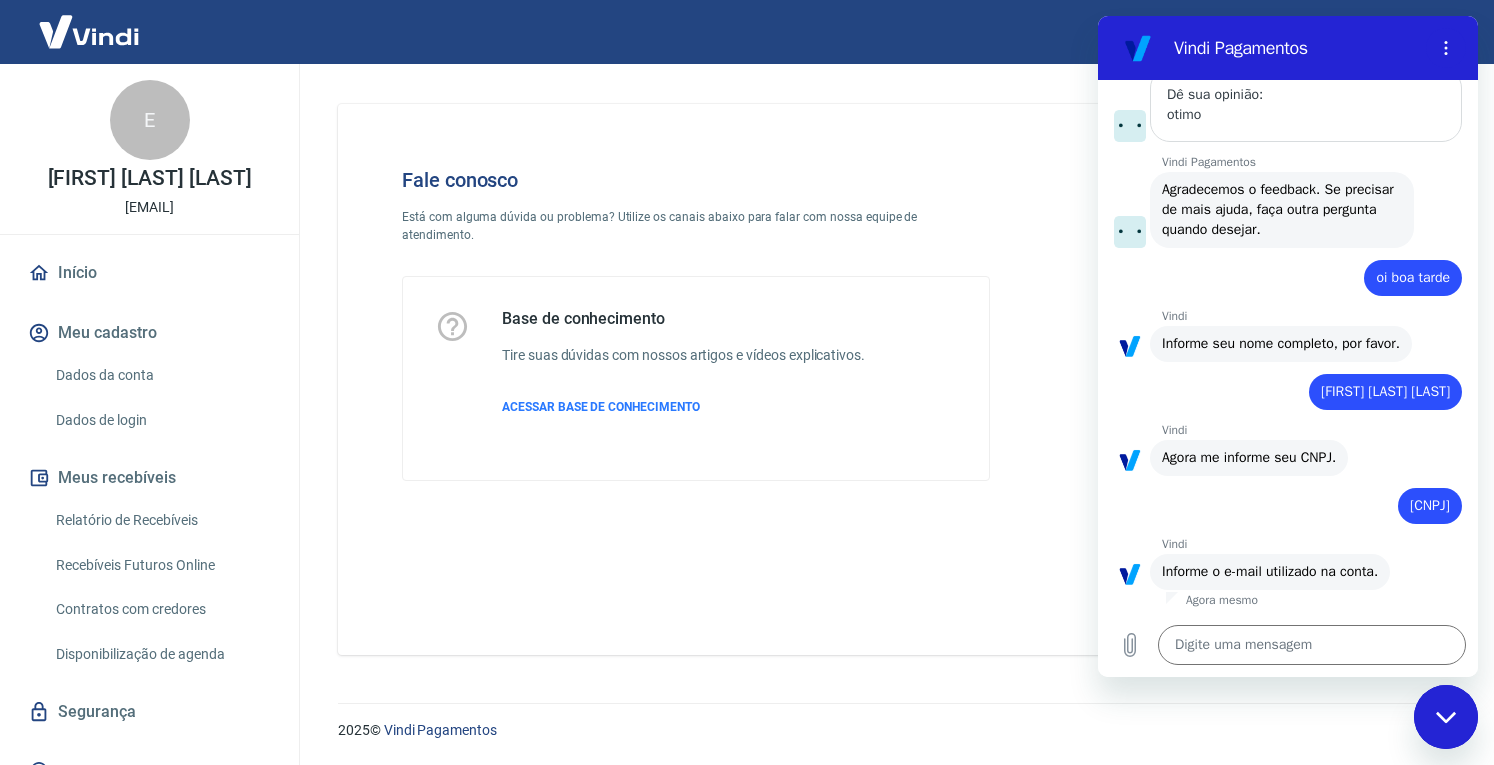 scroll, scrollTop: 4068, scrollLeft: 0, axis: vertical 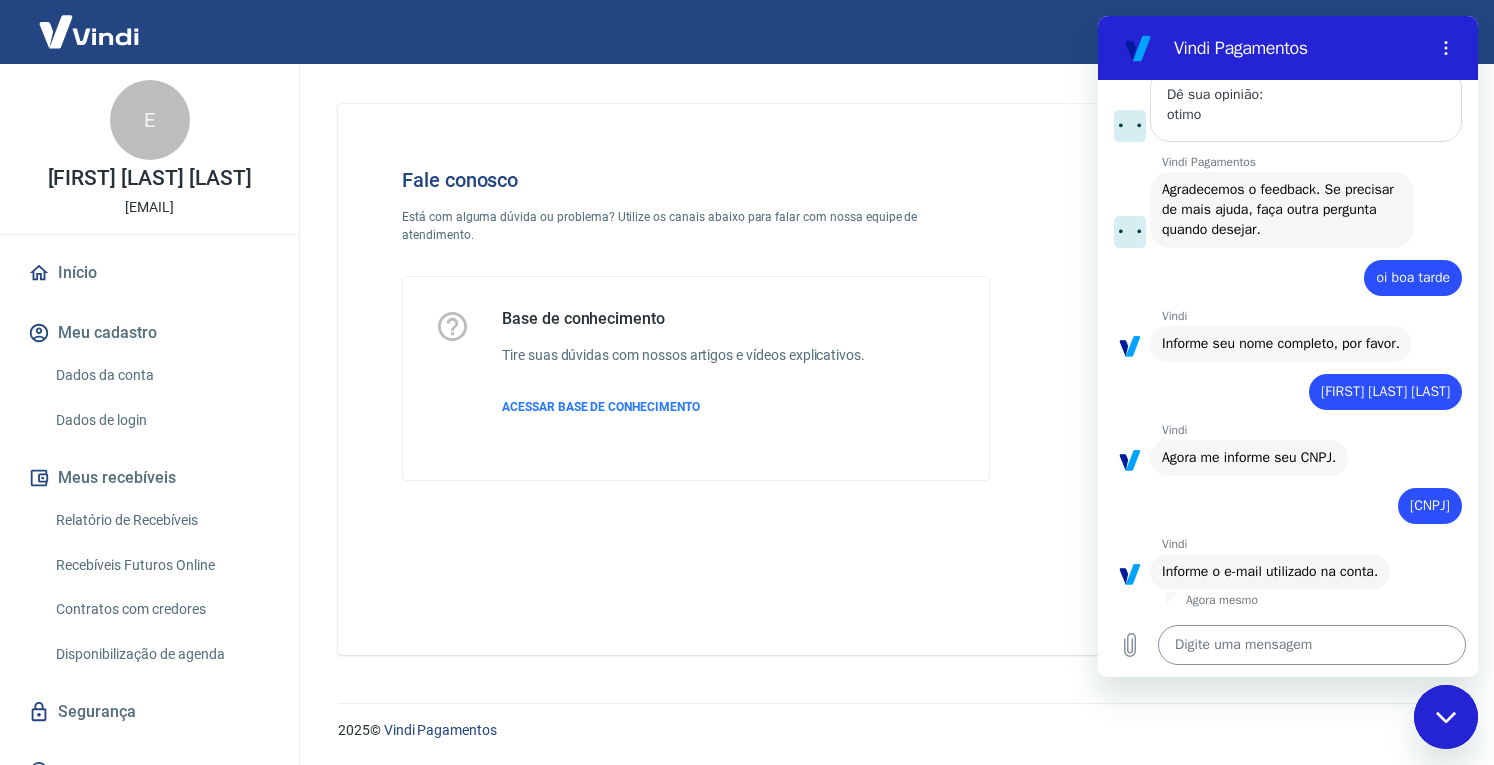 click at bounding box center [1312, 645] 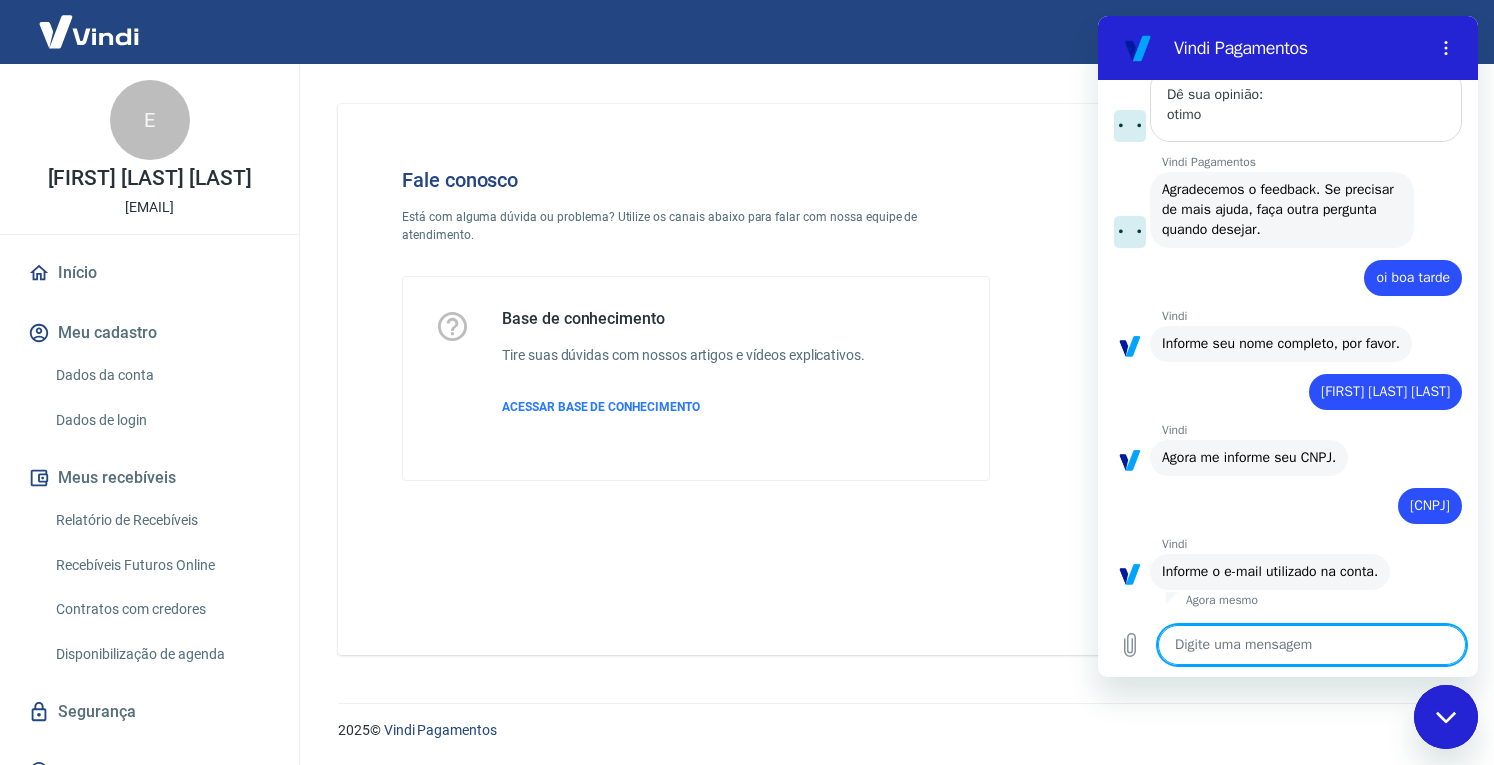 paste on "eldreduarte18@example.com" 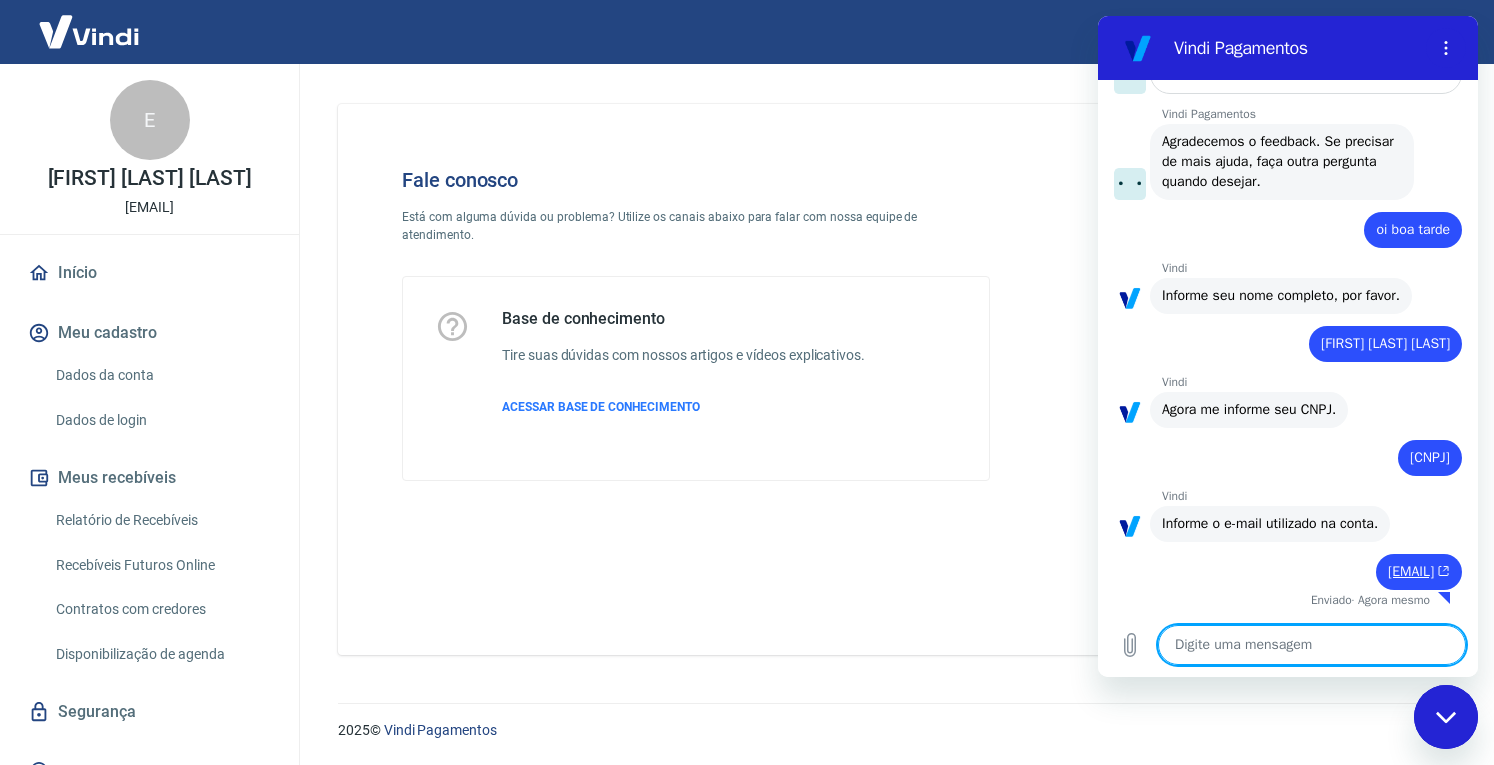 click at bounding box center [1312, 645] 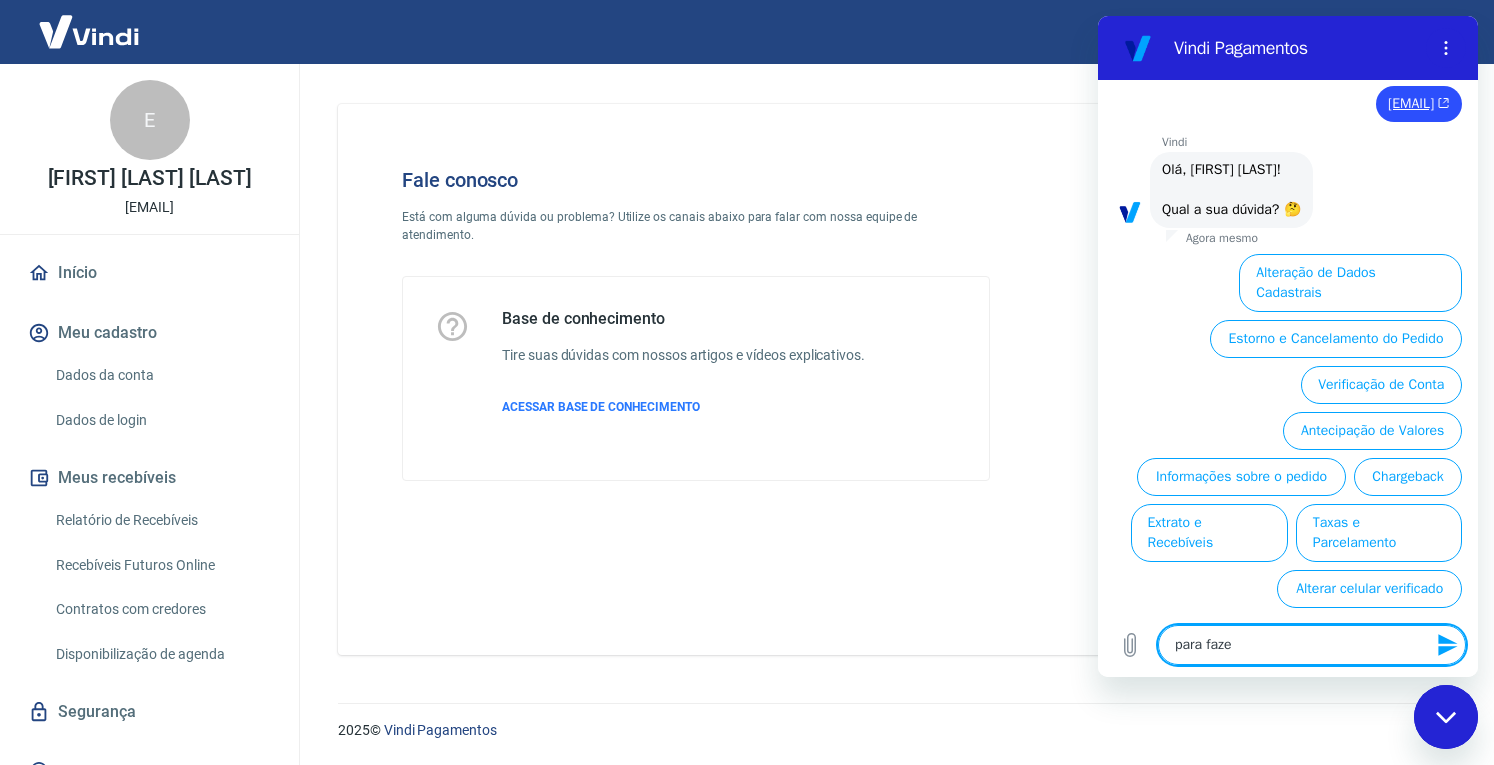 scroll, scrollTop: 4585, scrollLeft: 0, axis: vertical 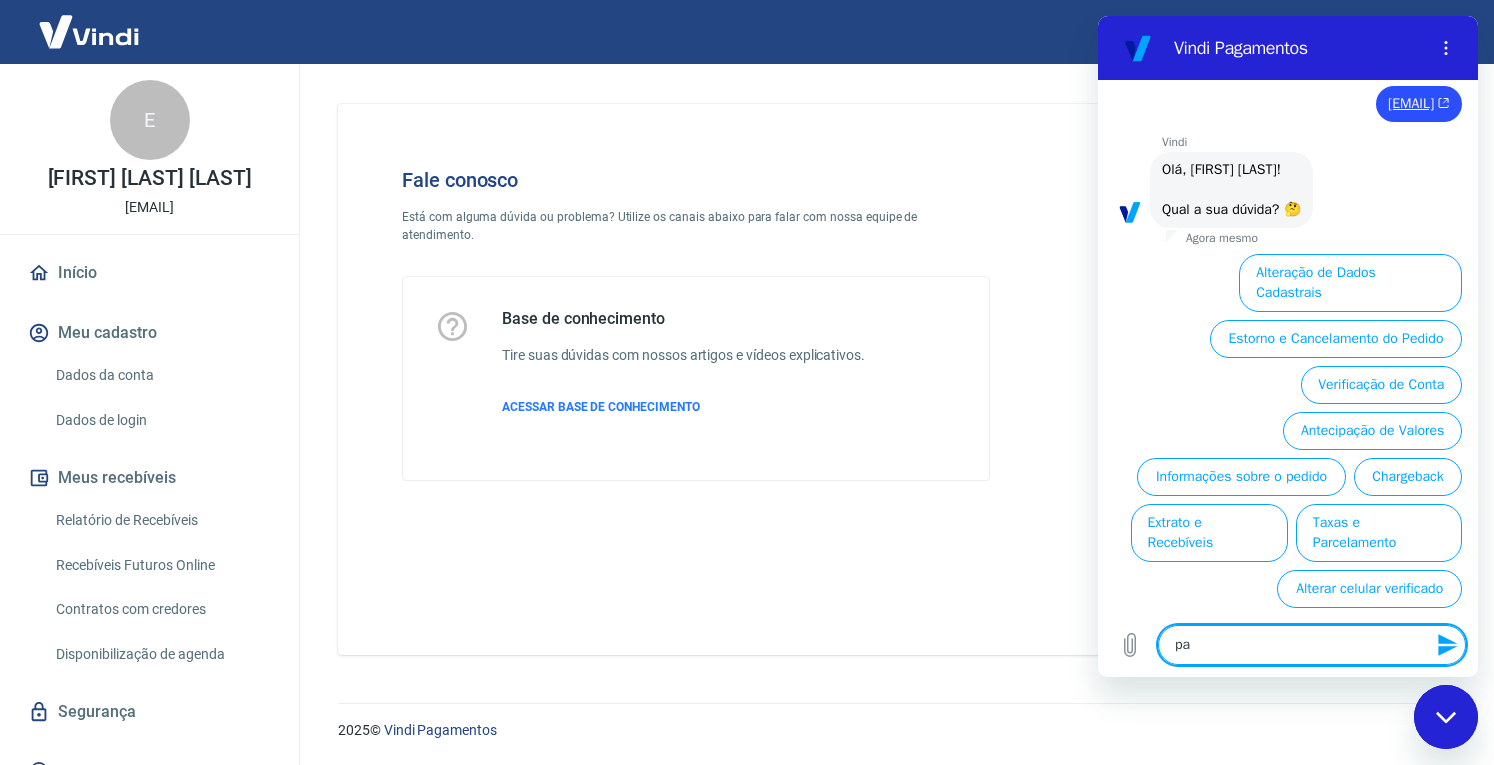 type on "p" 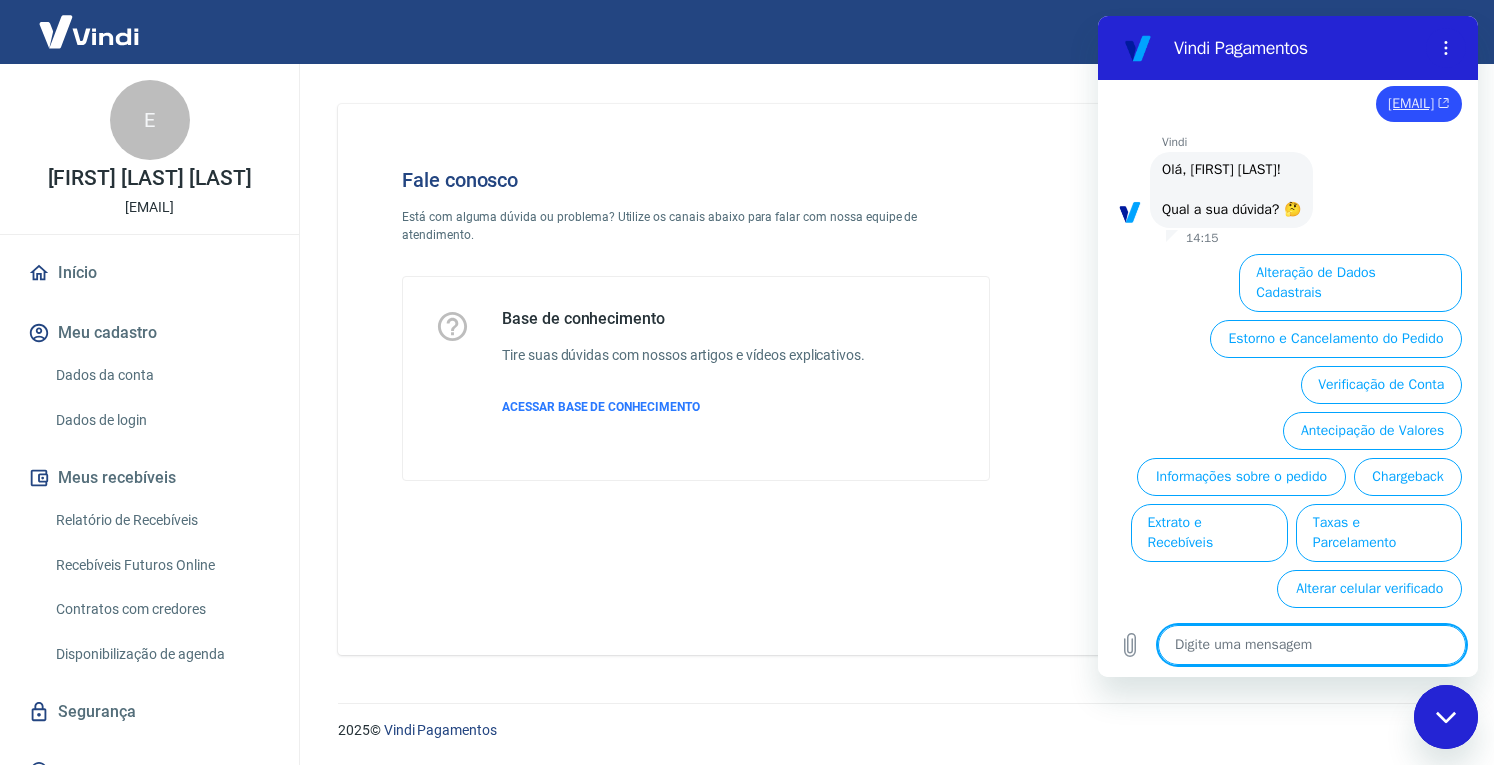 click on "Antecipação de Valores" at bounding box center (1372, 431) 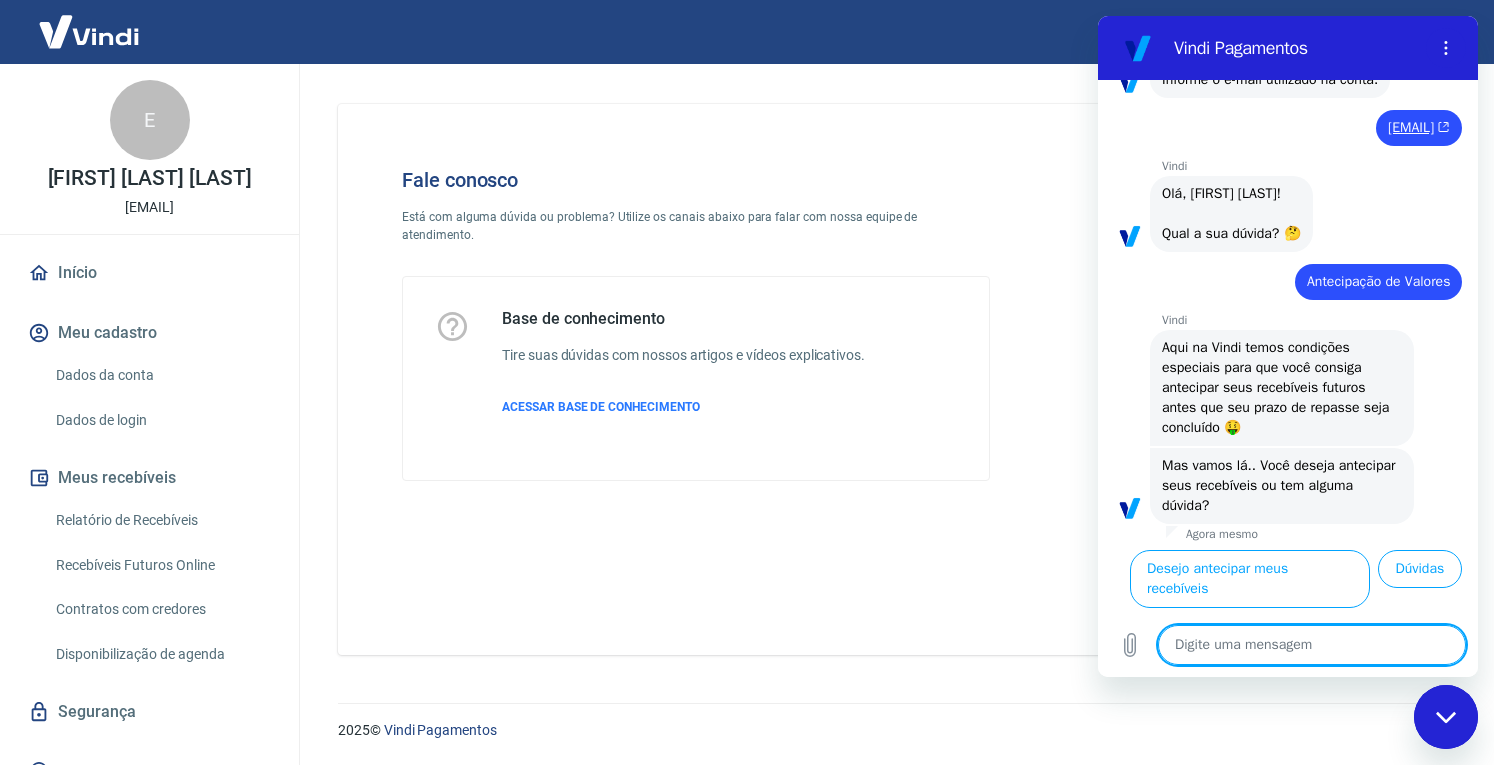 scroll, scrollTop: 4585, scrollLeft: 0, axis: vertical 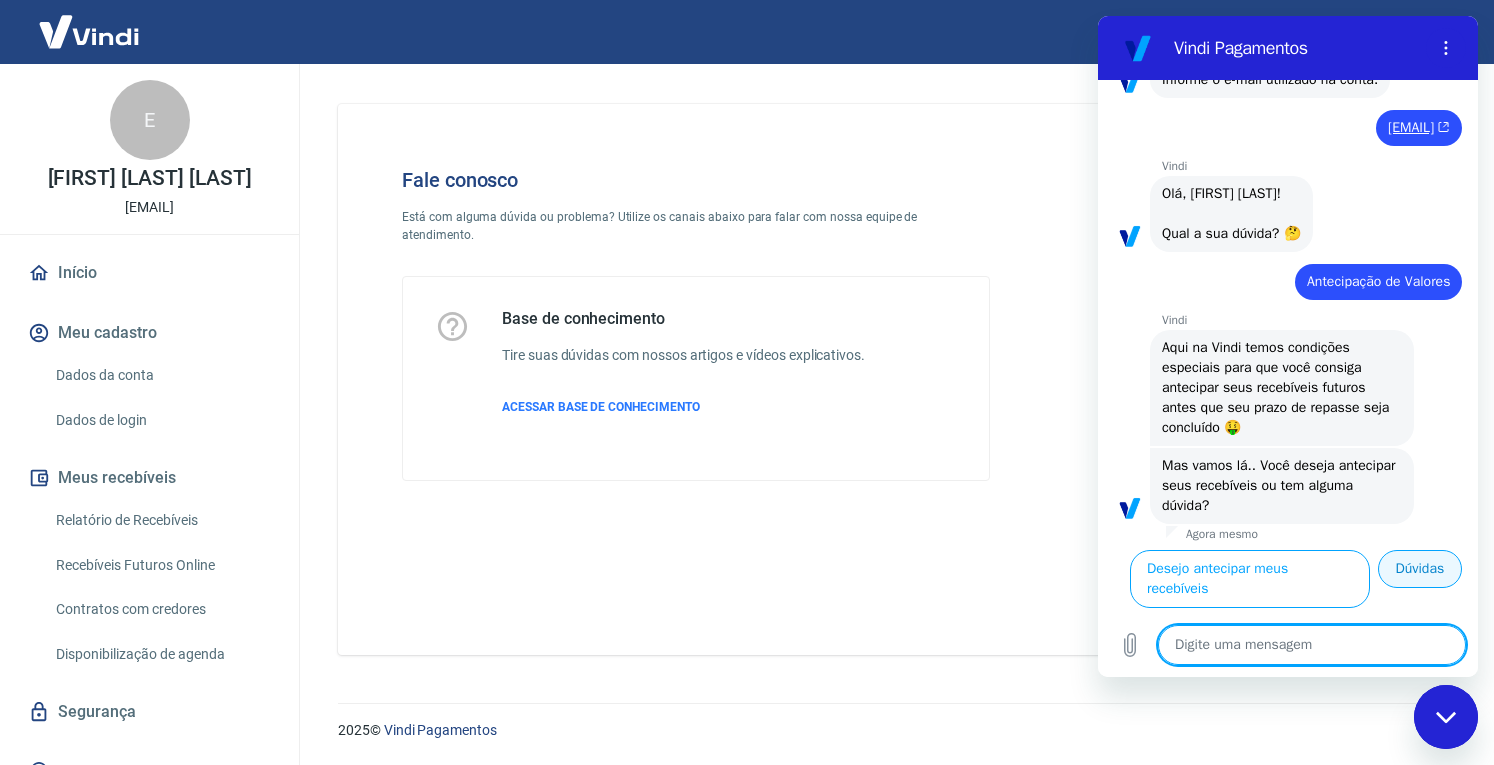 click on "Dúvidas" at bounding box center (1420, 569) 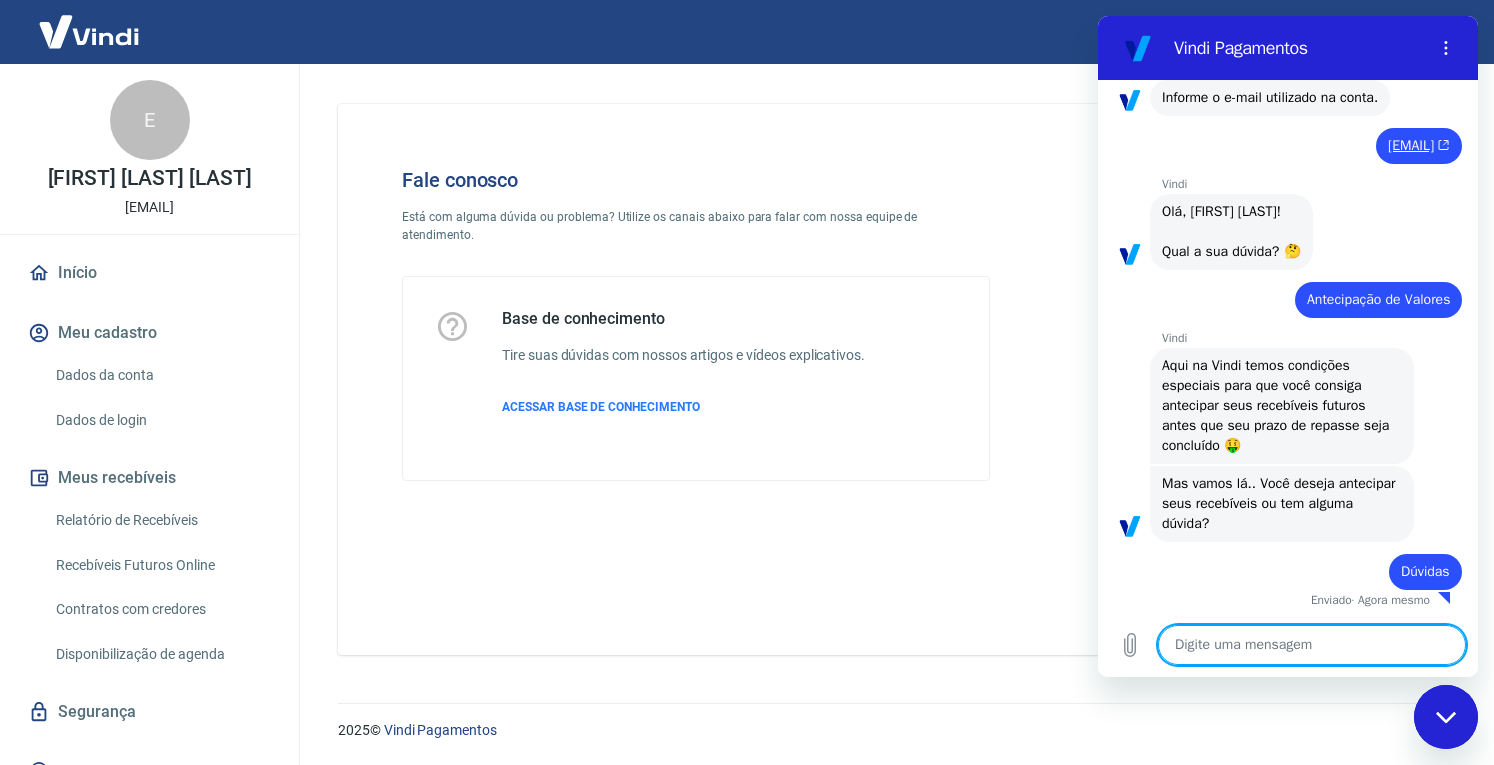 click at bounding box center (1312, 645) 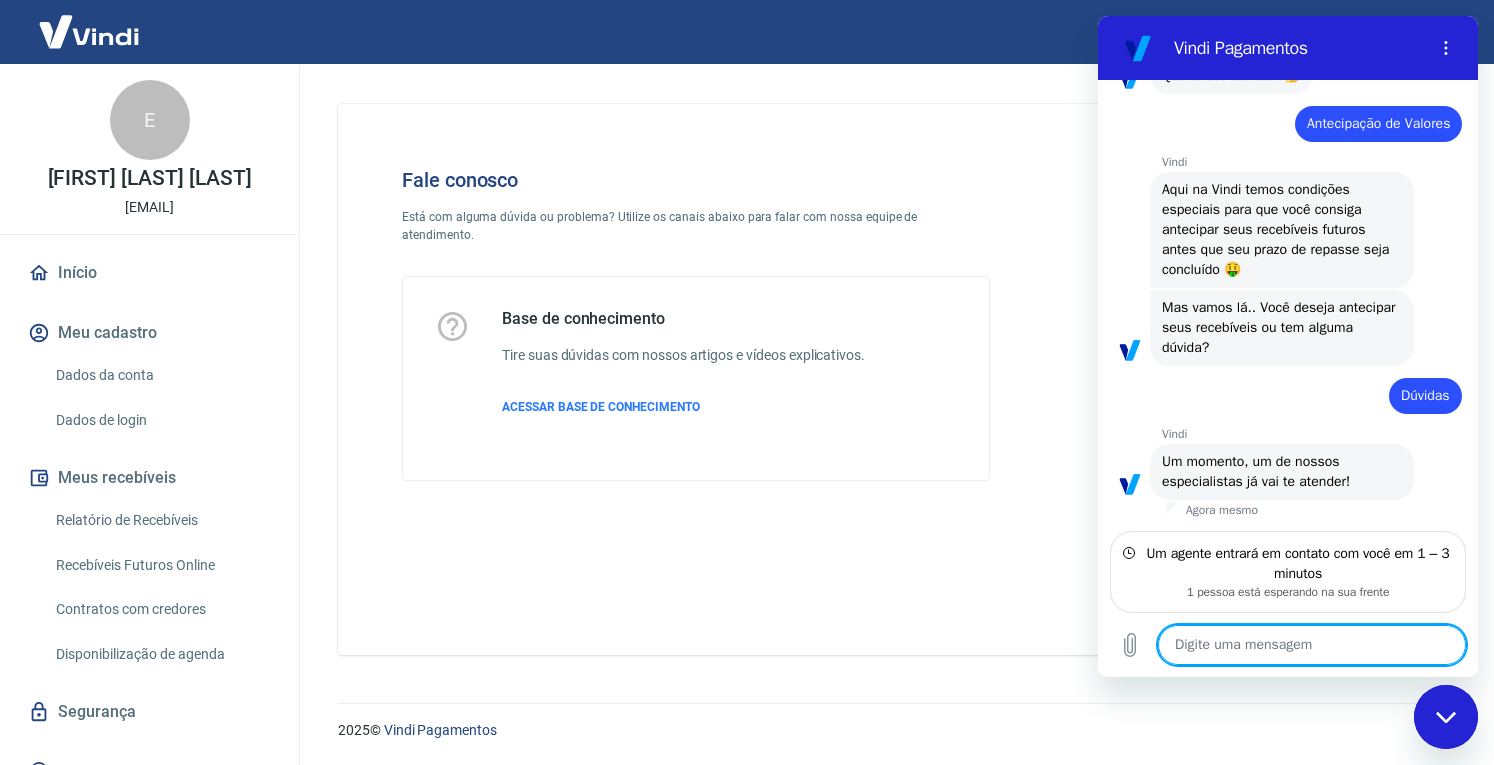 scroll, scrollTop: 4718, scrollLeft: 0, axis: vertical 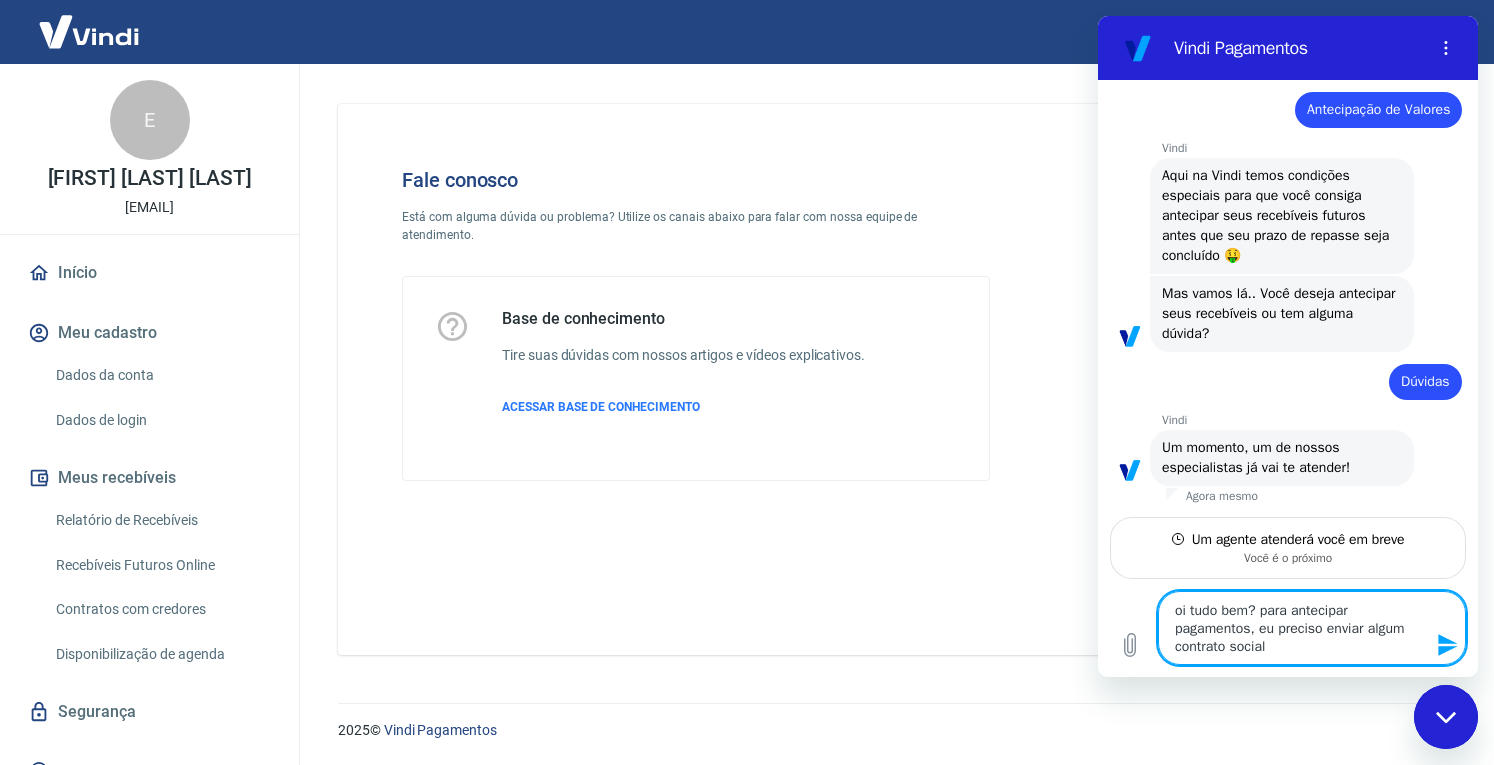 type on "oi tudo bem? para antecipar pagamentos, eu preciso enviar algum contrato social?" 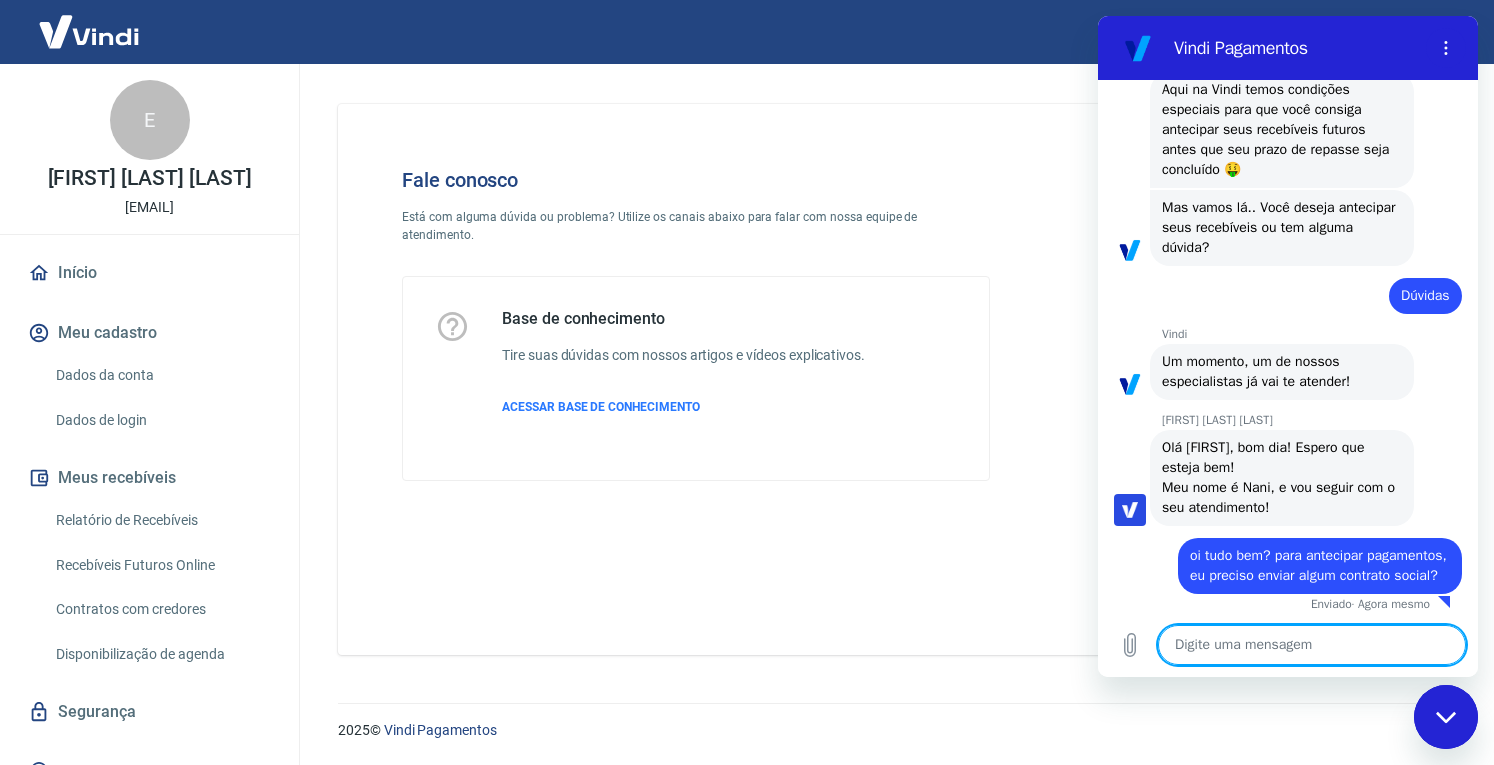 scroll, scrollTop: 4842, scrollLeft: 0, axis: vertical 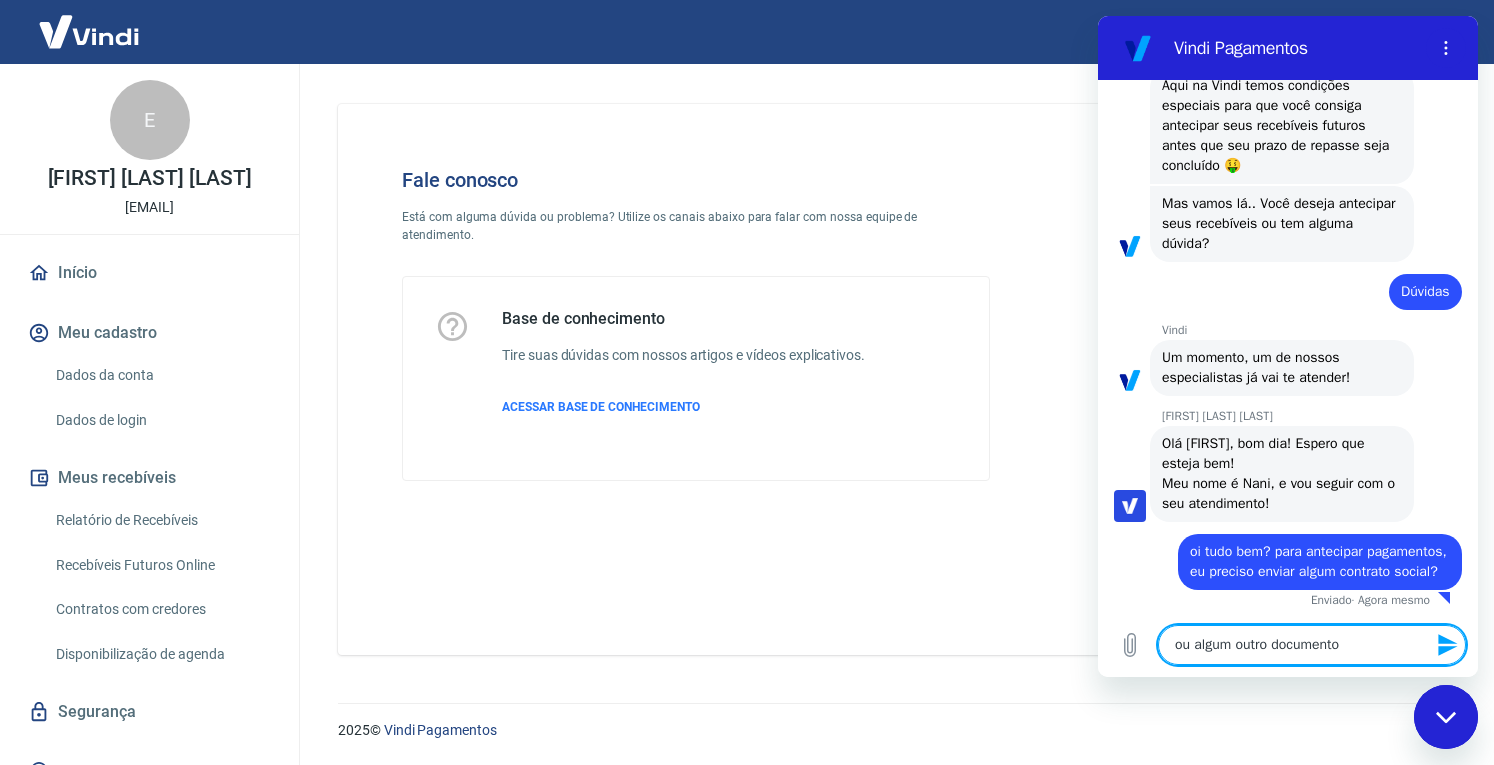 type on "ou algum outro documento?" 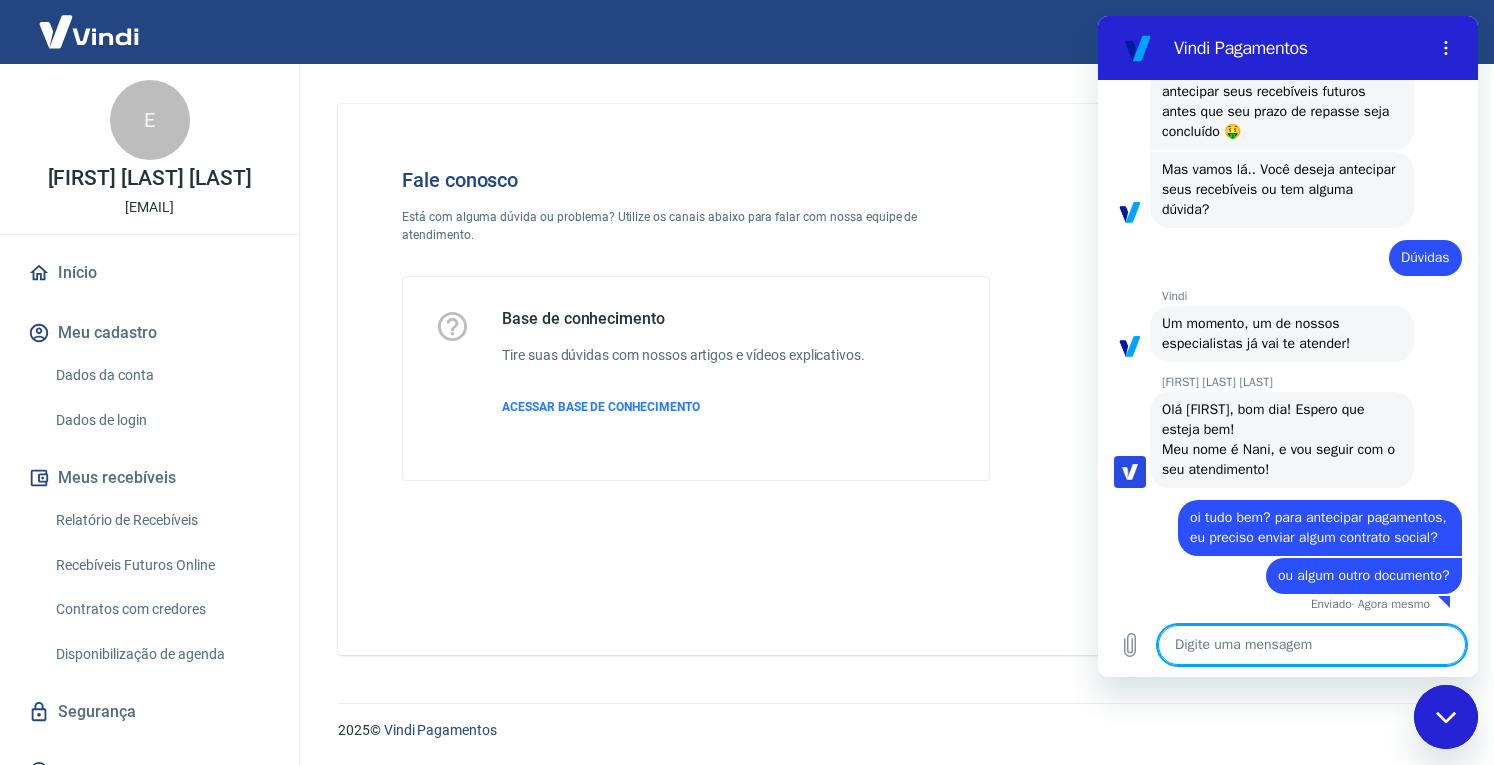 scroll, scrollTop: 4880, scrollLeft: 0, axis: vertical 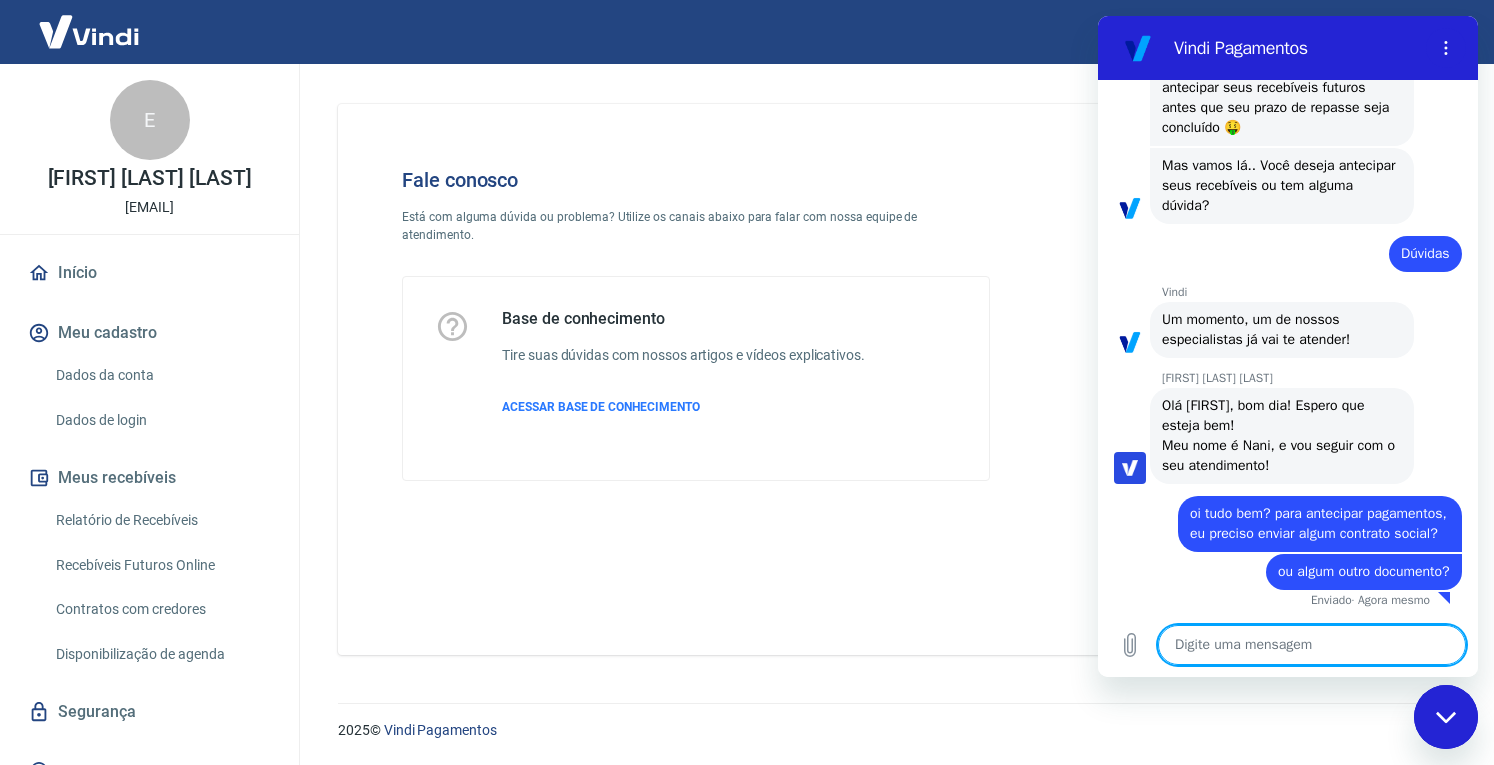 click at bounding box center [1312, 645] 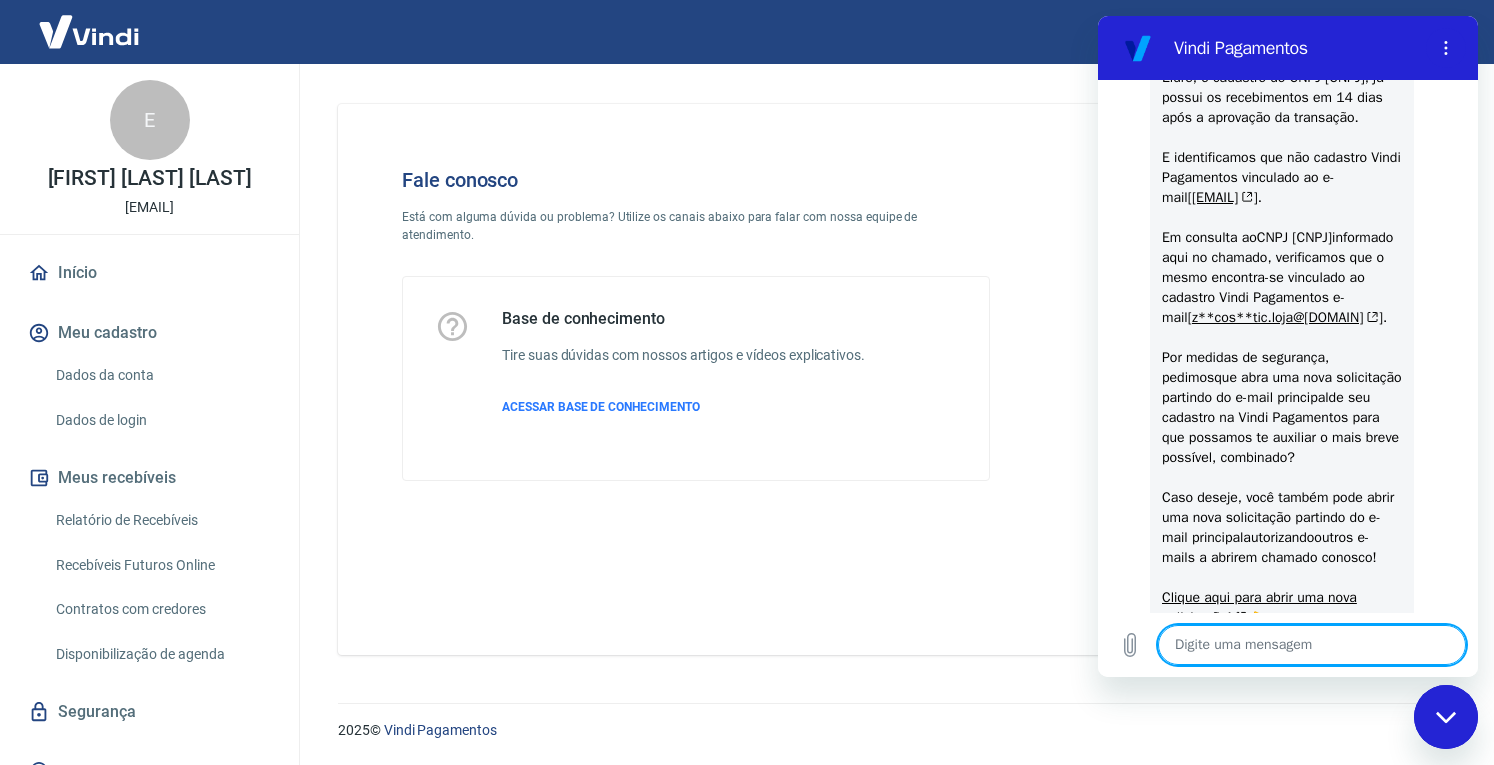 scroll, scrollTop: 5280, scrollLeft: 0, axis: vertical 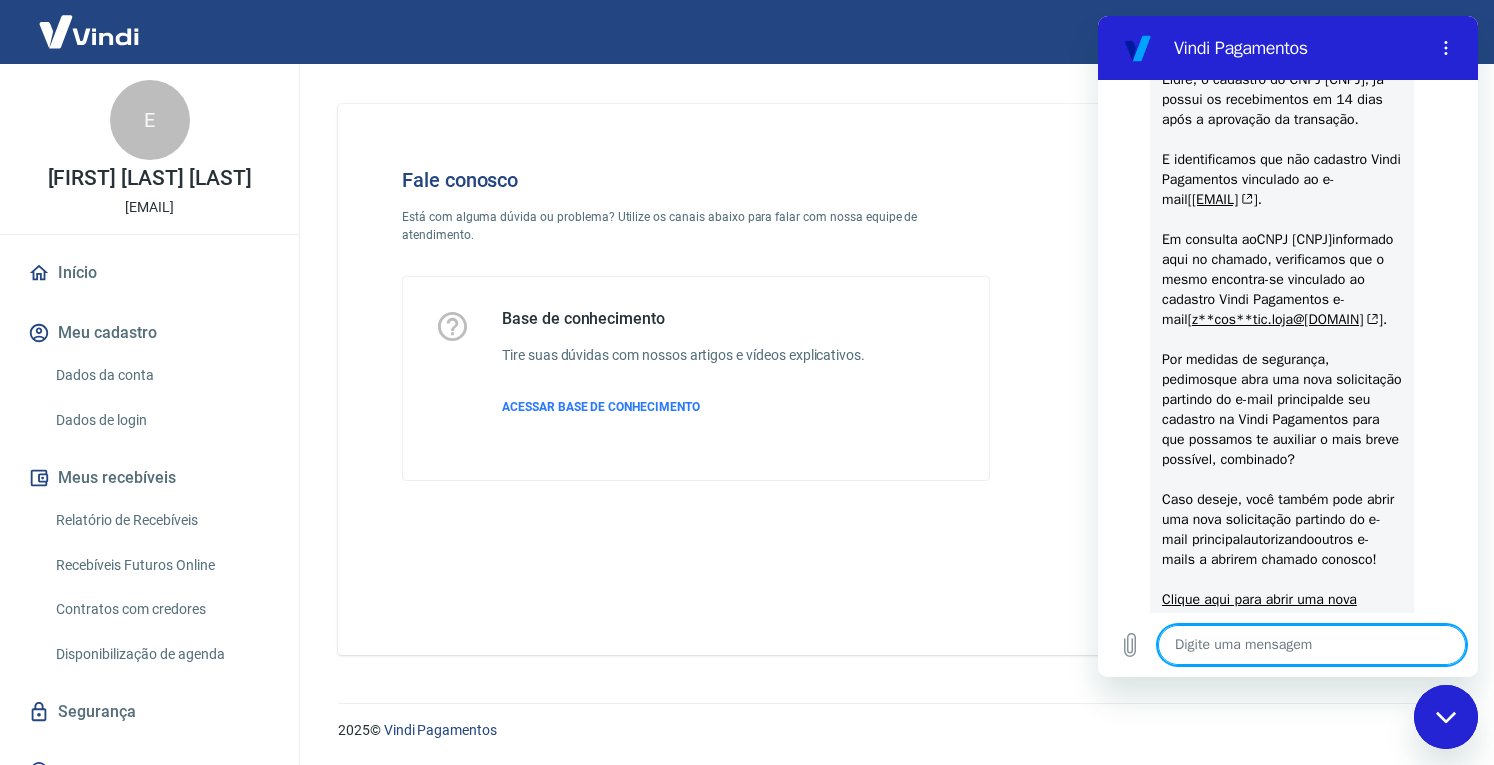 click at bounding box center [1312, 645] 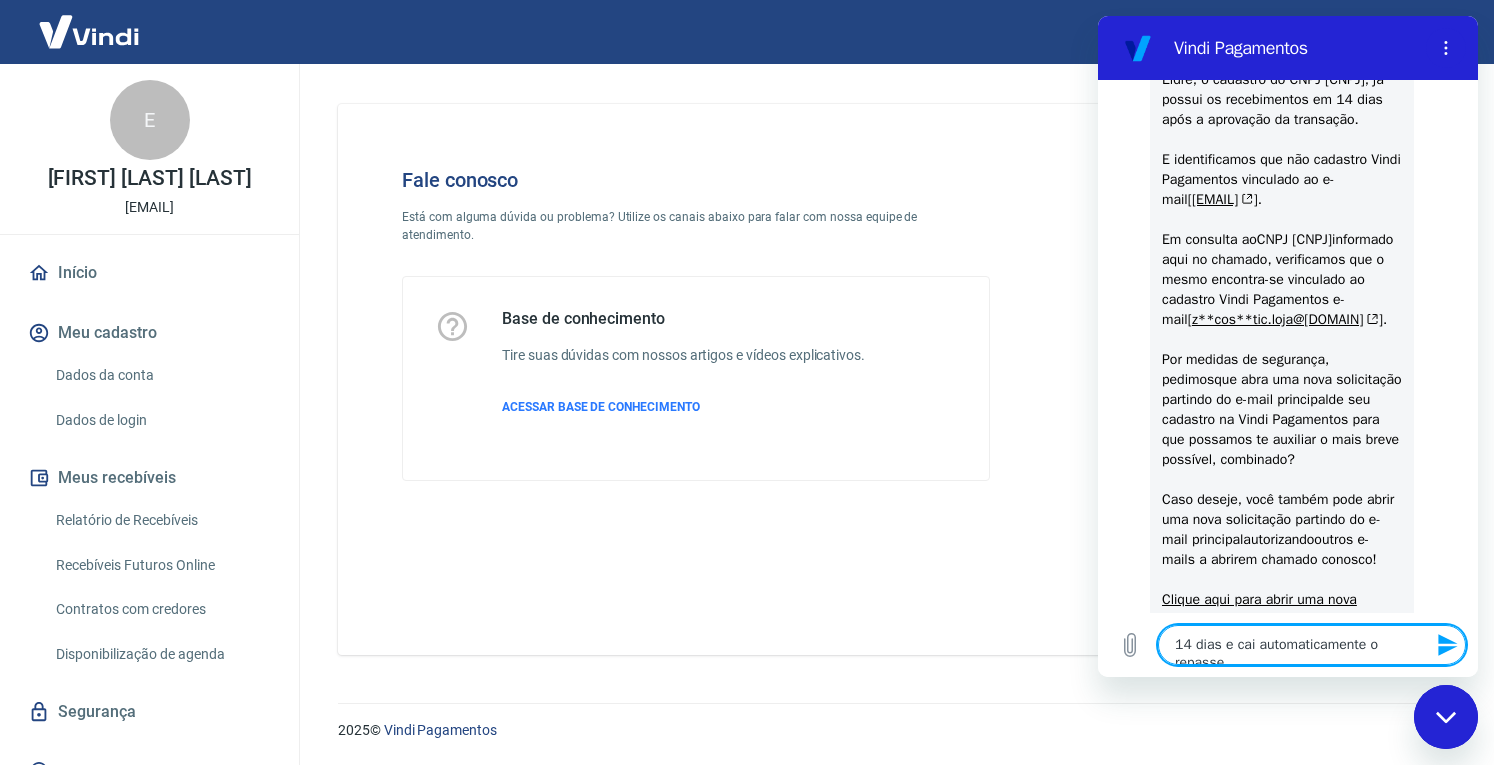 type on "14 dias e cai automaticamente o repasse?" 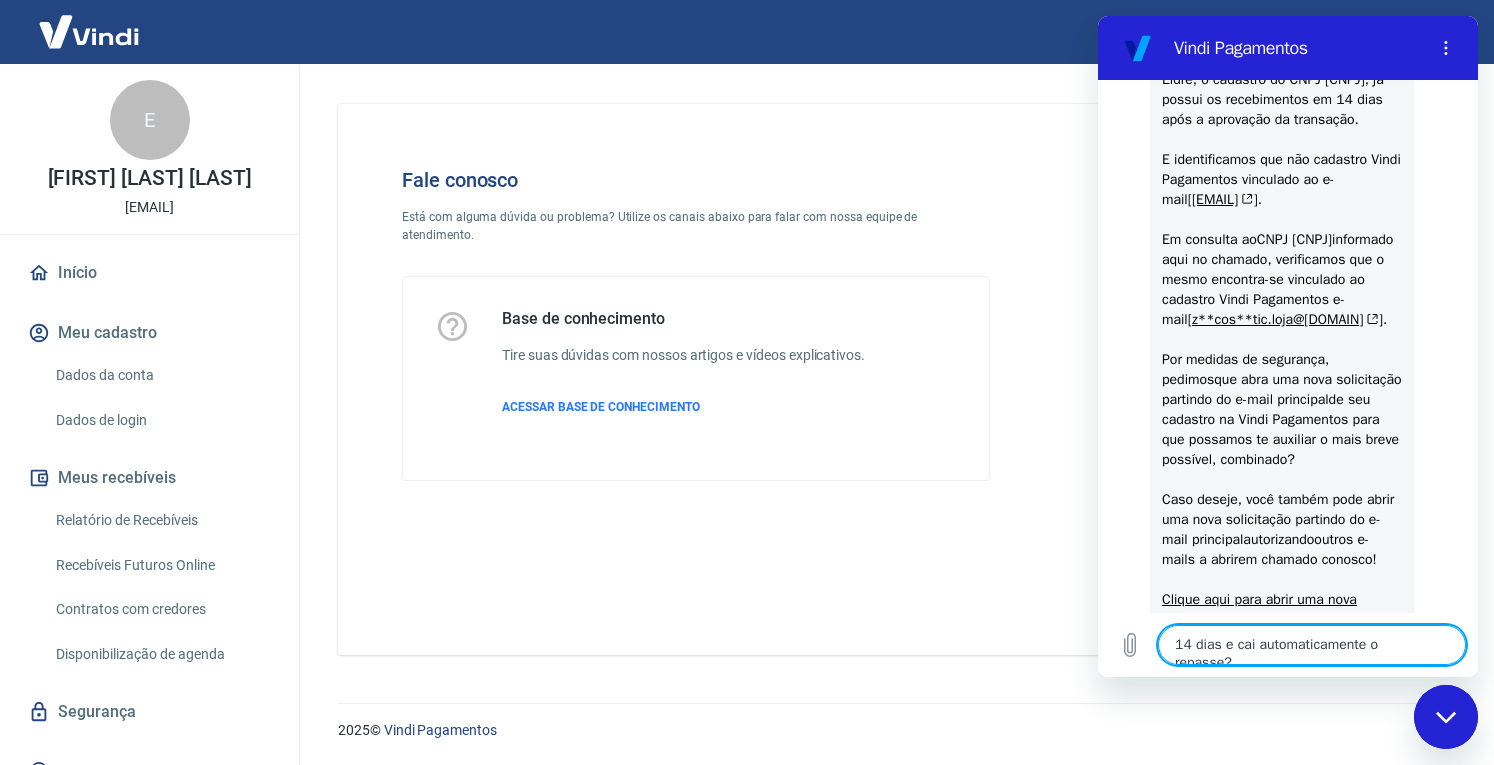 type 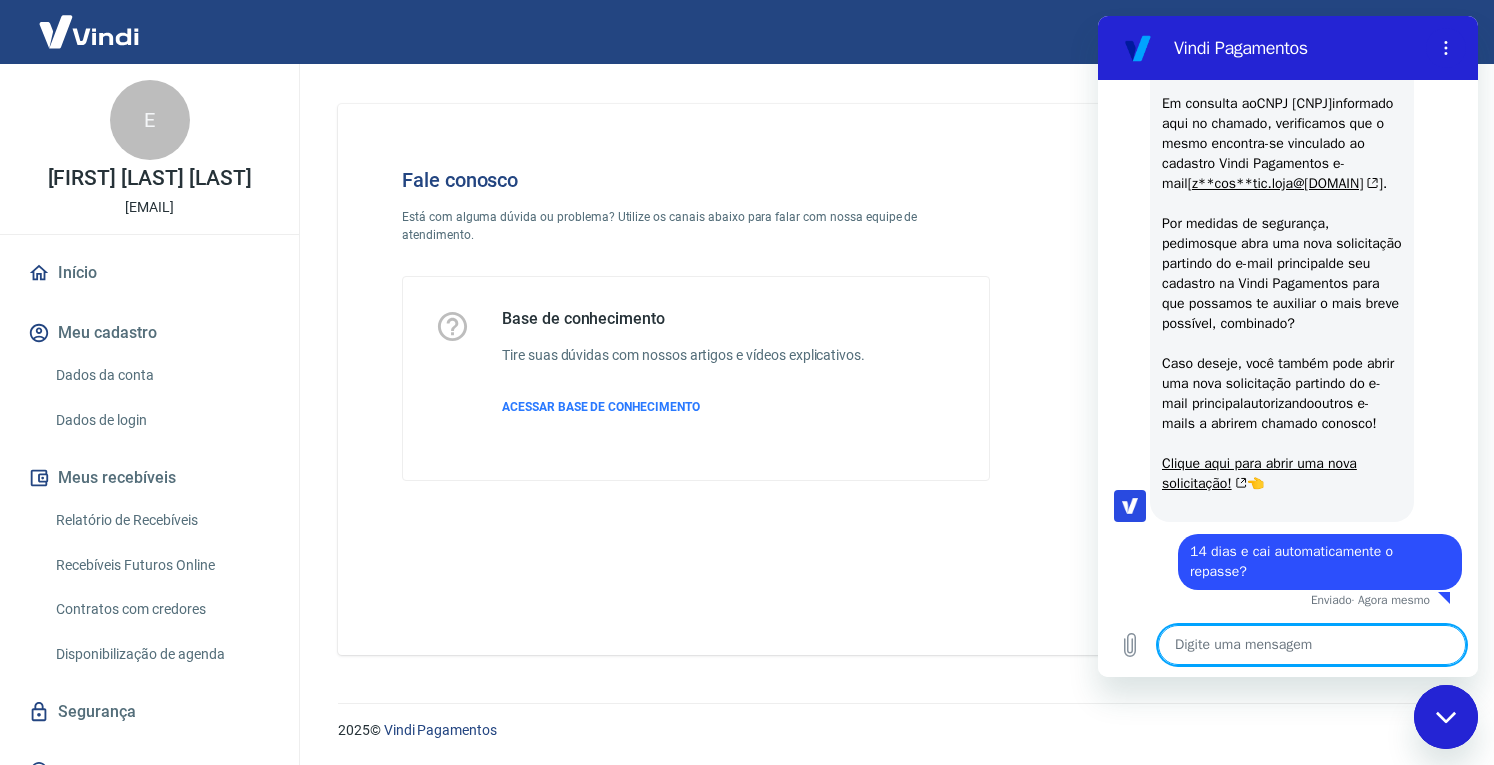 scroll, scrollTop: 5512, scrollLeft: 0, axis: vertical 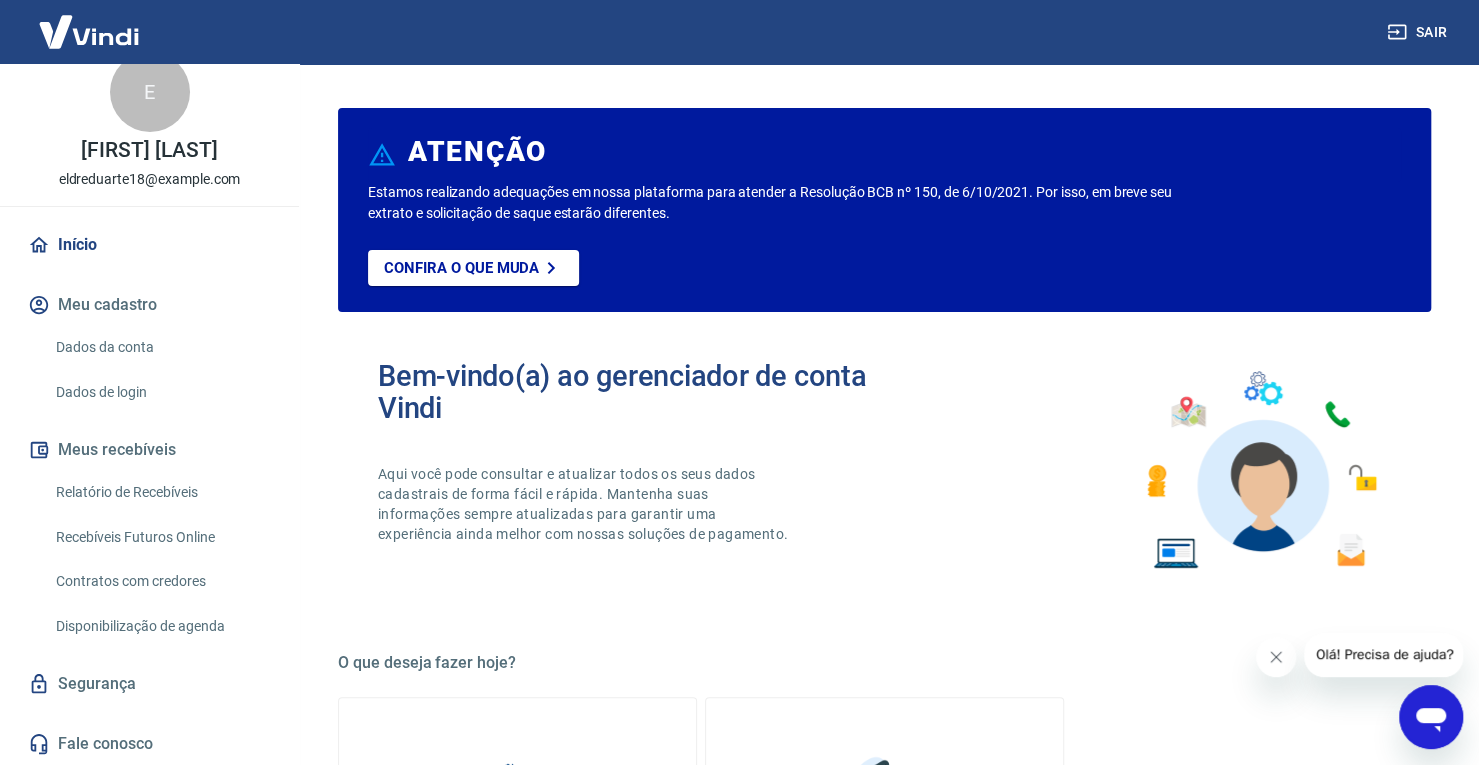 click 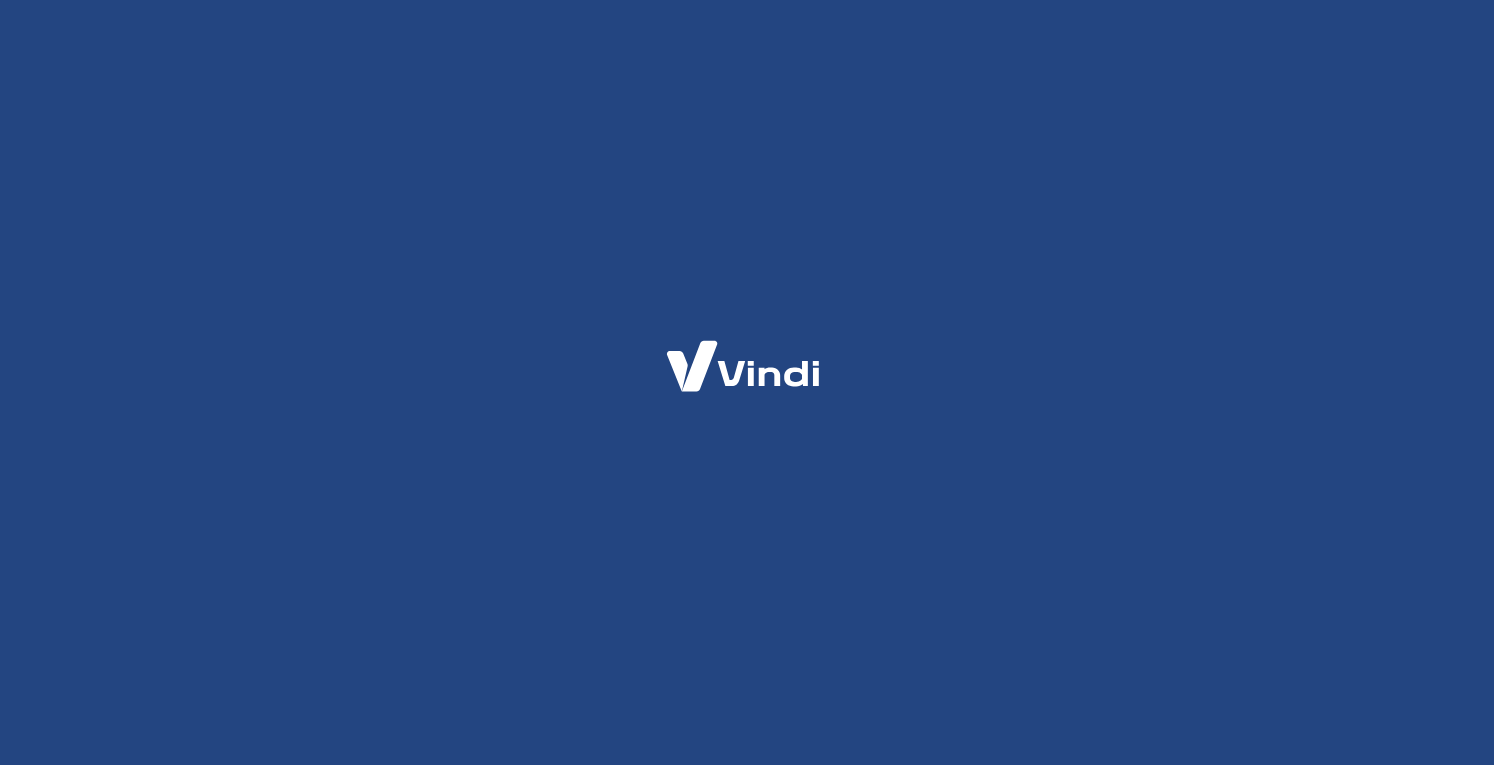scroll, scrollTop: 0, scrollLeft: 0, axis: both 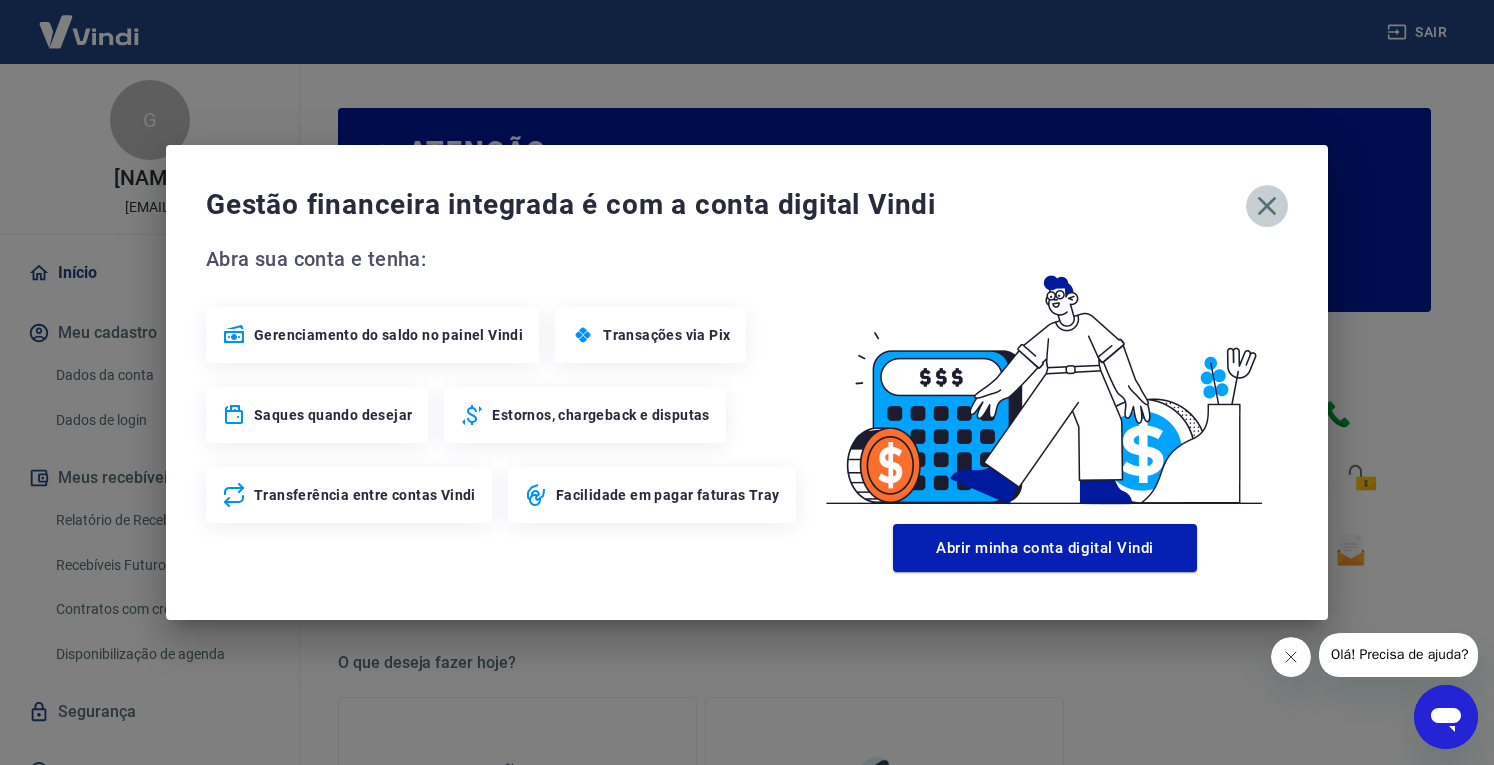 click 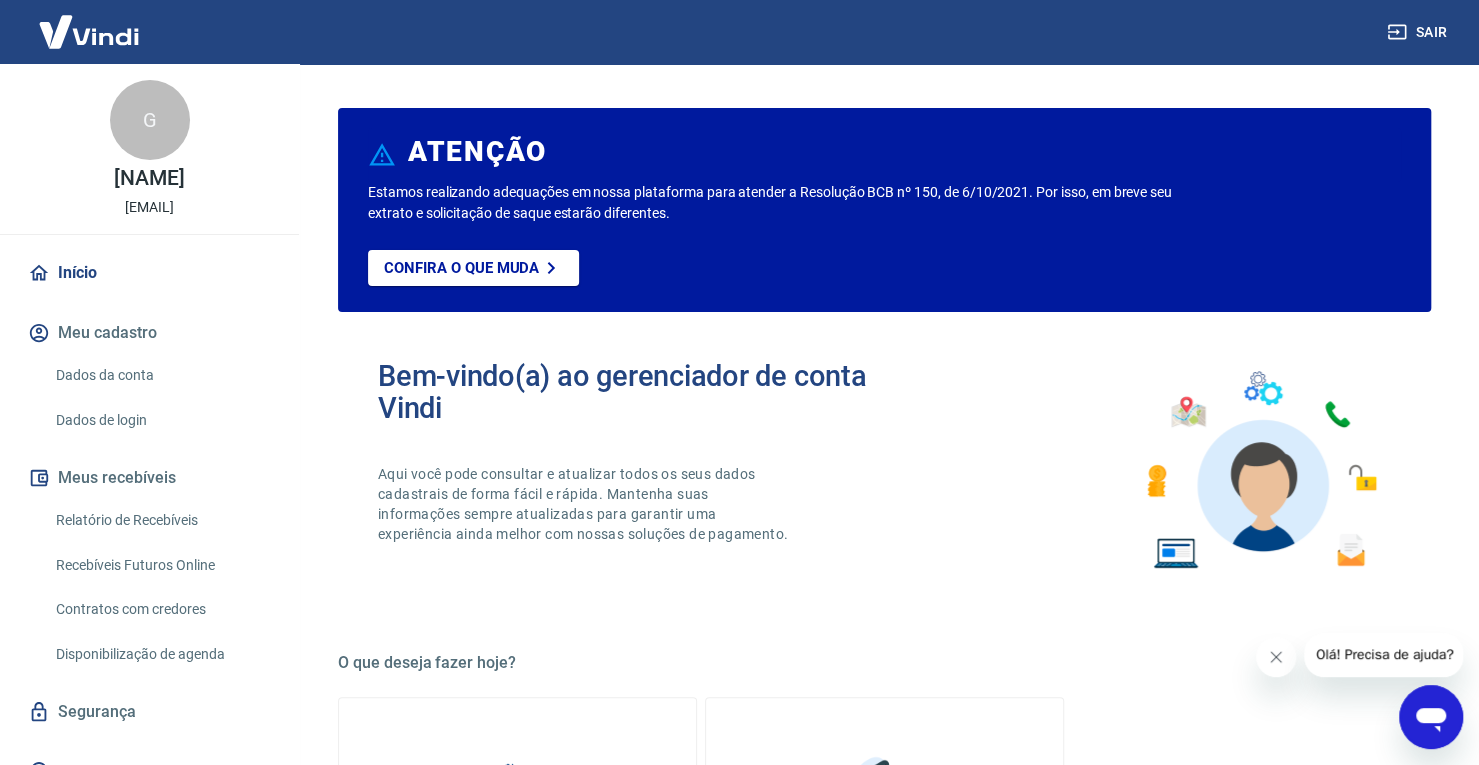 click 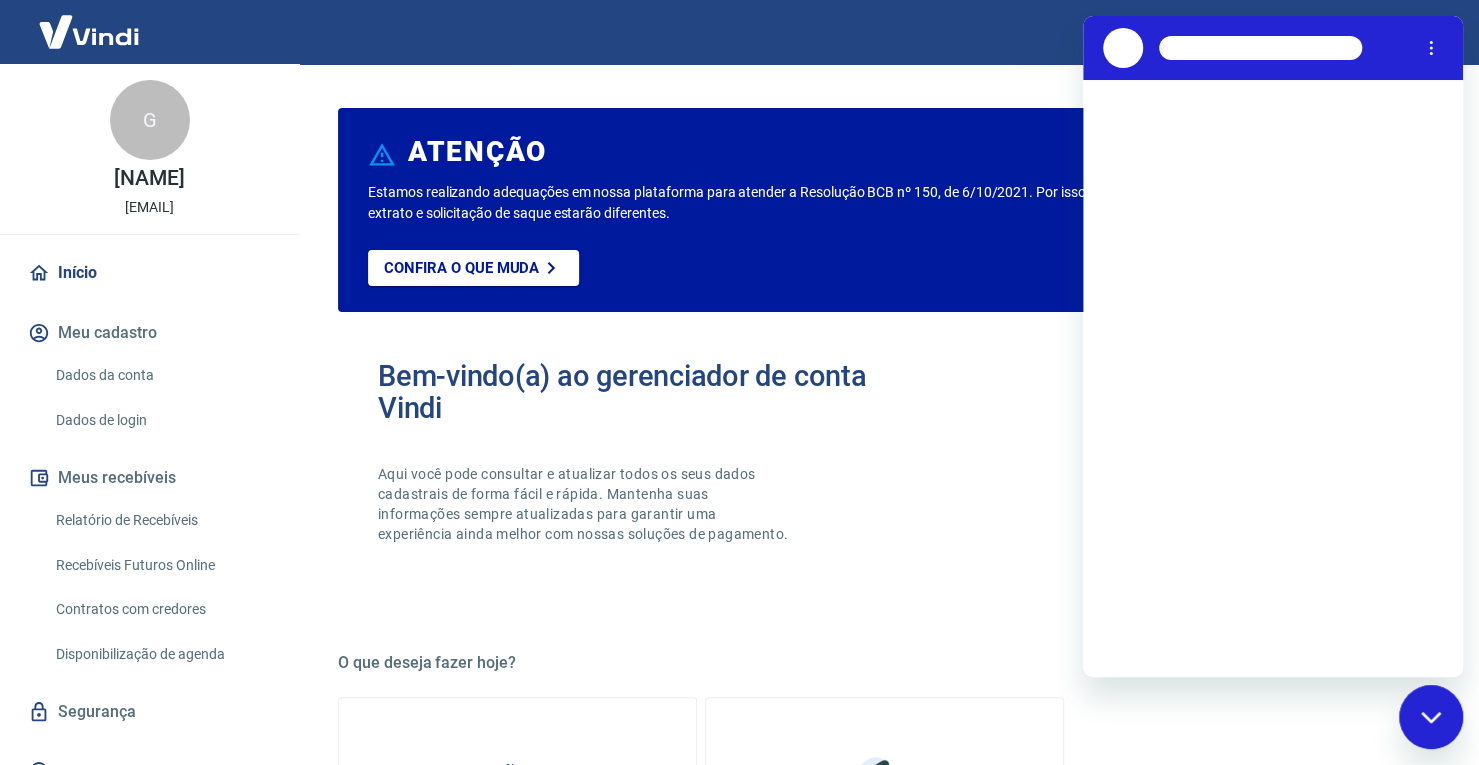 scroll, scrollTop: 0, scrollLeft: 0, axis: both 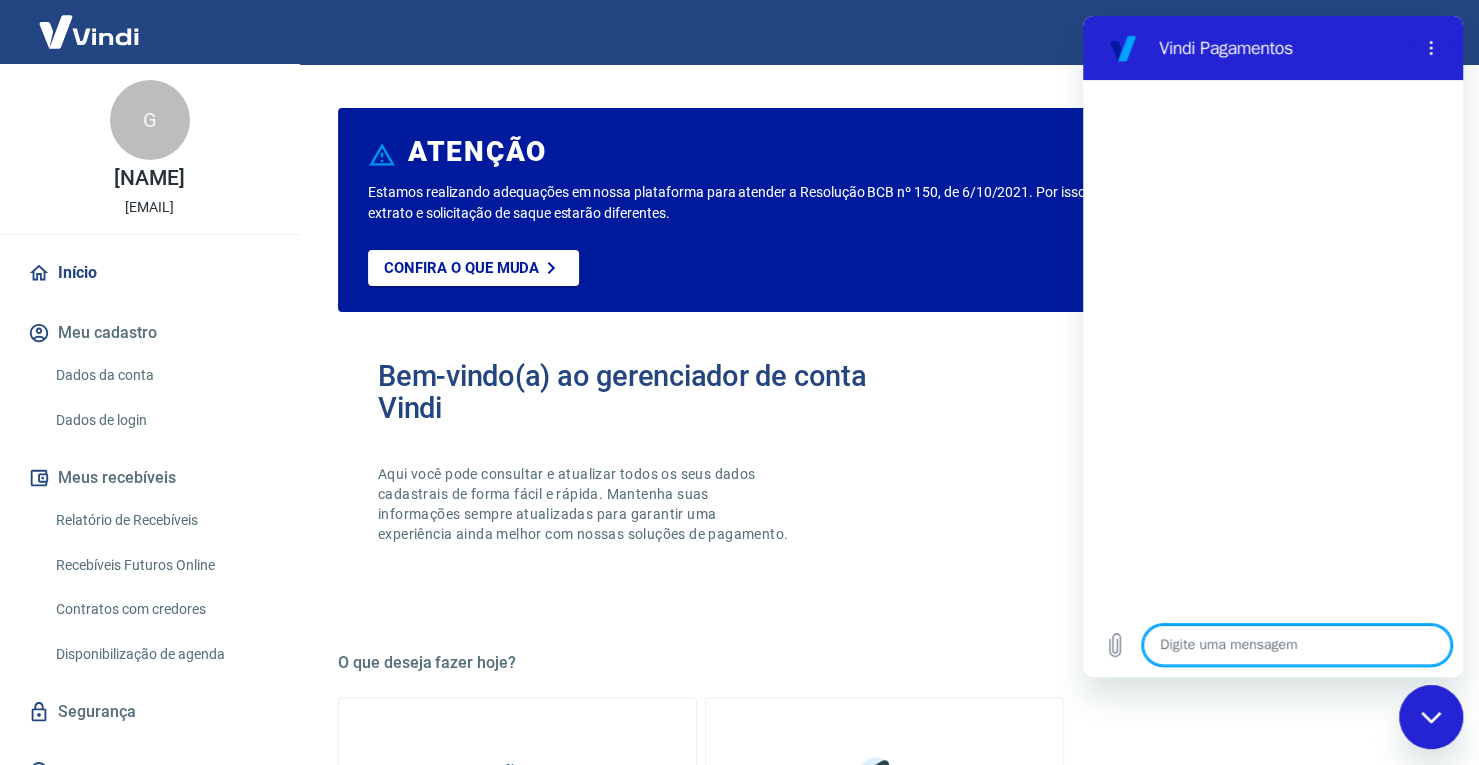 click at bounding box center (1297, 645) 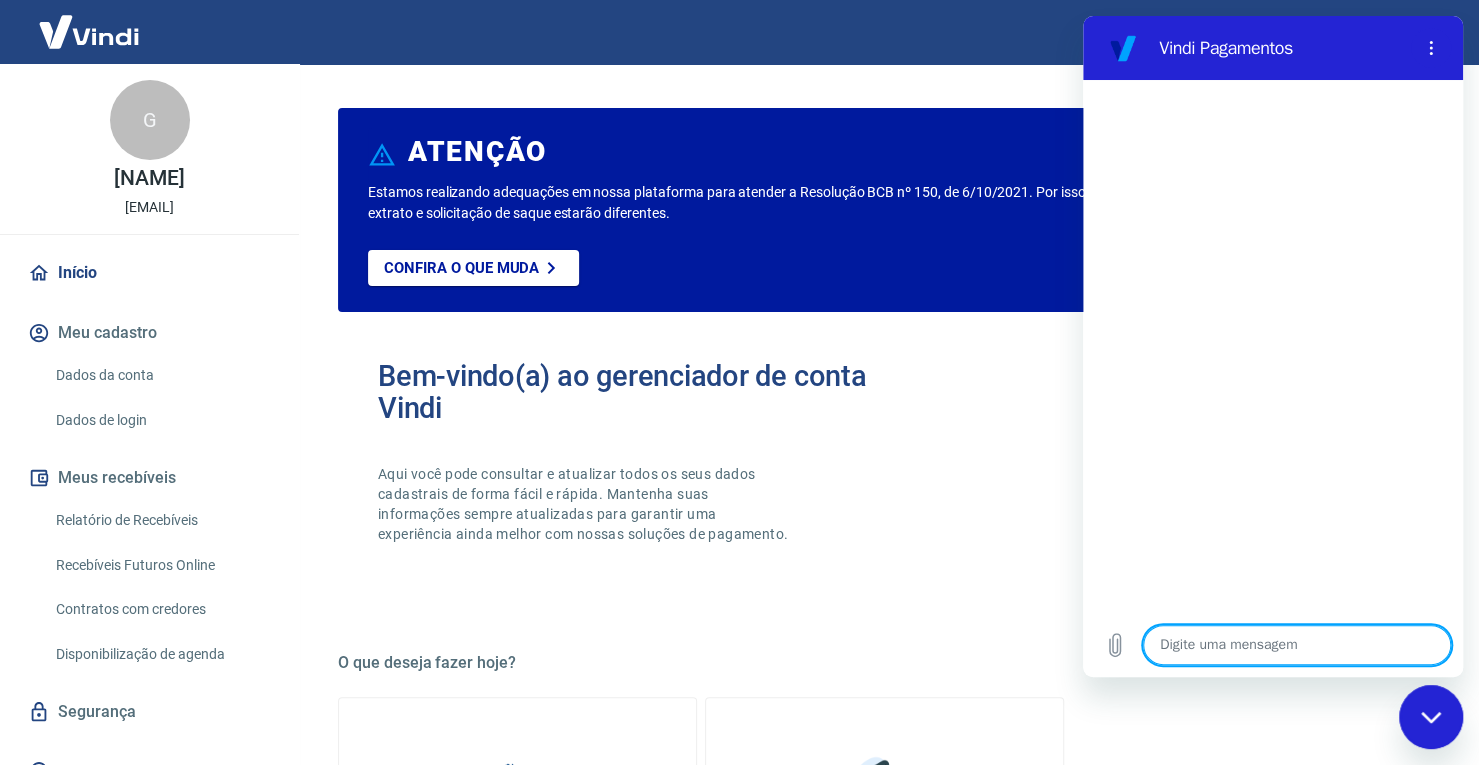 type on "o" 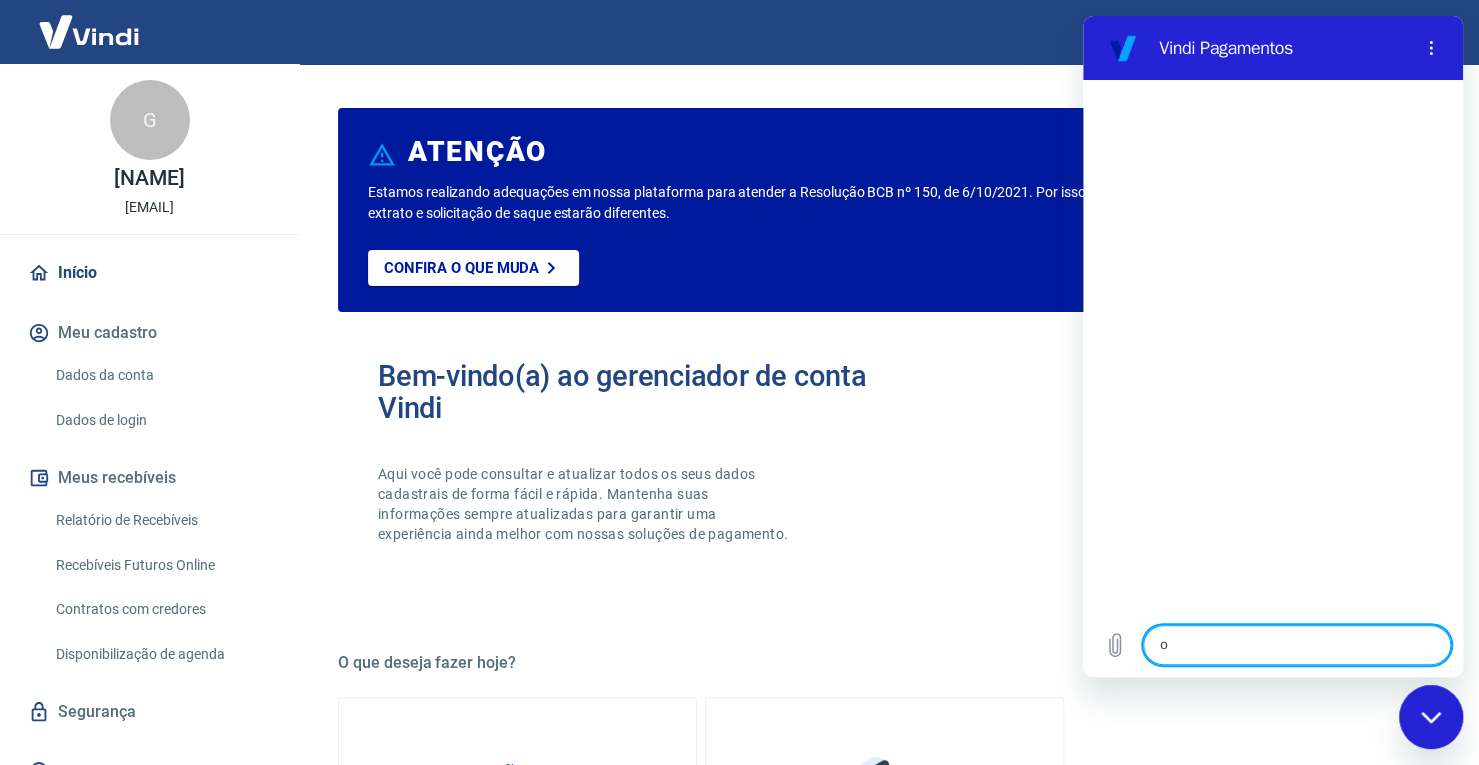 type on "oi" 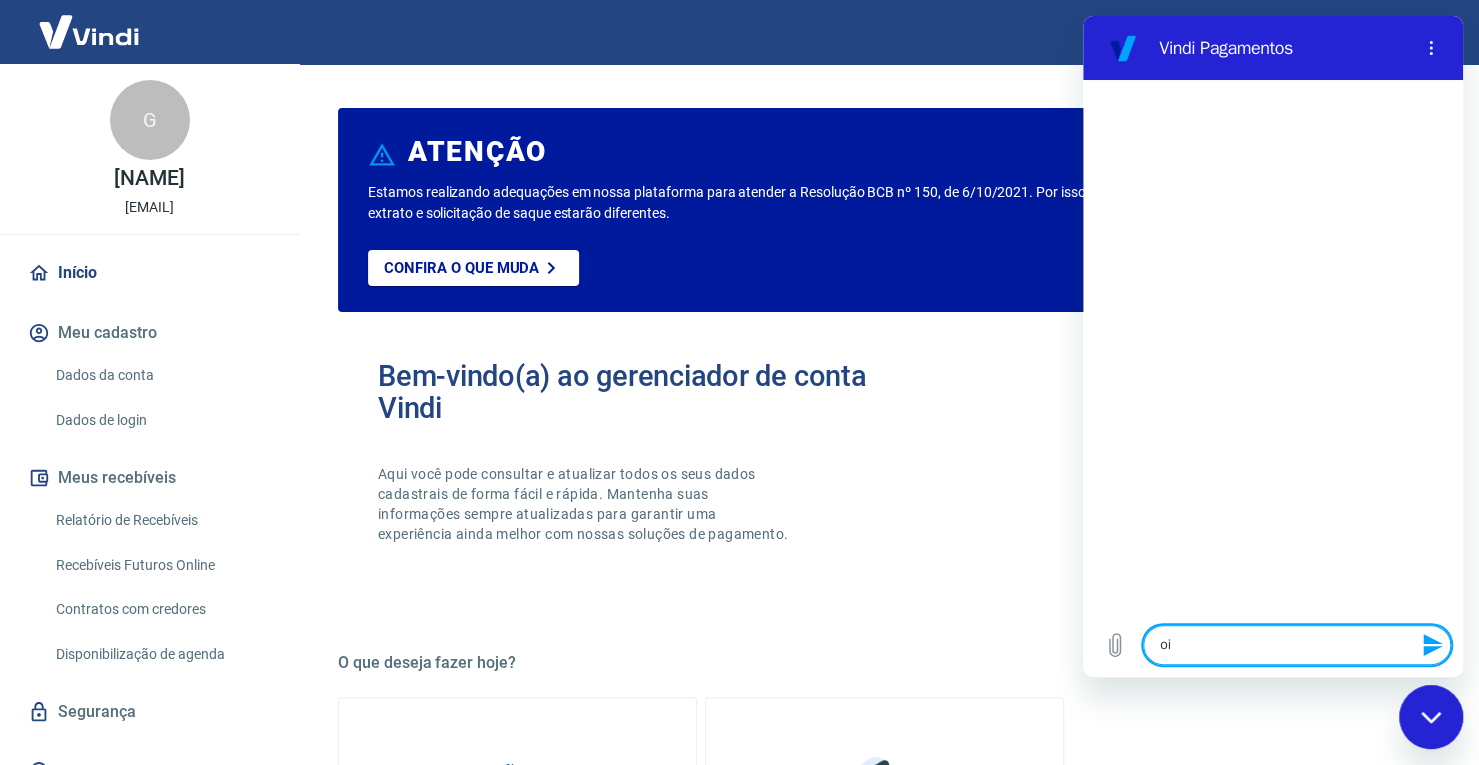 type 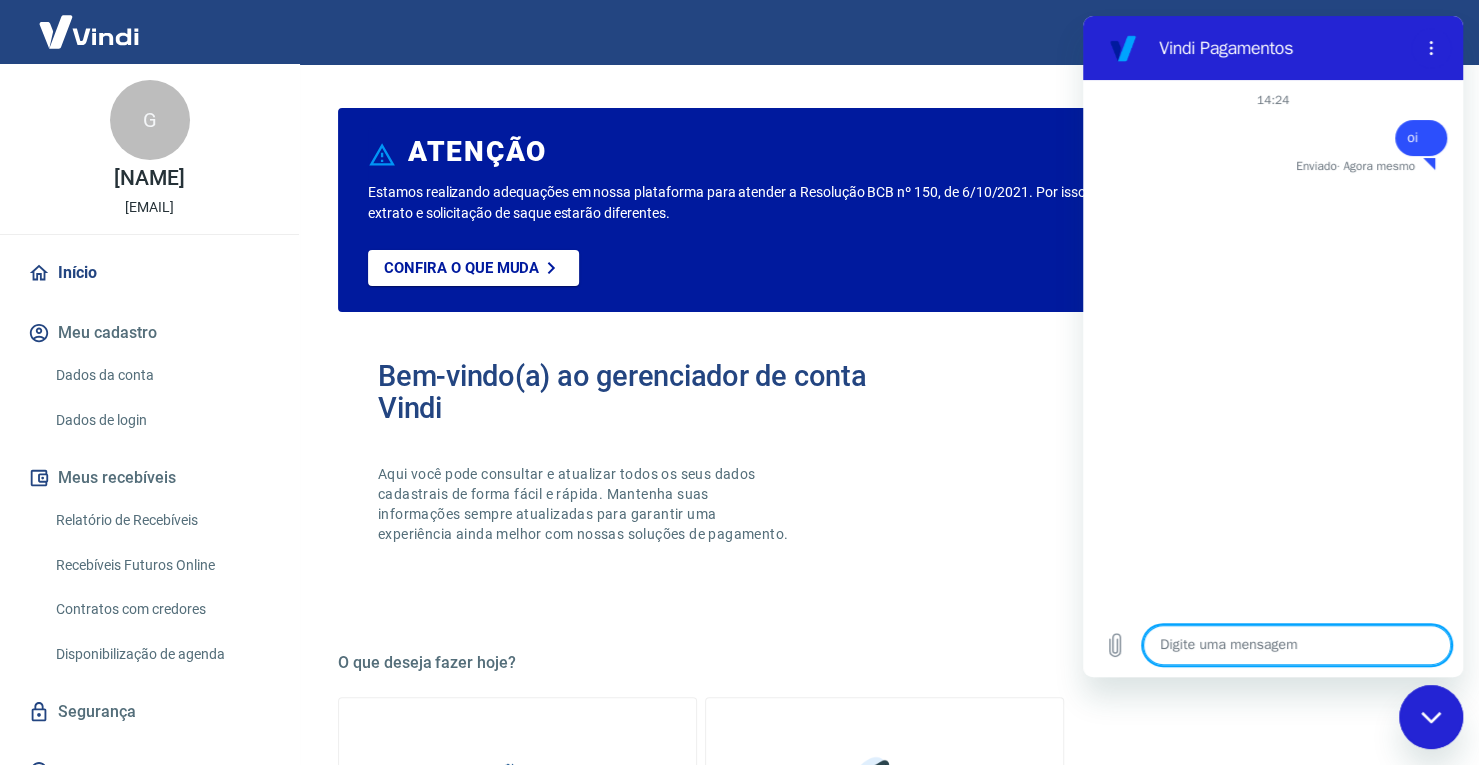 type on "x" 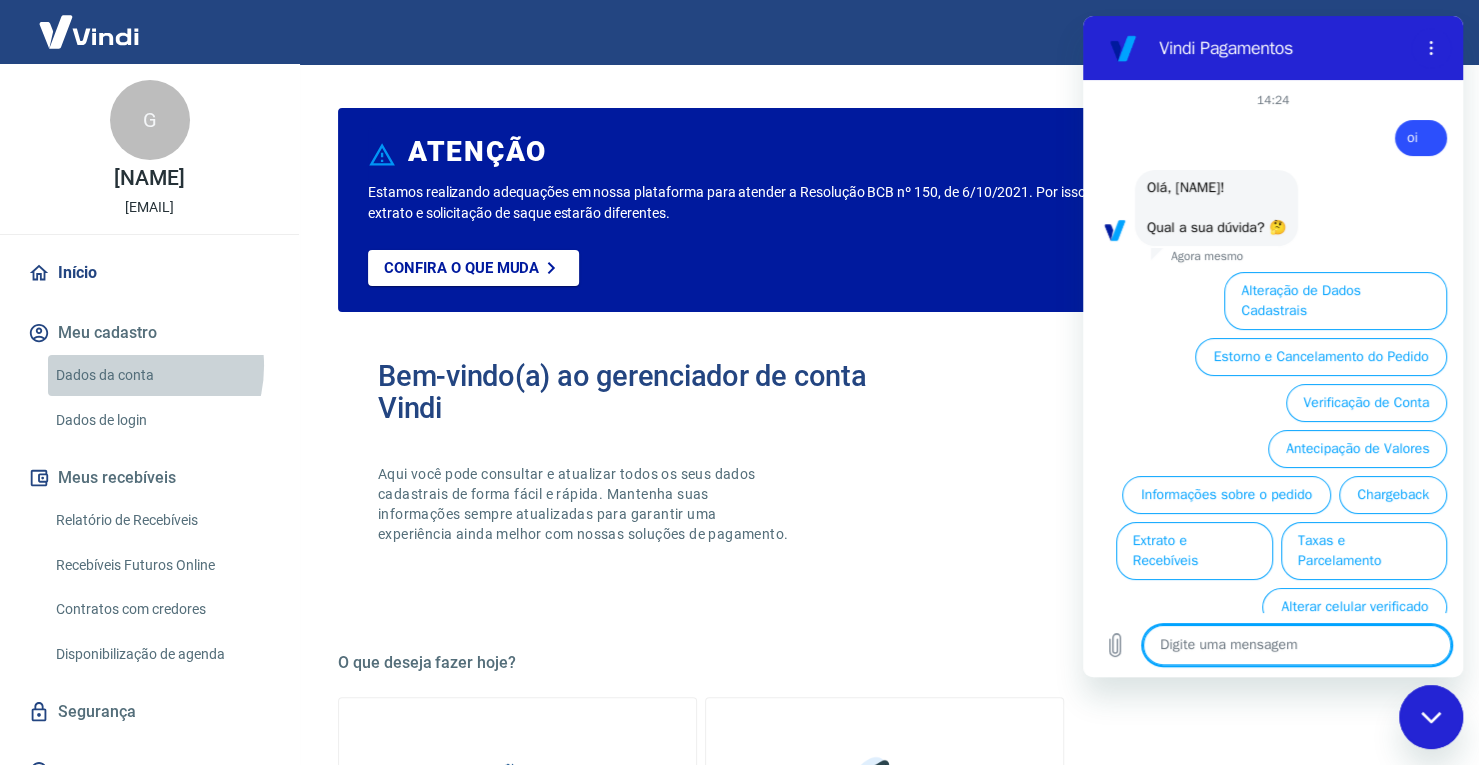 click on "Dados da conta" at bounding box center [161, 375] 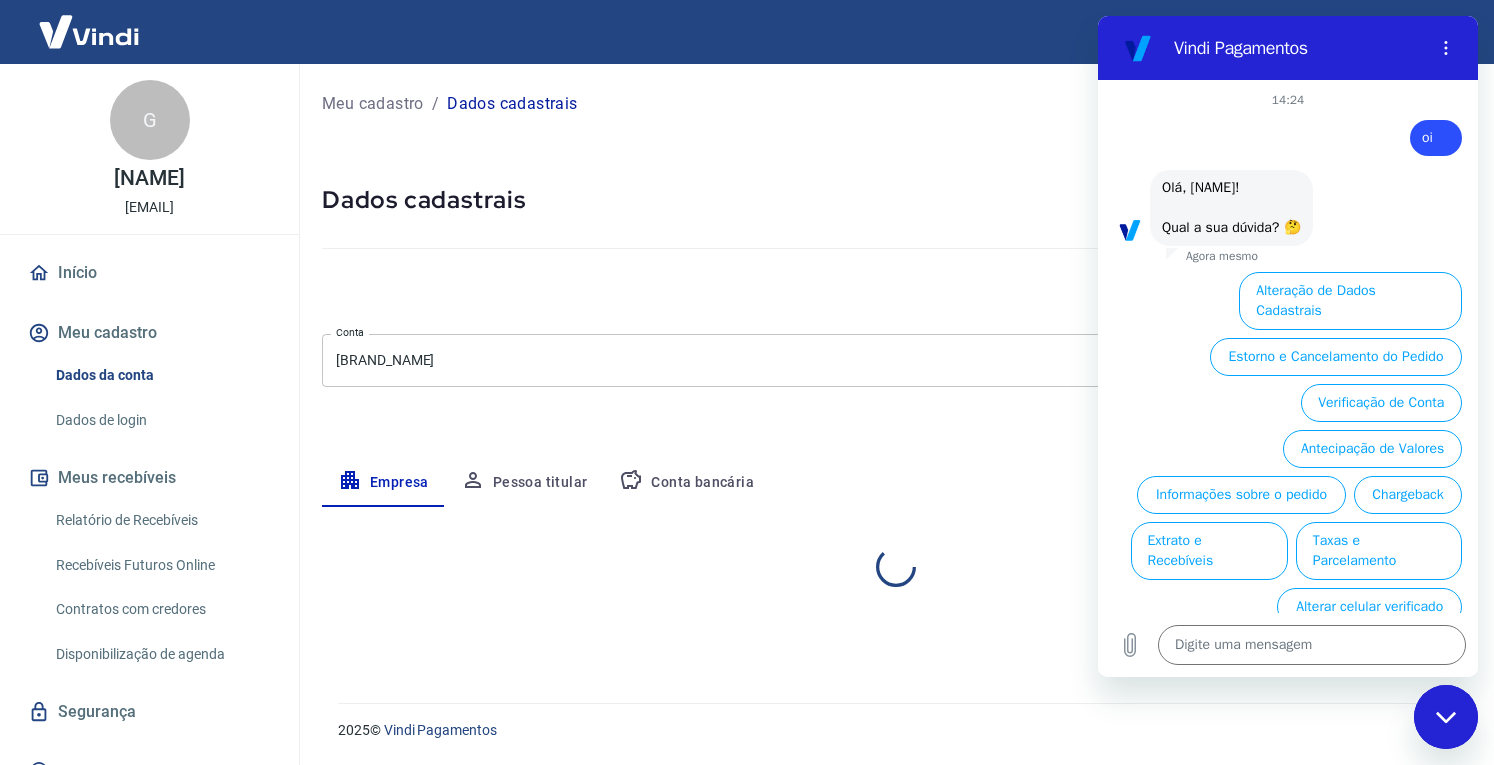 select on "SP" 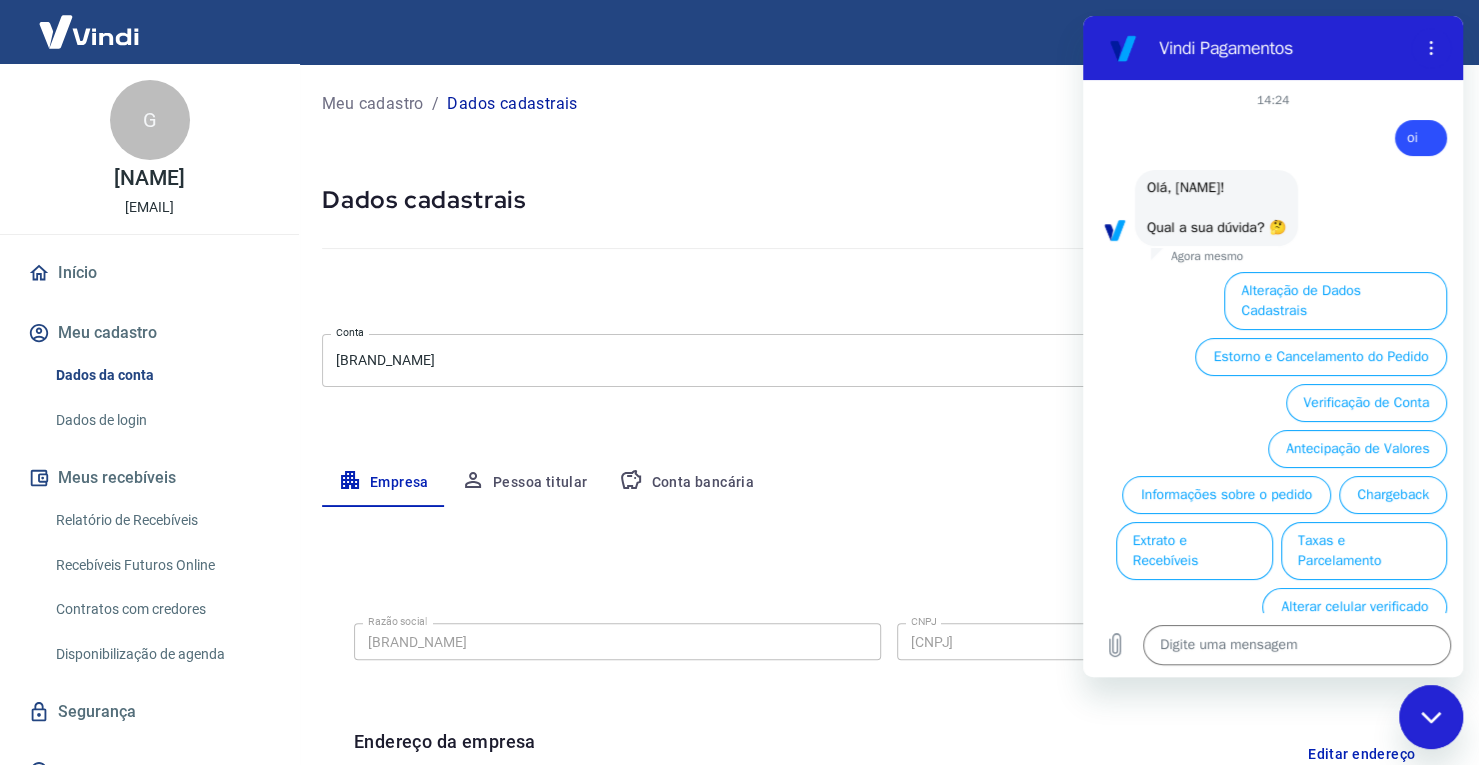 scroll, scrollTop: 666, scrollLeft: 0, axis: vertical 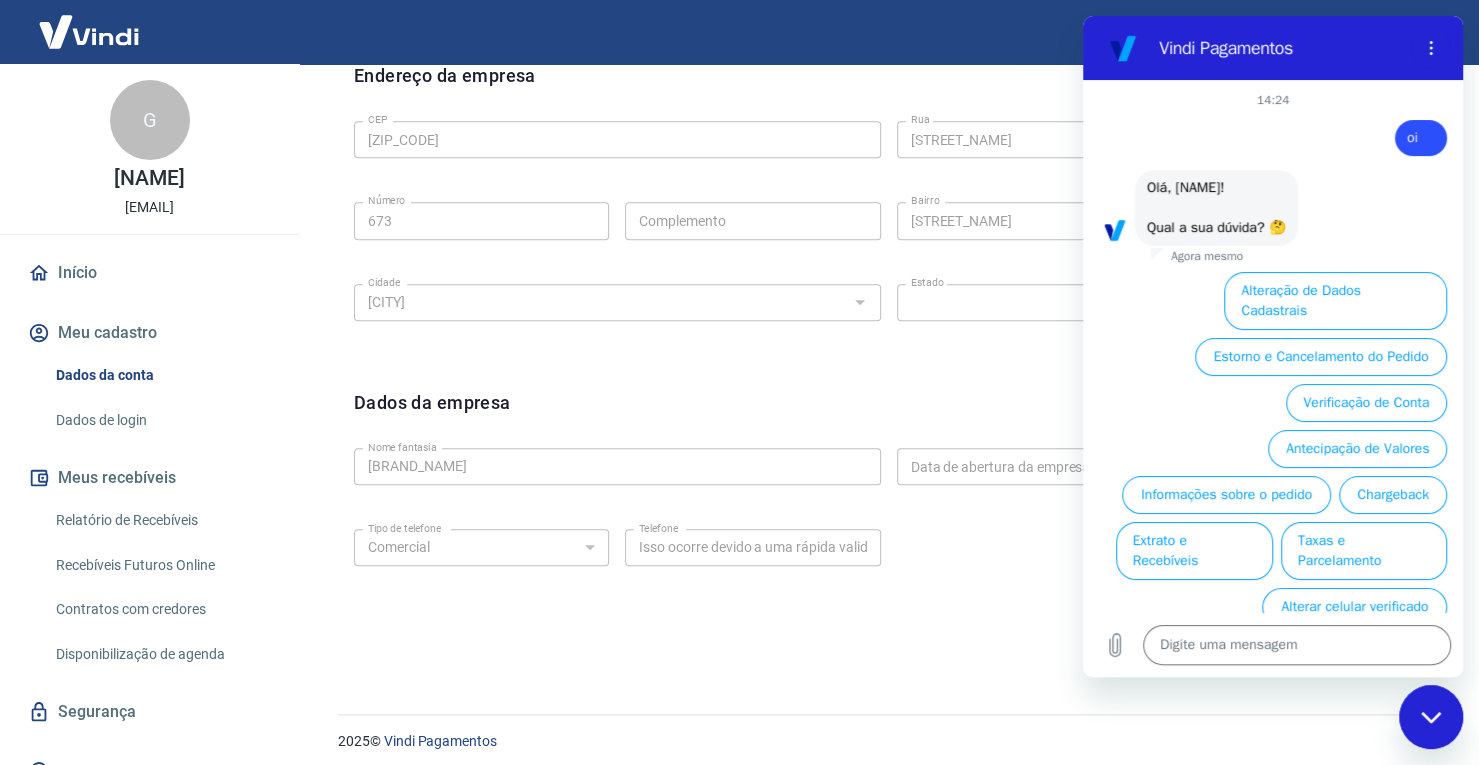 click 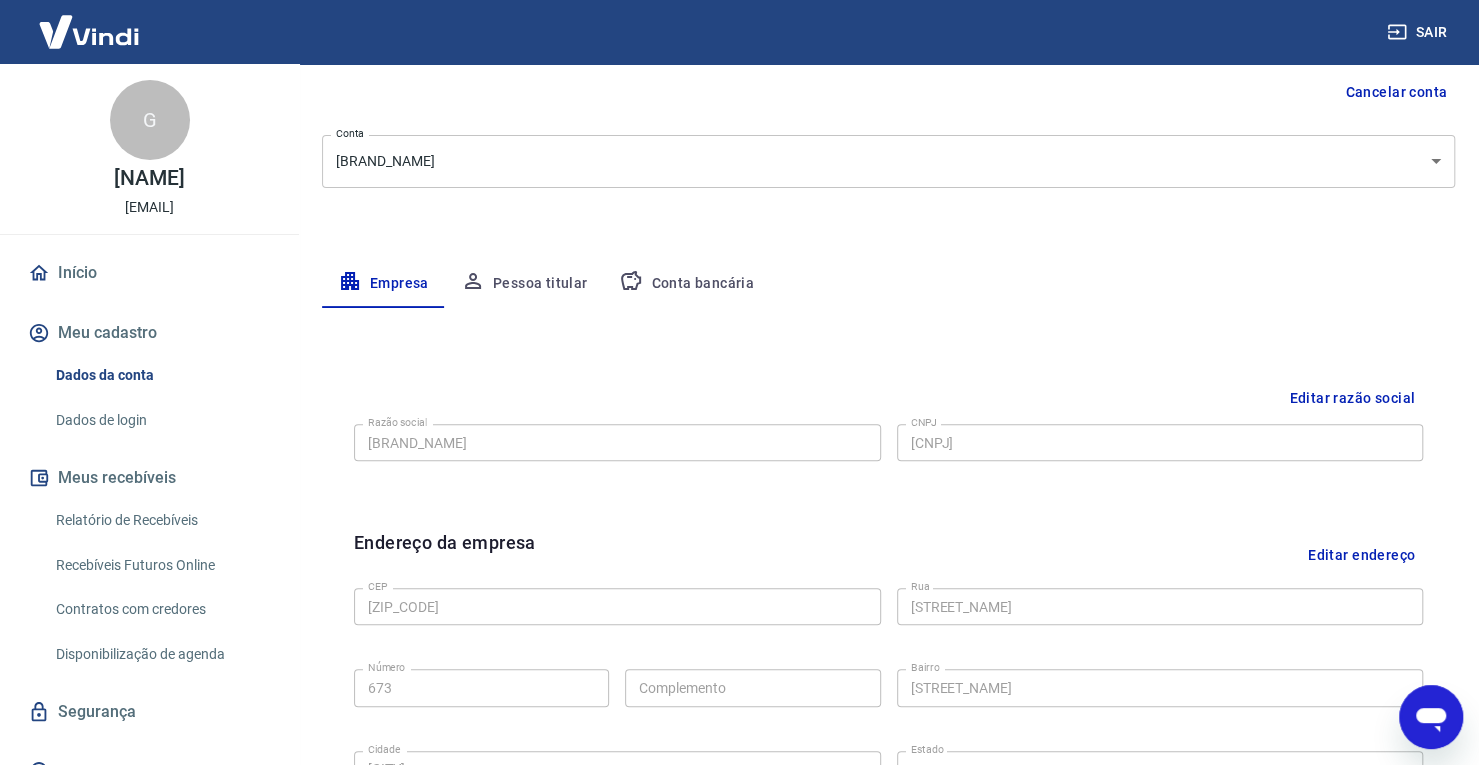 scroll, scrollTop: 198, scrollLeft: 0, axis: vertical 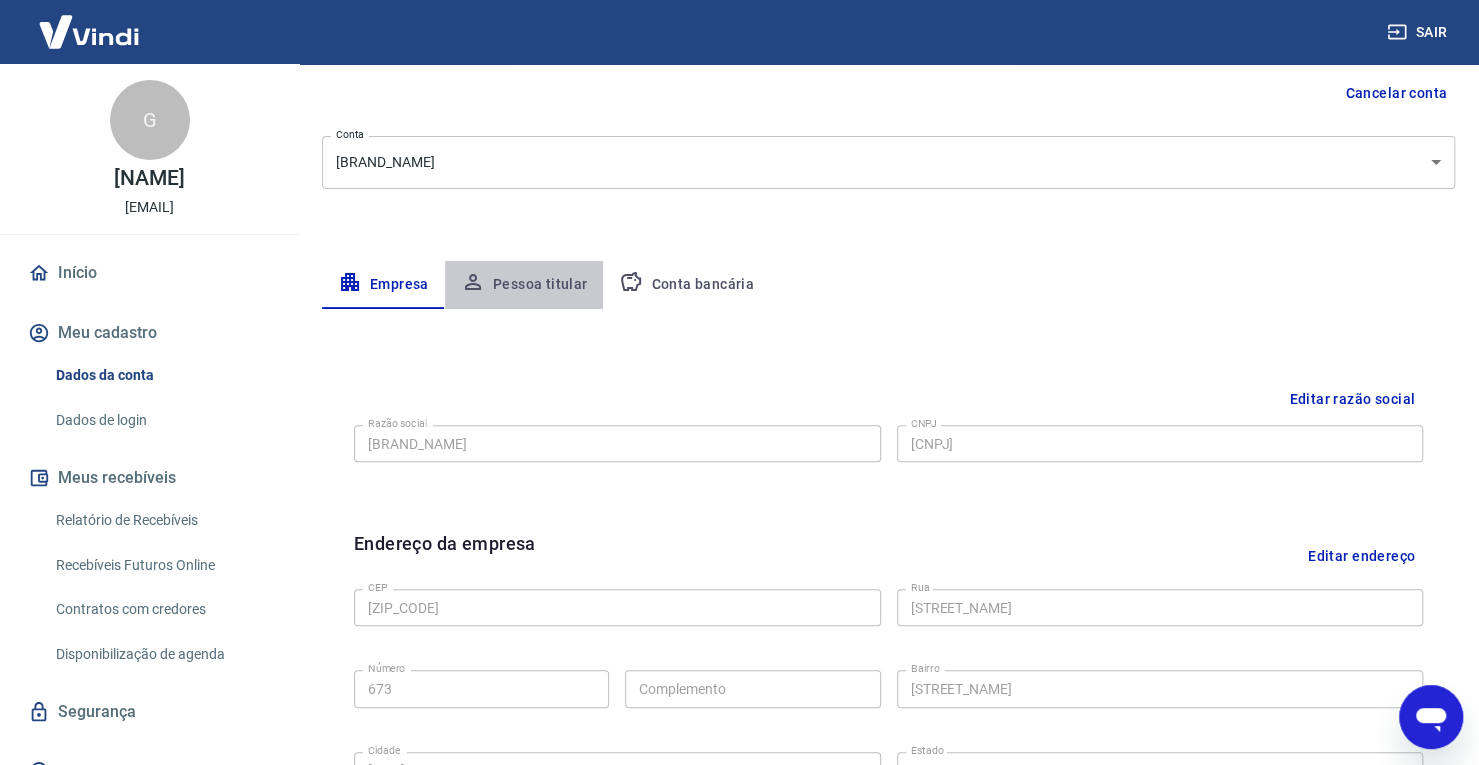 click on "Pessoa titular" at bounding box center [524, 285] 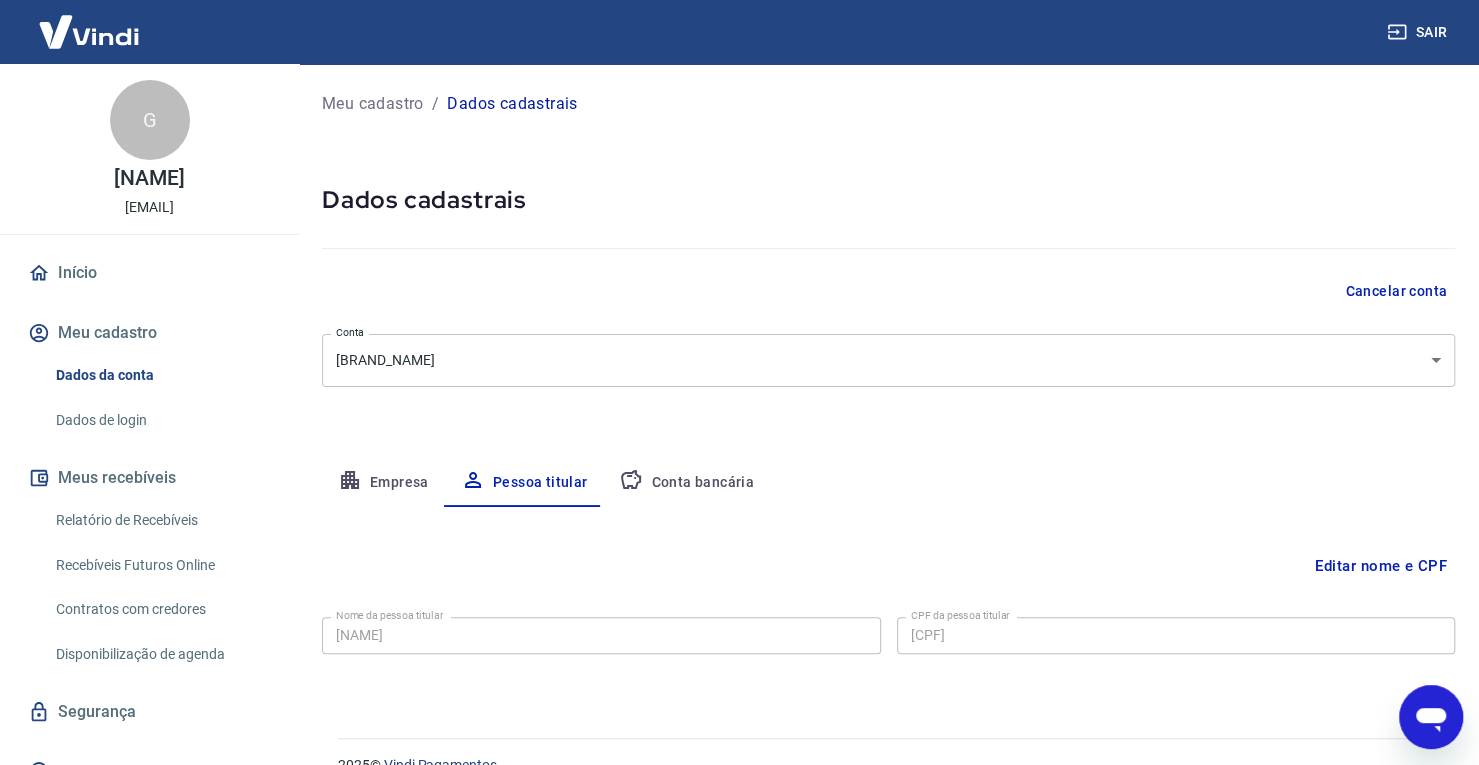 scroll, scrollTop: 34, scrollLeft: 0, axis: vertical 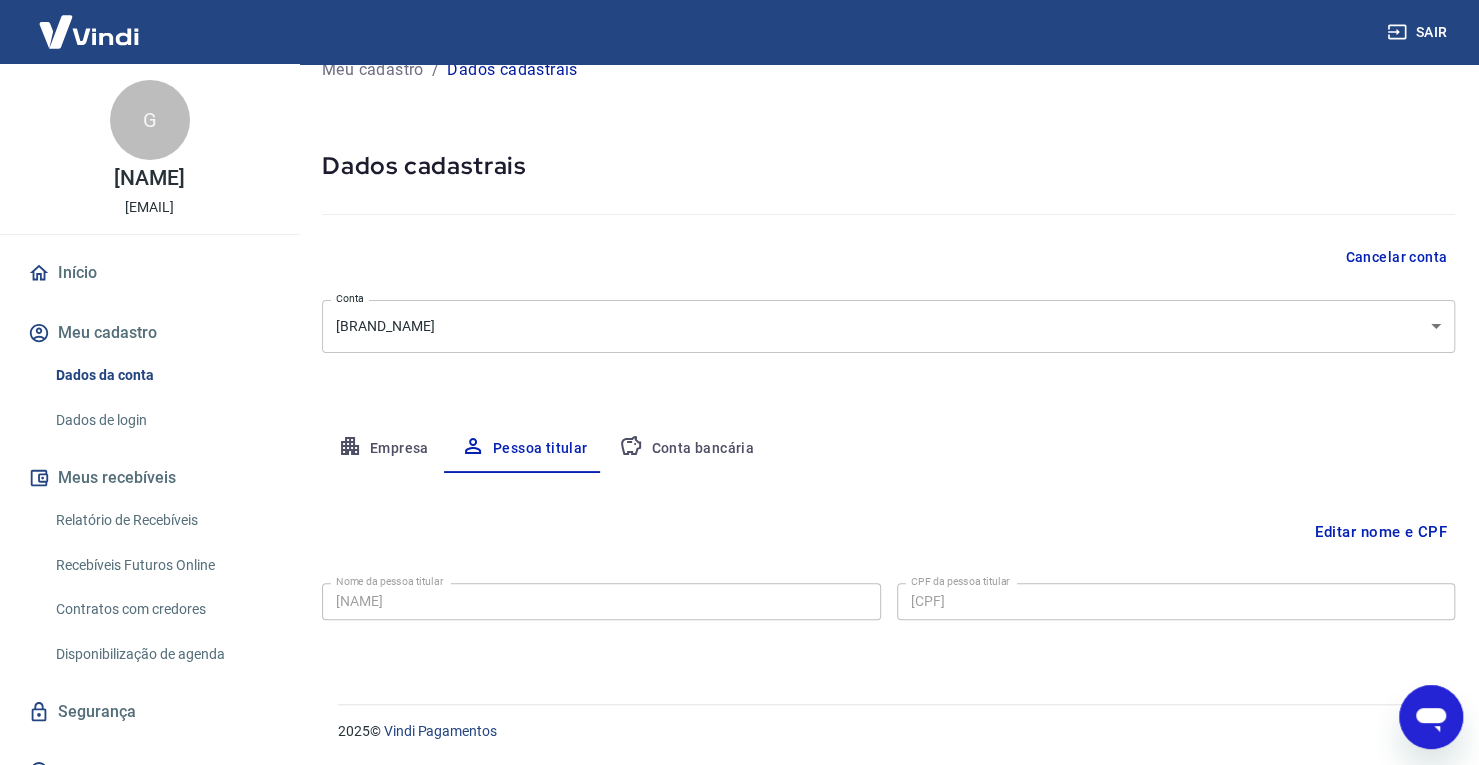 click on "Empresa" at bounding box center [383, 449] 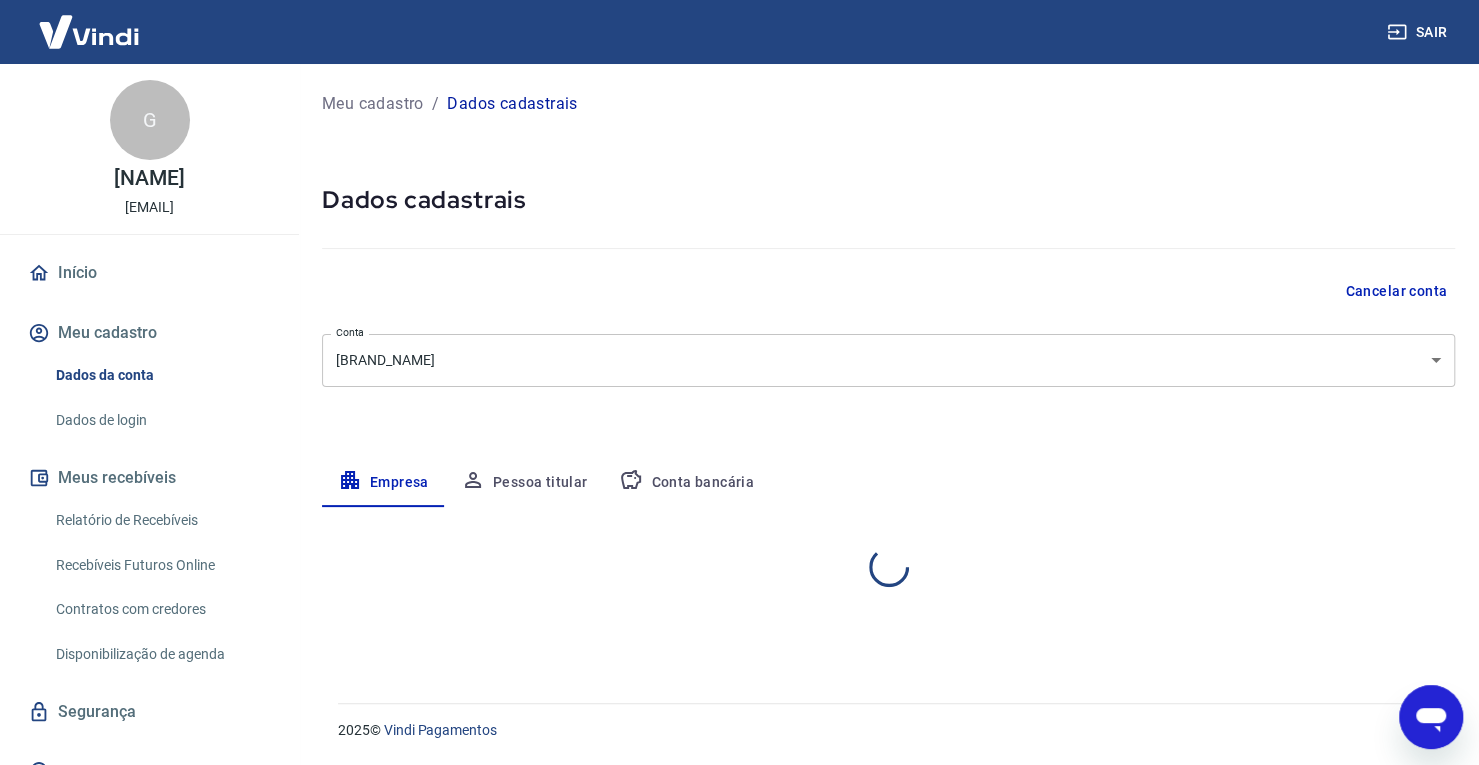 scroll, scrollTop: 0, scrollLeft: 0, axis: both 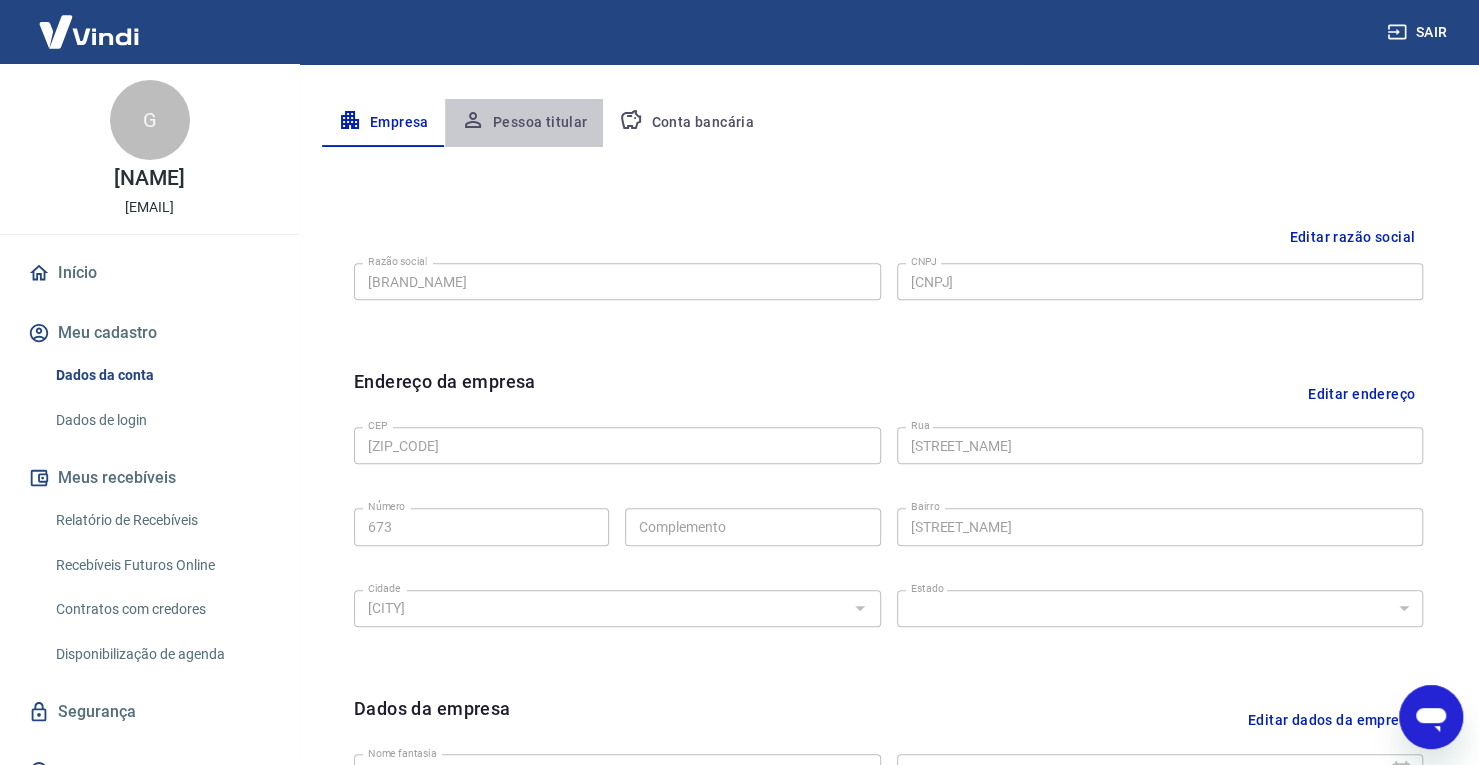 click on "Pessoa titular" at bounding box center (524, 123) 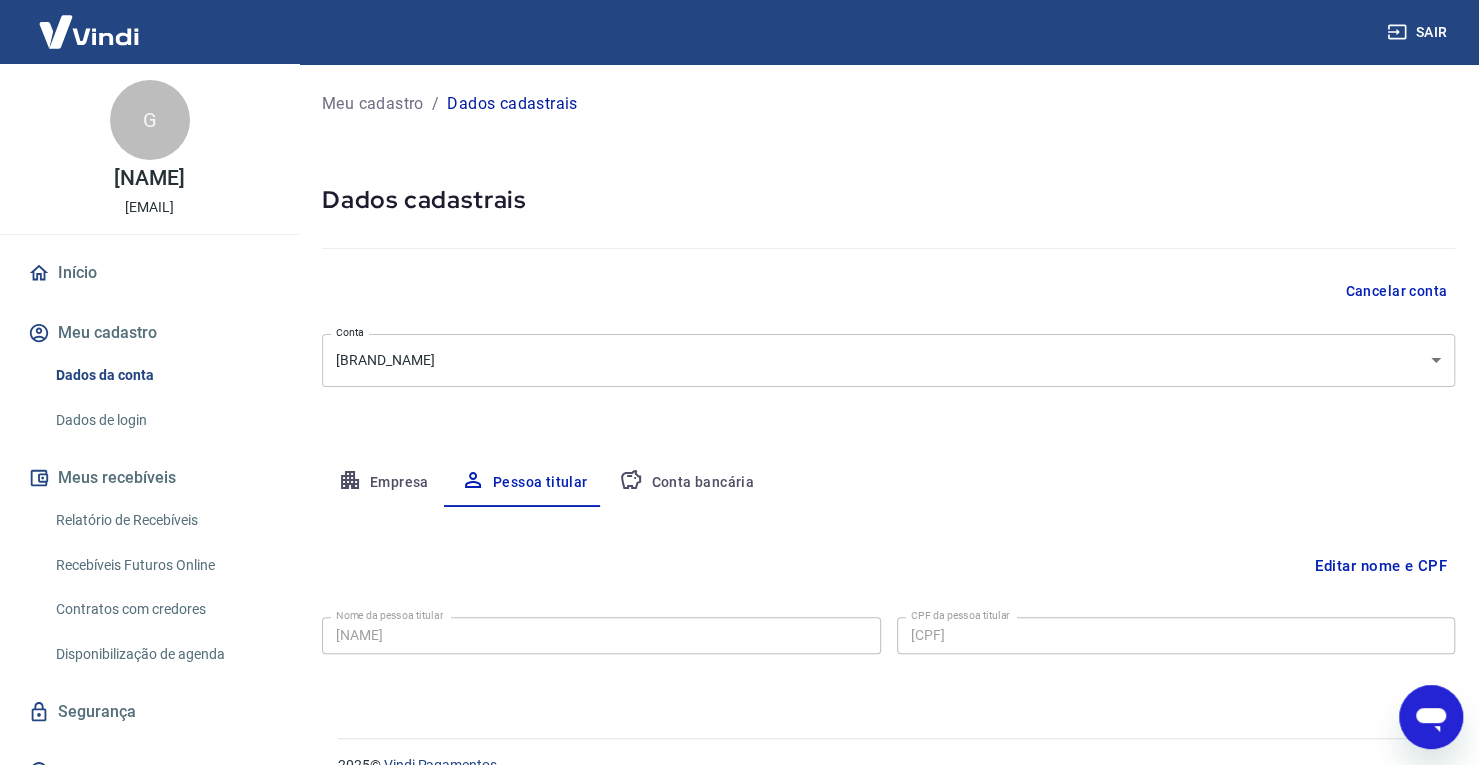 click on "Conta bancária" at bounding box center [686, 483] 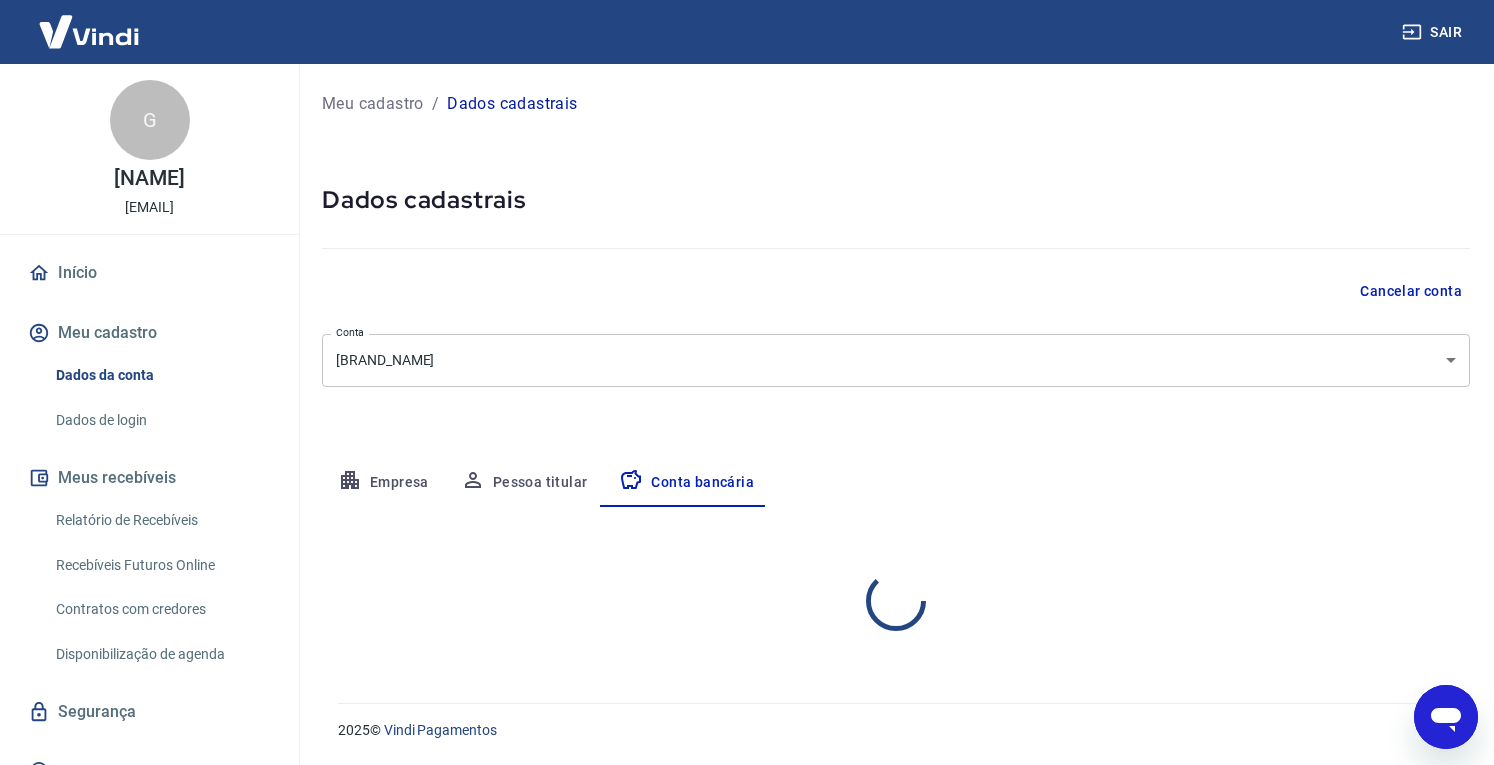 select on "1" 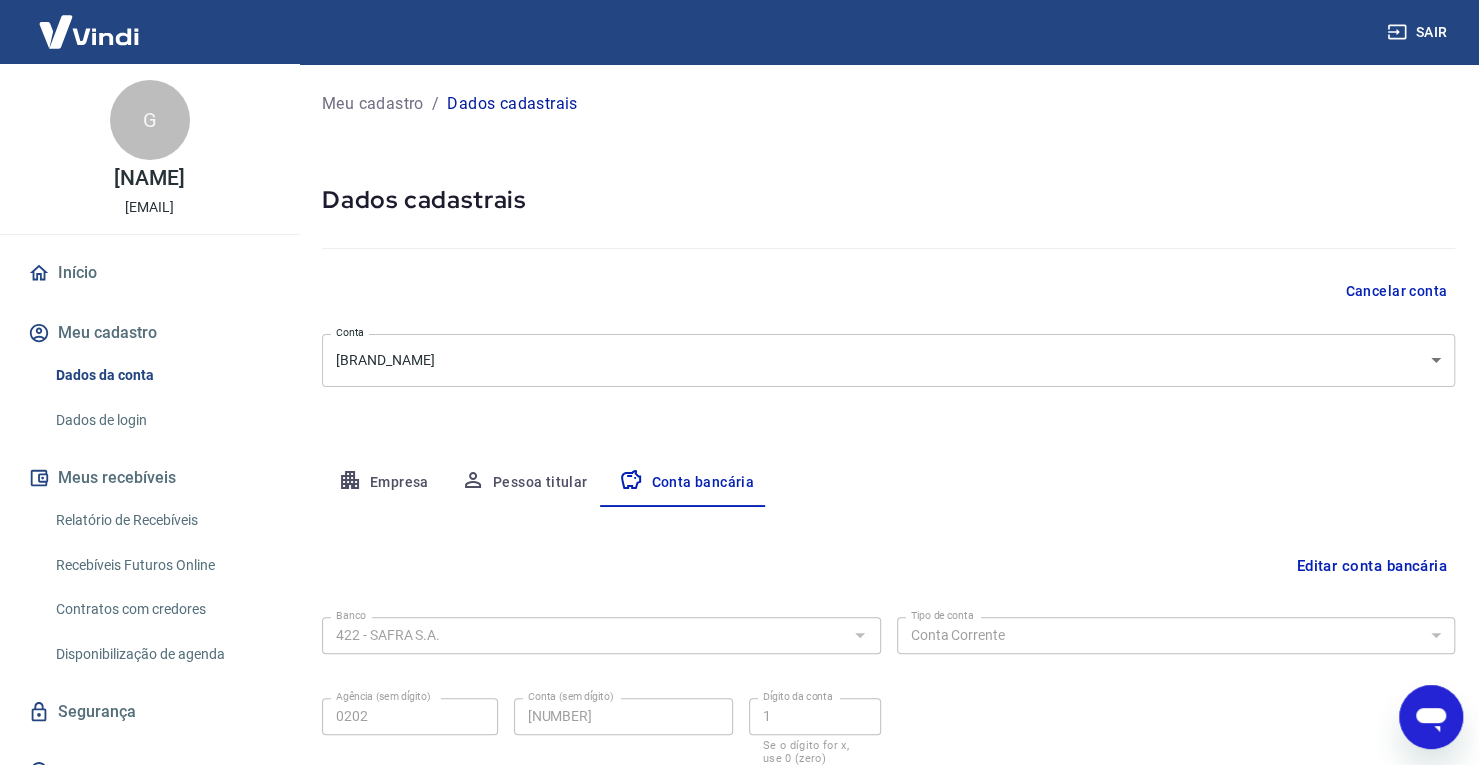 scroll, scrollTop: 144, scrollLeft: 0, axis: vertical 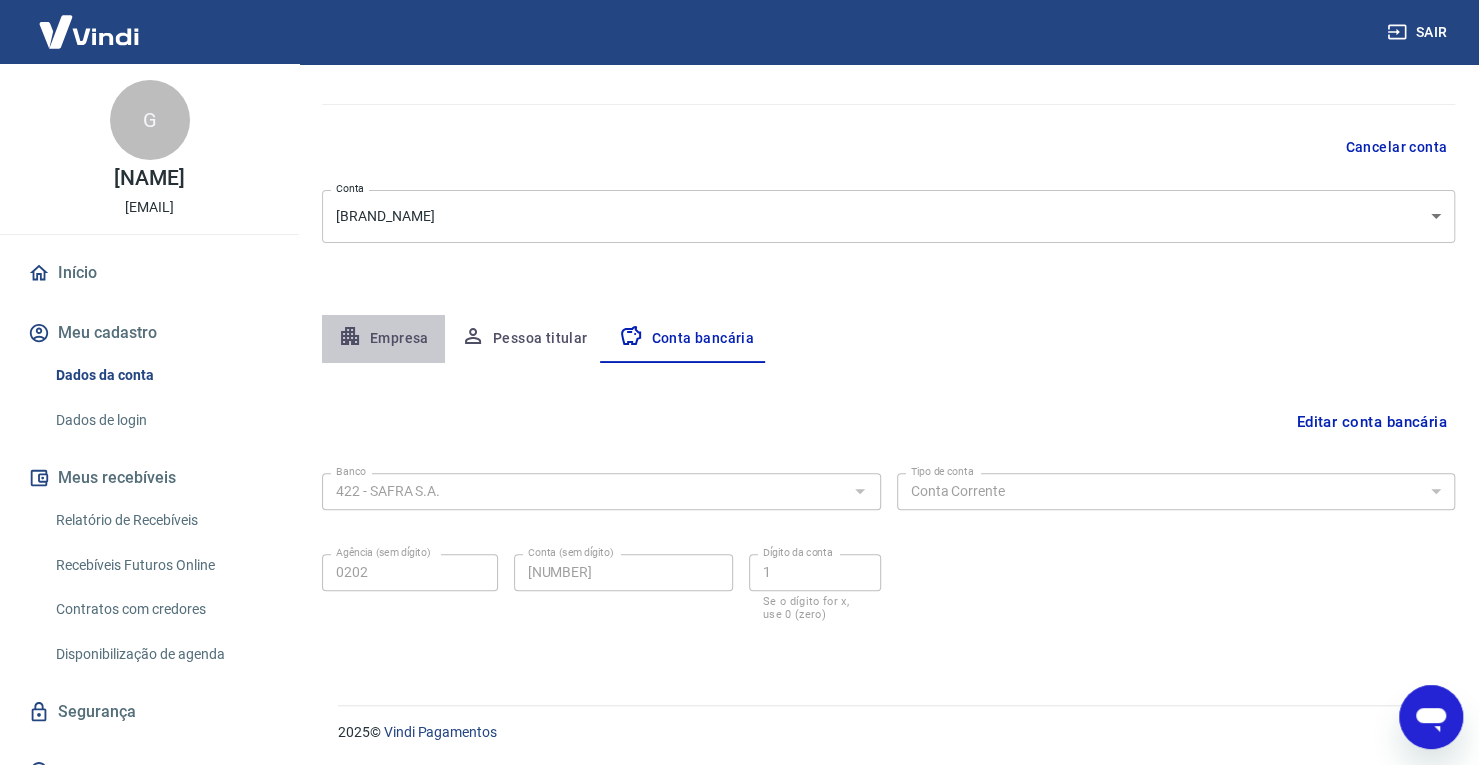 click on "Empresa" at bounding box center [383, 339] 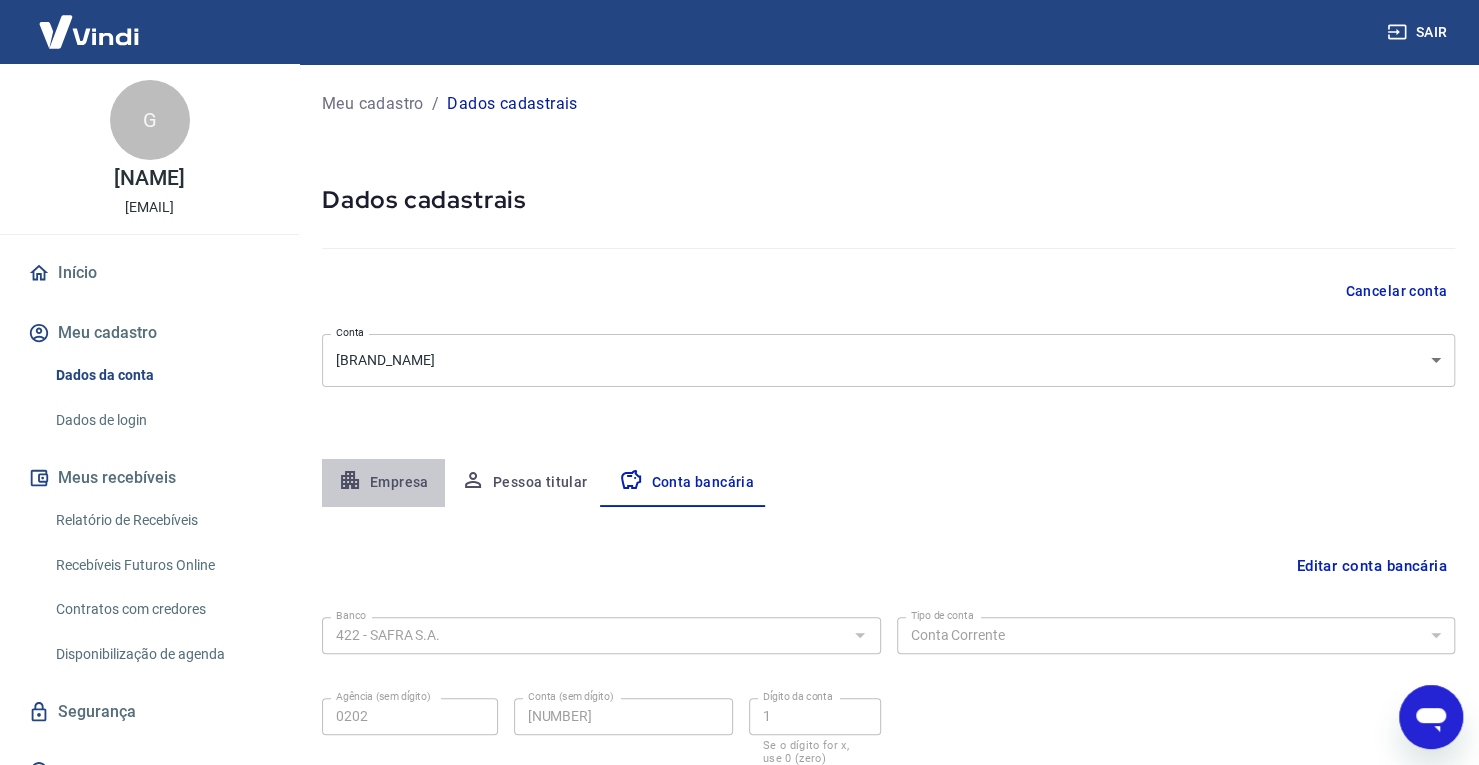 select on "SP" 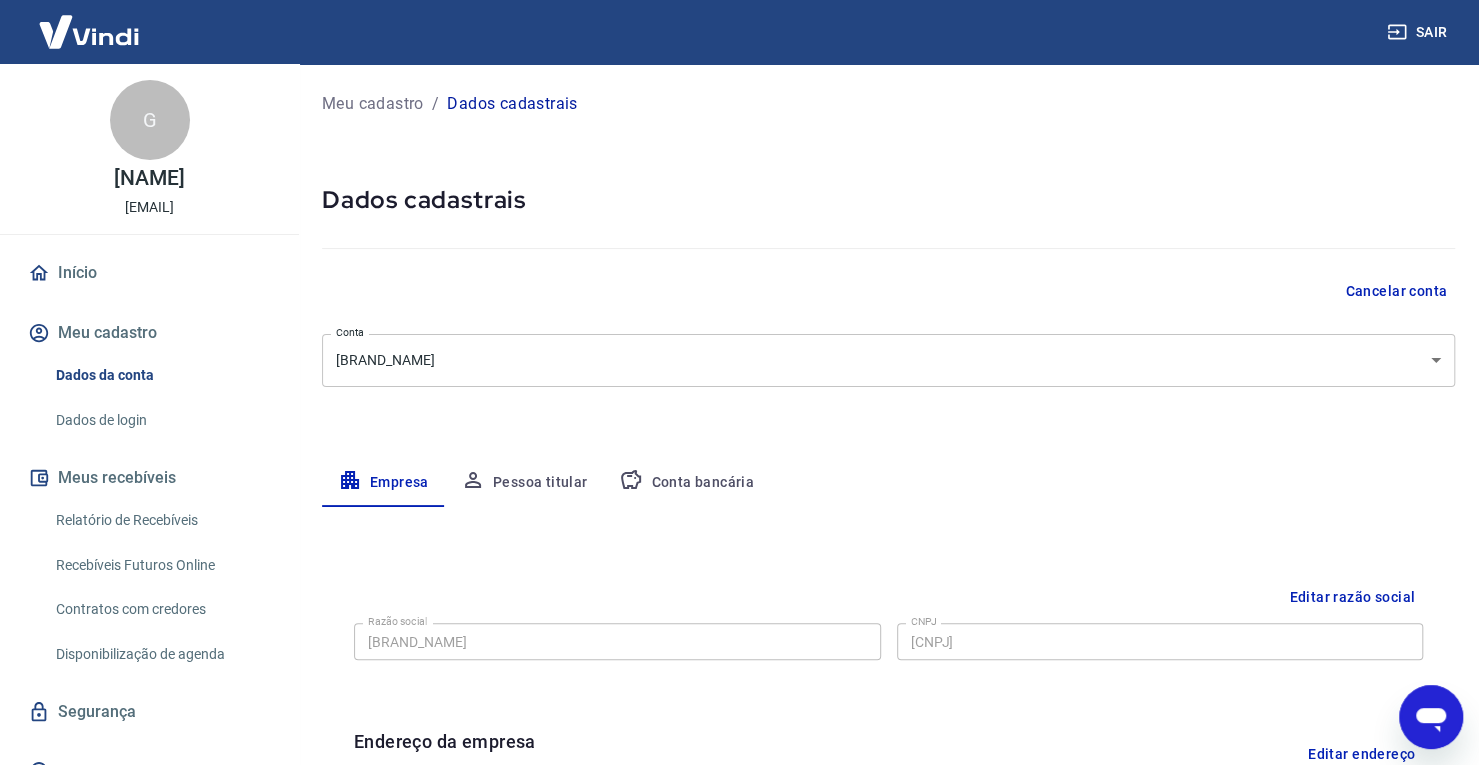 click 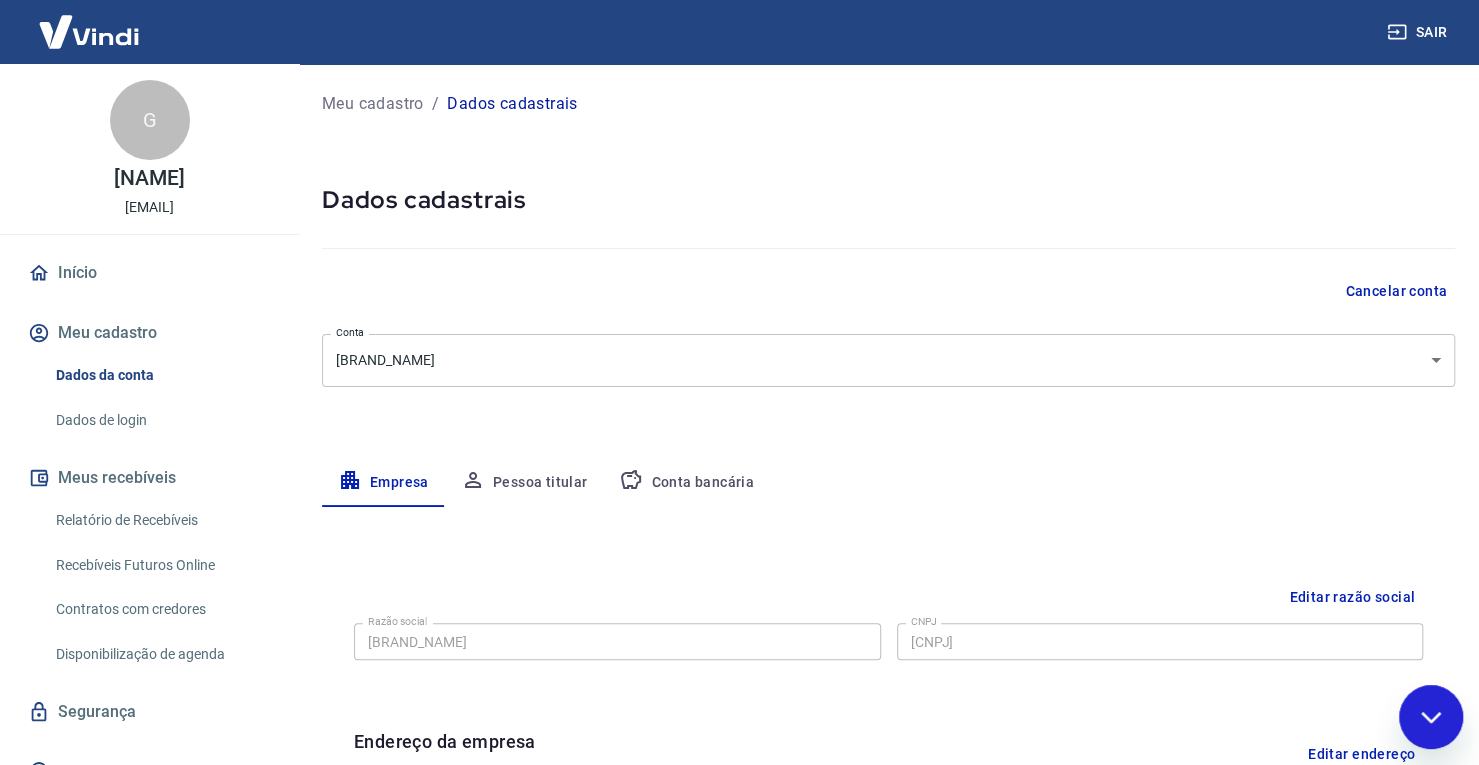 scroll, scrollTop: 0, scrollLeft: 0, axis: both 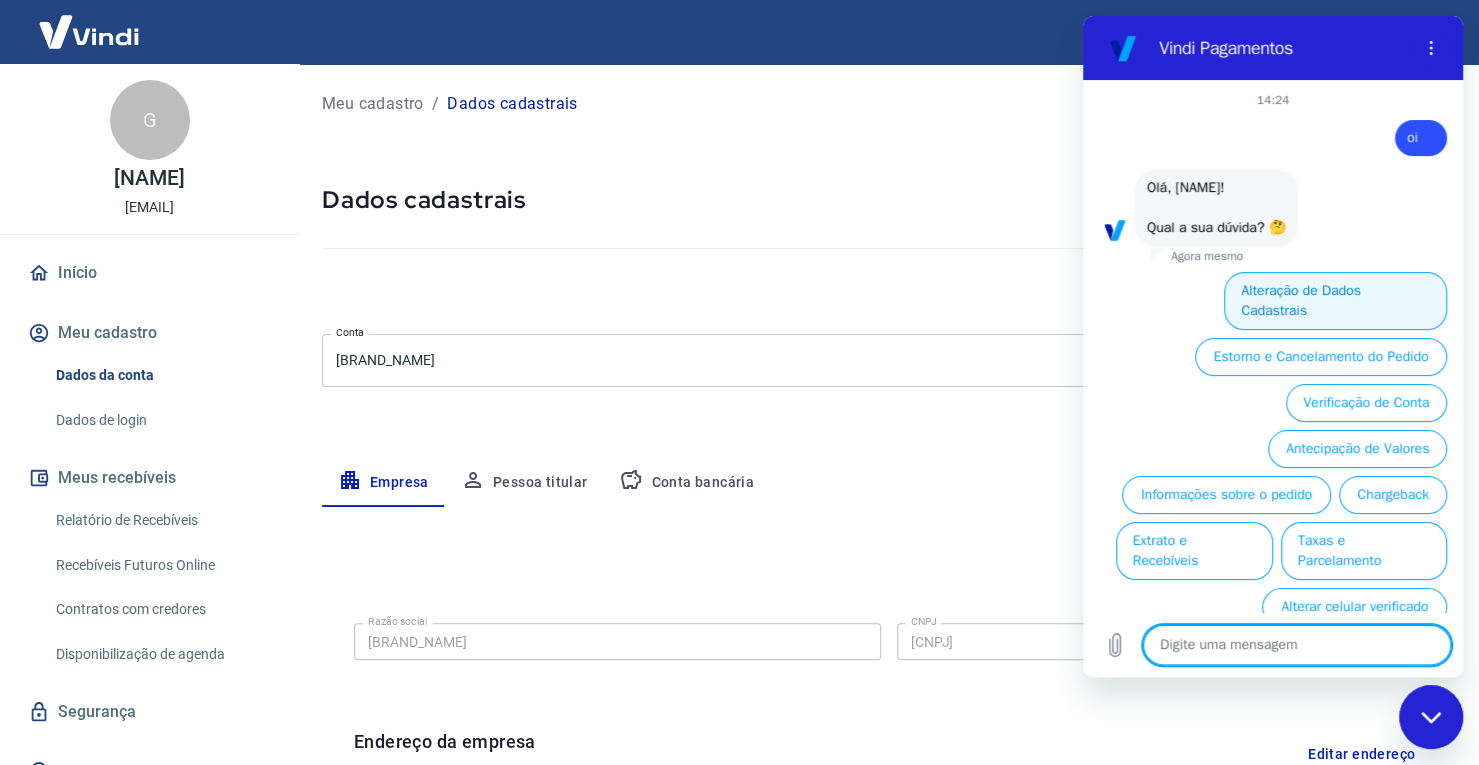click on "Alteração de Dados Cadastrais" at bounding box center [1335, 301] 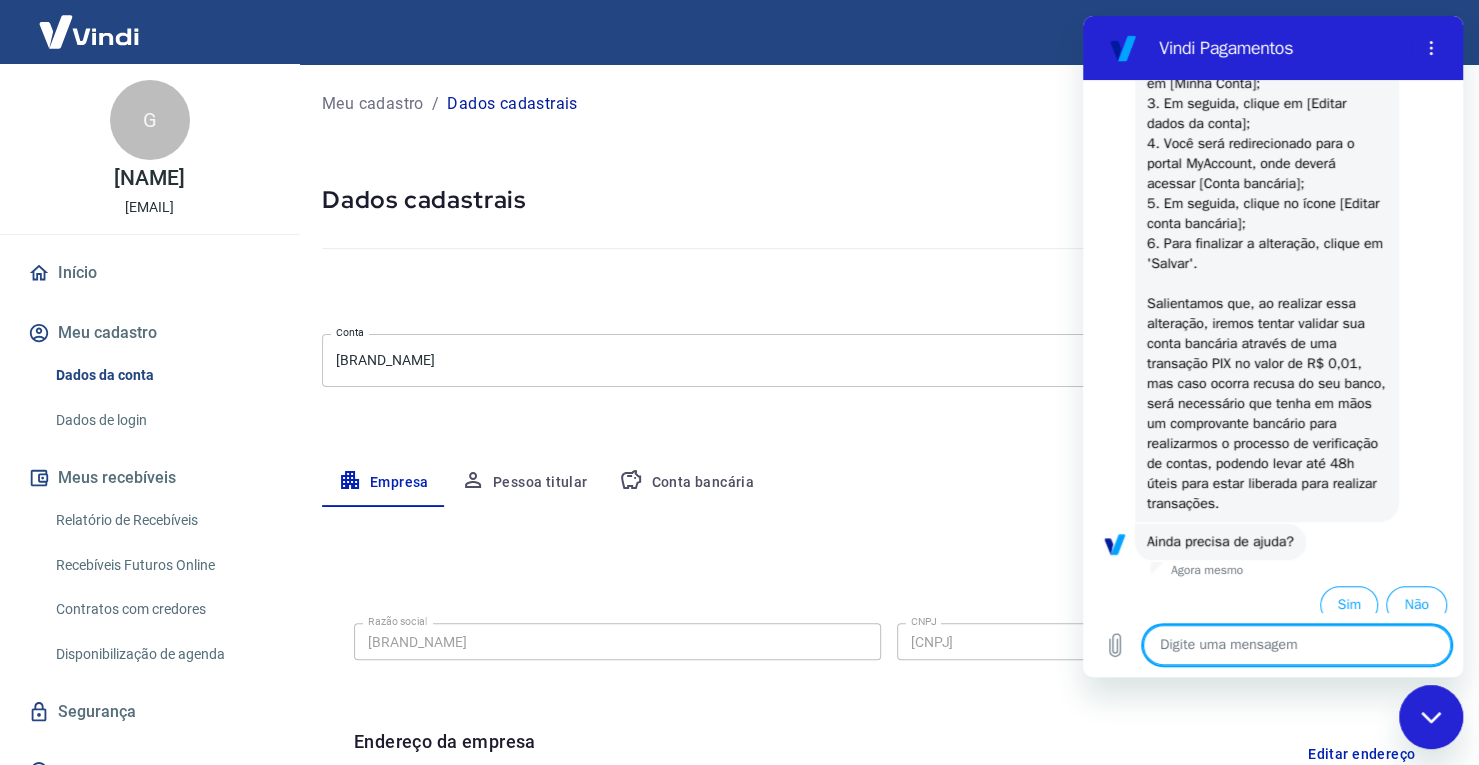 scroll, scrollTop: 393, scrollLeft: 0, axis: vertical 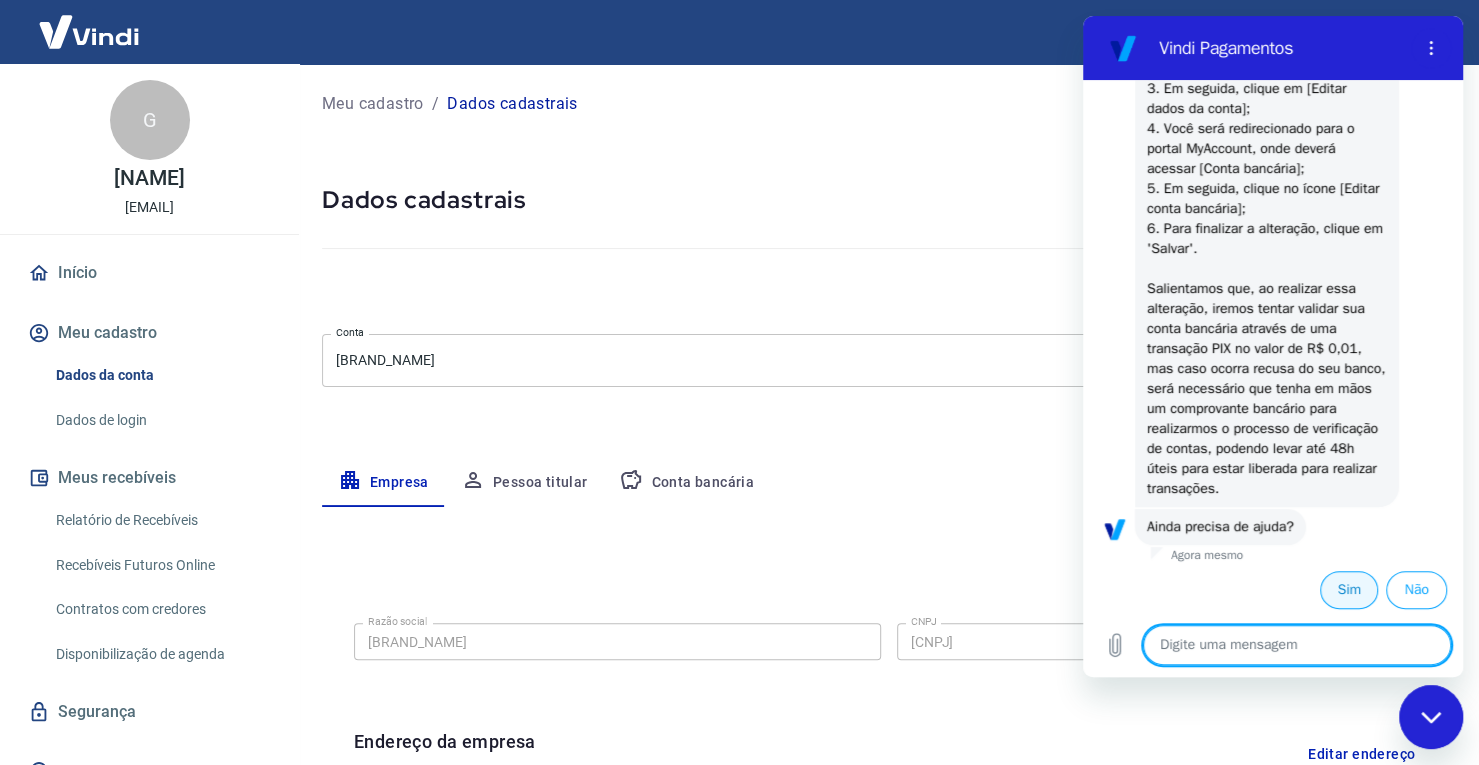 click on "Sim" at bounding box center (1349, 590) 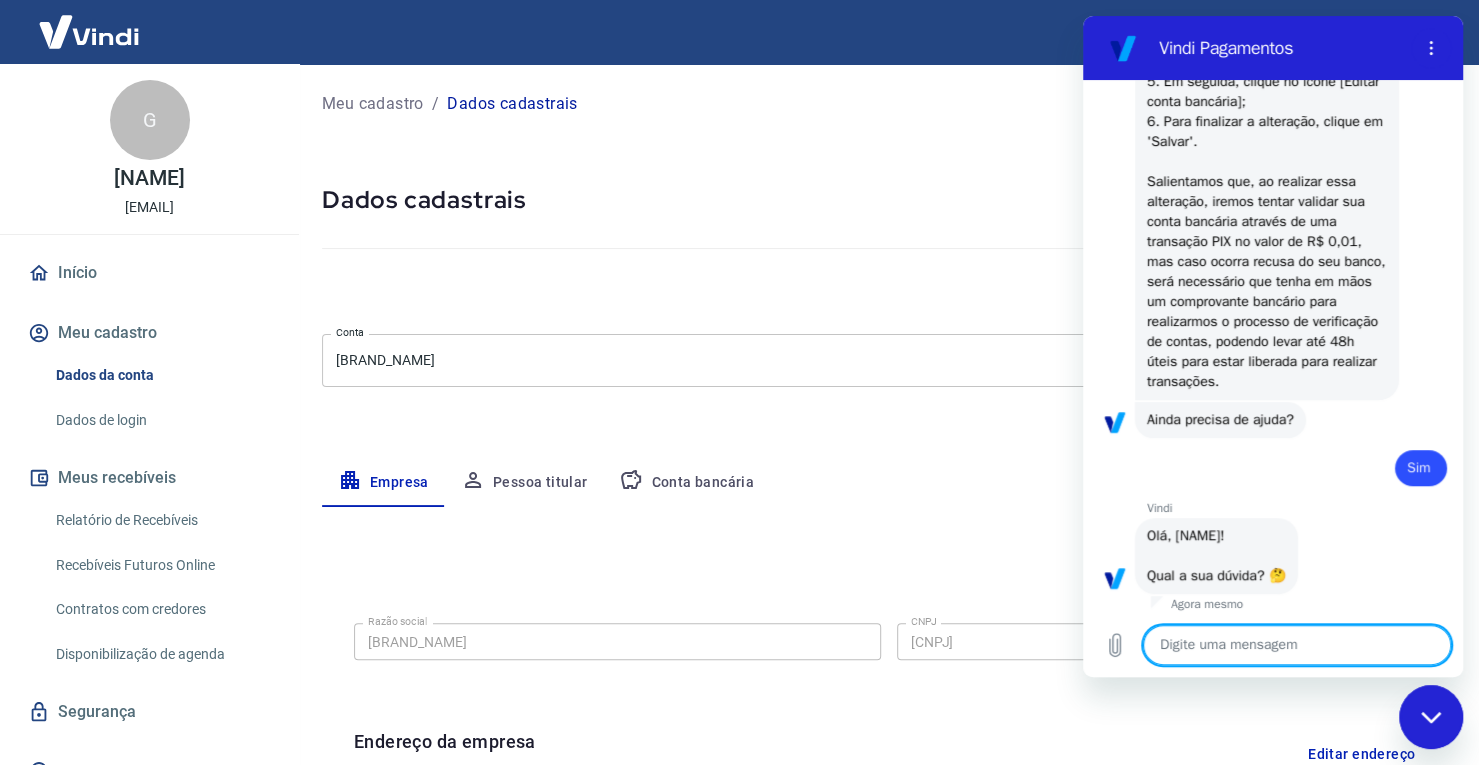 scroll, scrollTop: 498, scrollLeft: 0, axis: vertical 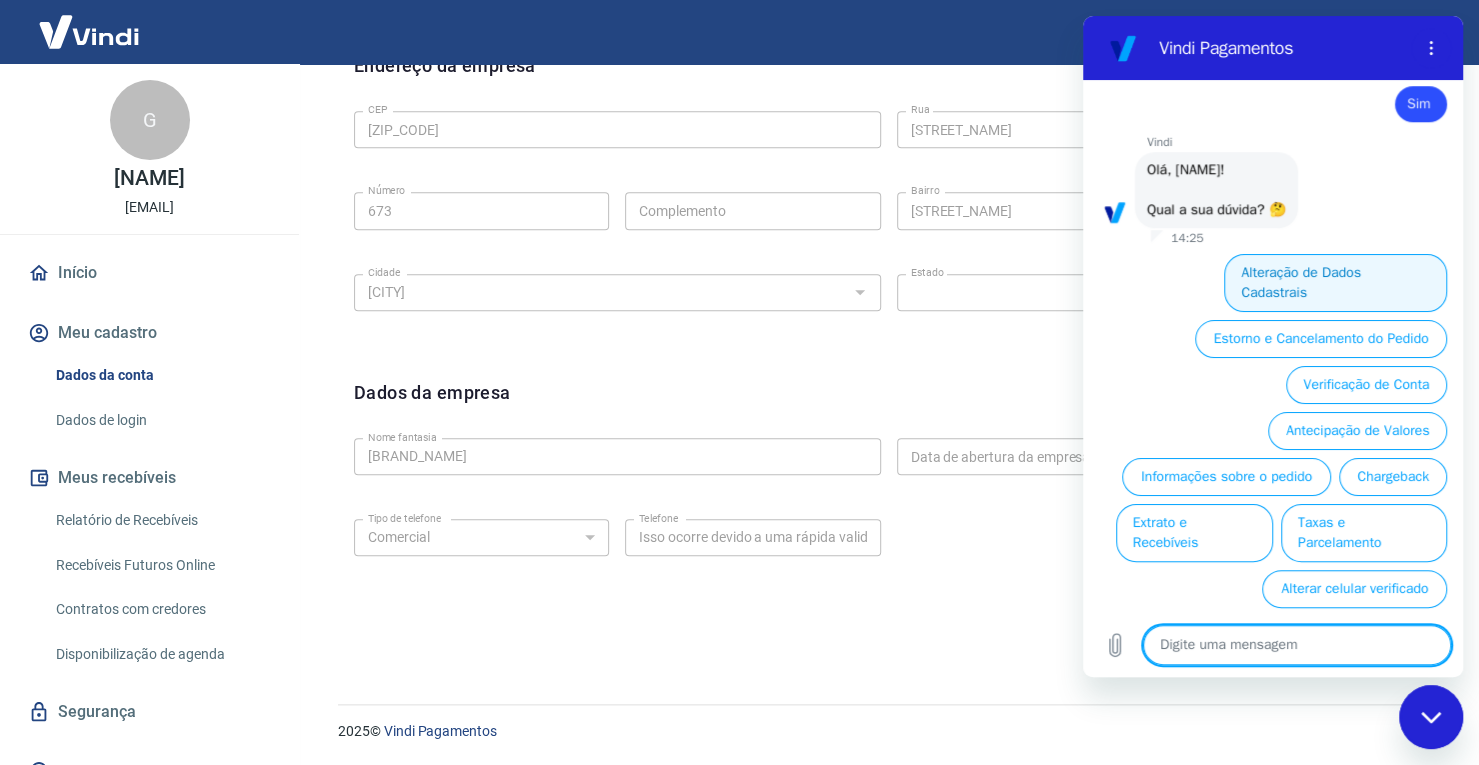 click on "Alteração de Dados Cadastrais" at bounding box center [1335, 283] 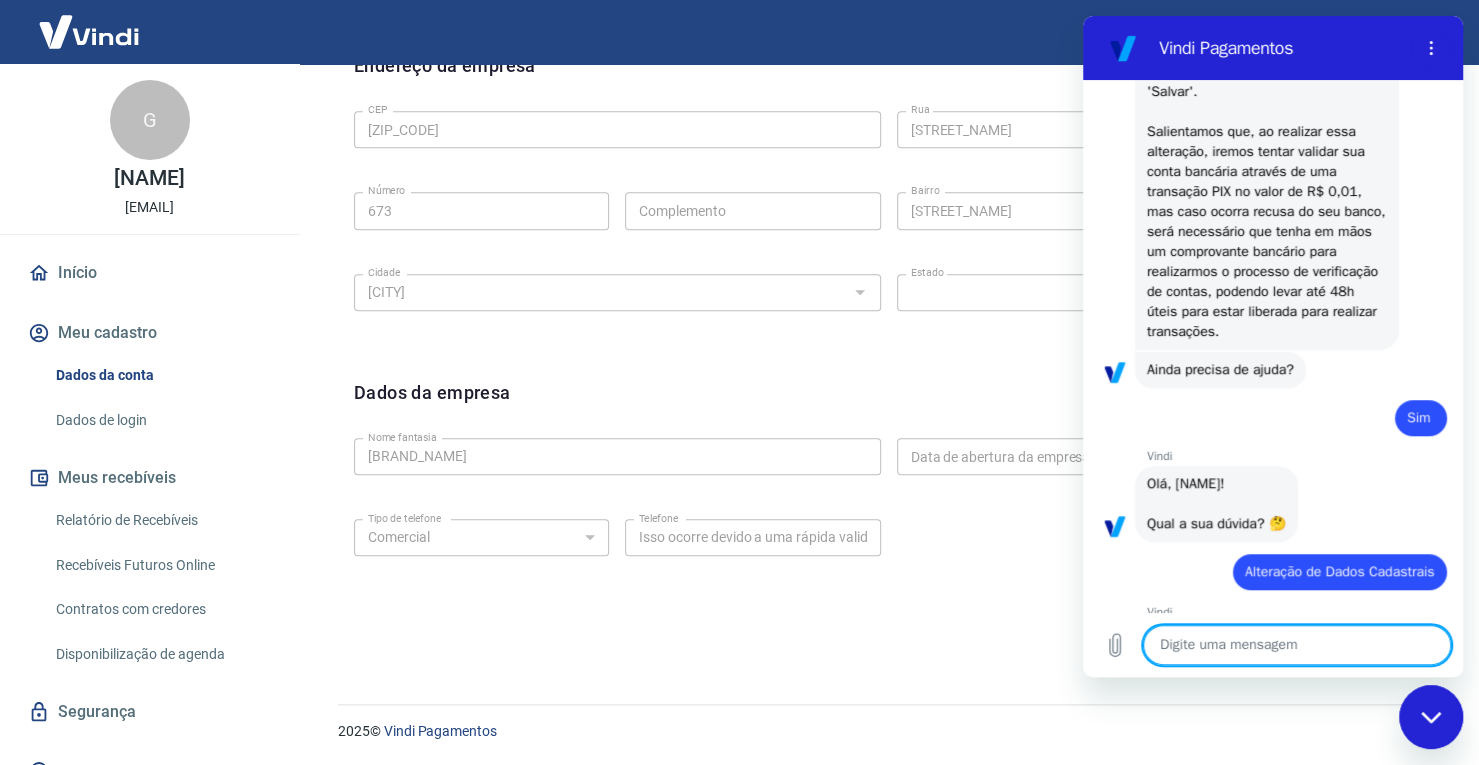 click at bounding box center [1297, 645] 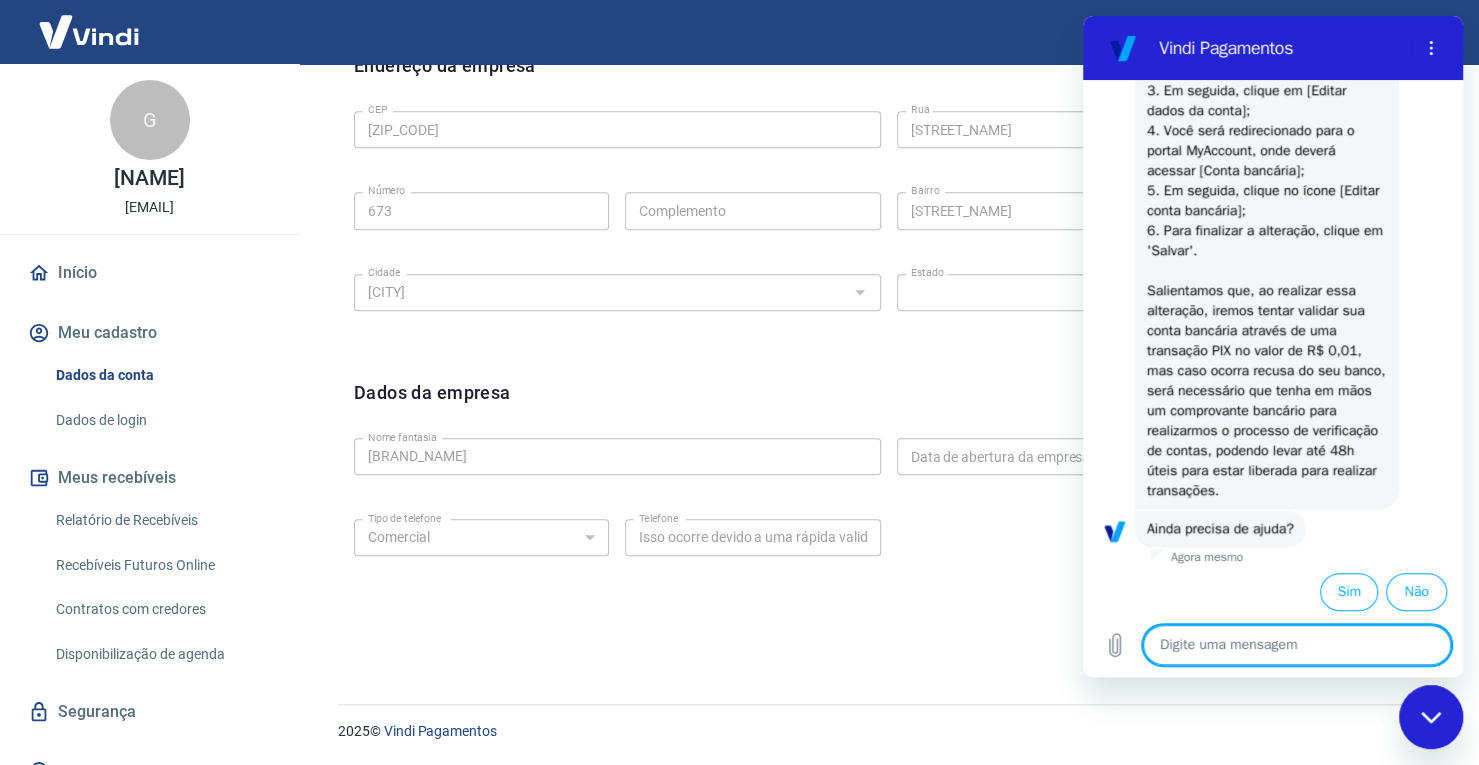 scroll, scrollTop: 1239, scrollLeft: 0, axis: vertical 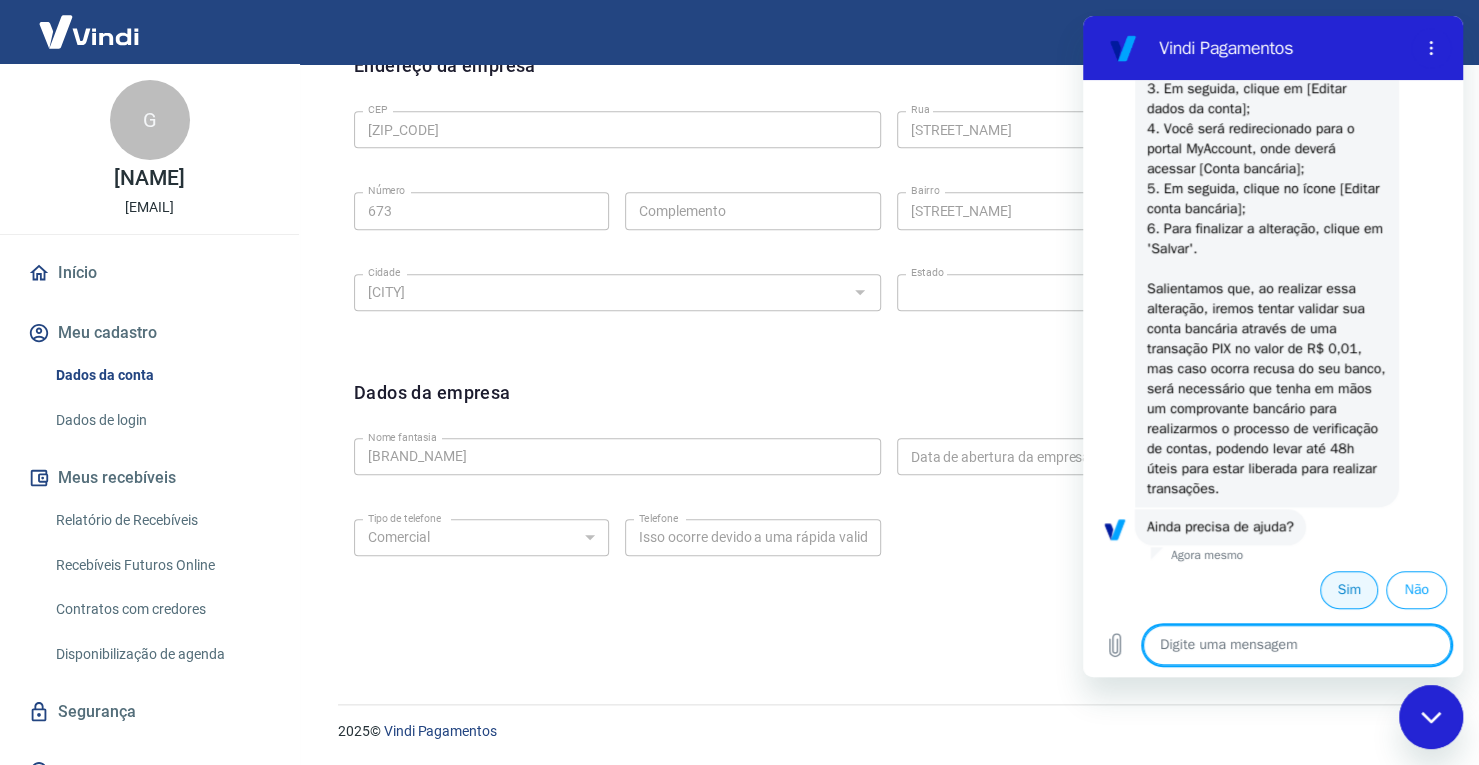click on "Sim" at bounding box center [1349, 590] 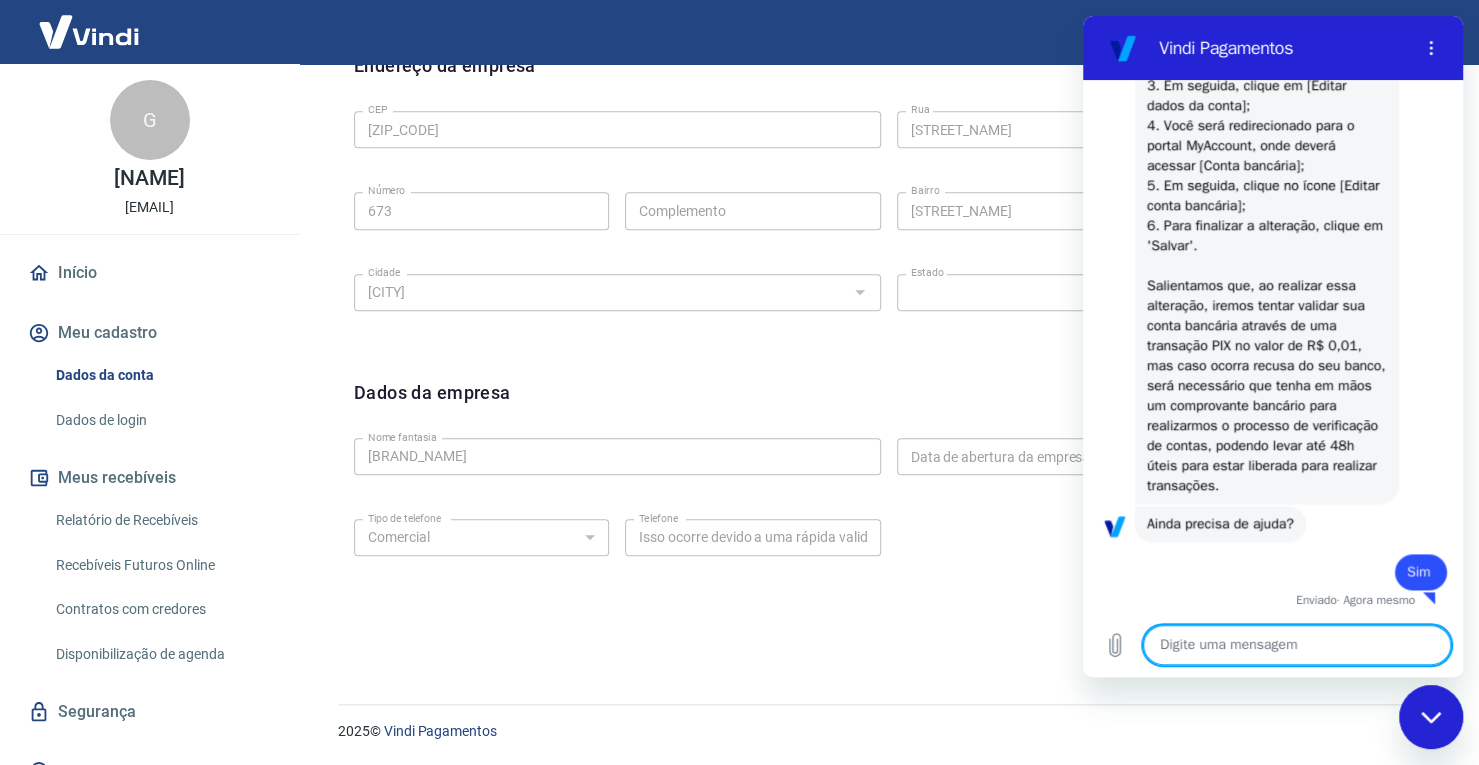 type on "x" 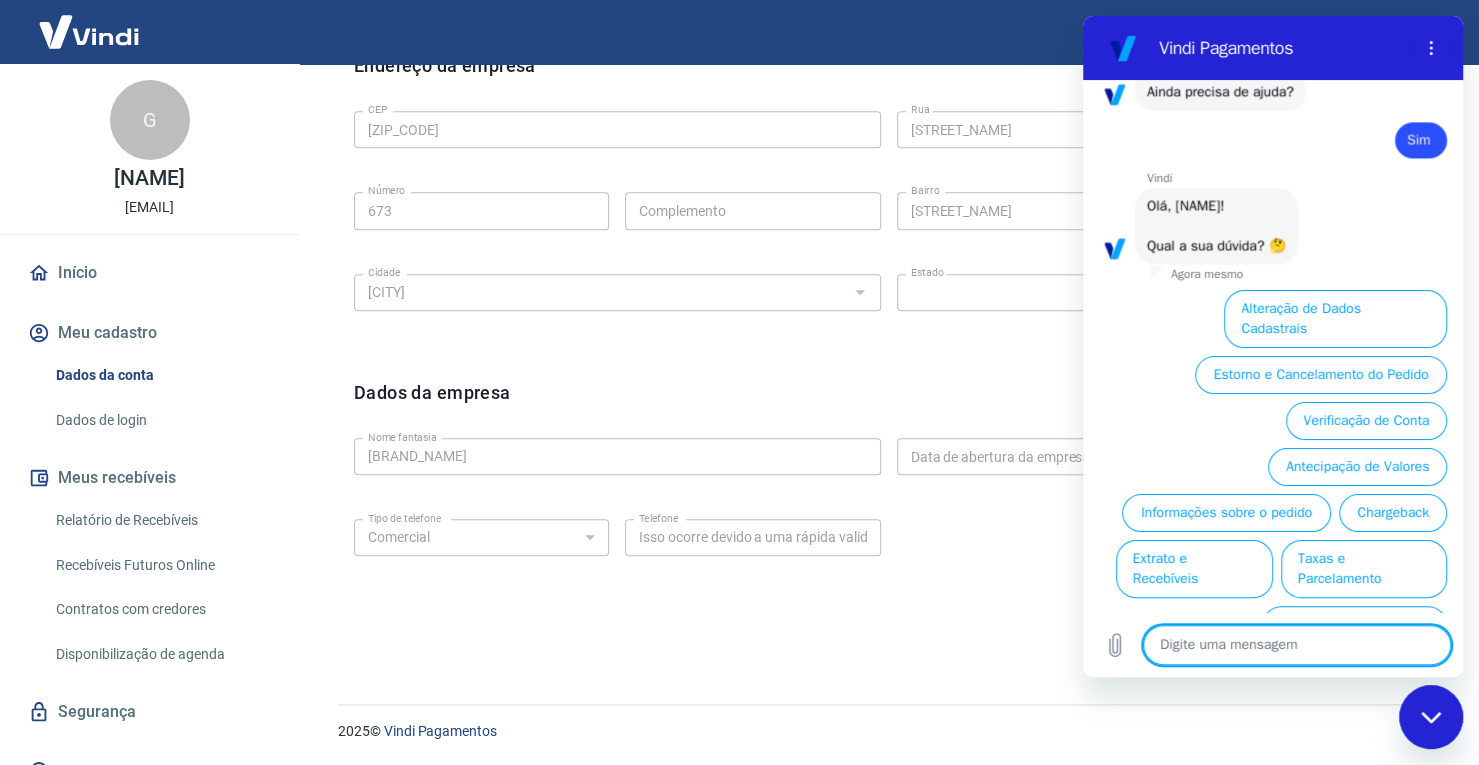 scroll, scrollTop: 1710, scrollLeft: 0, axis: vertical 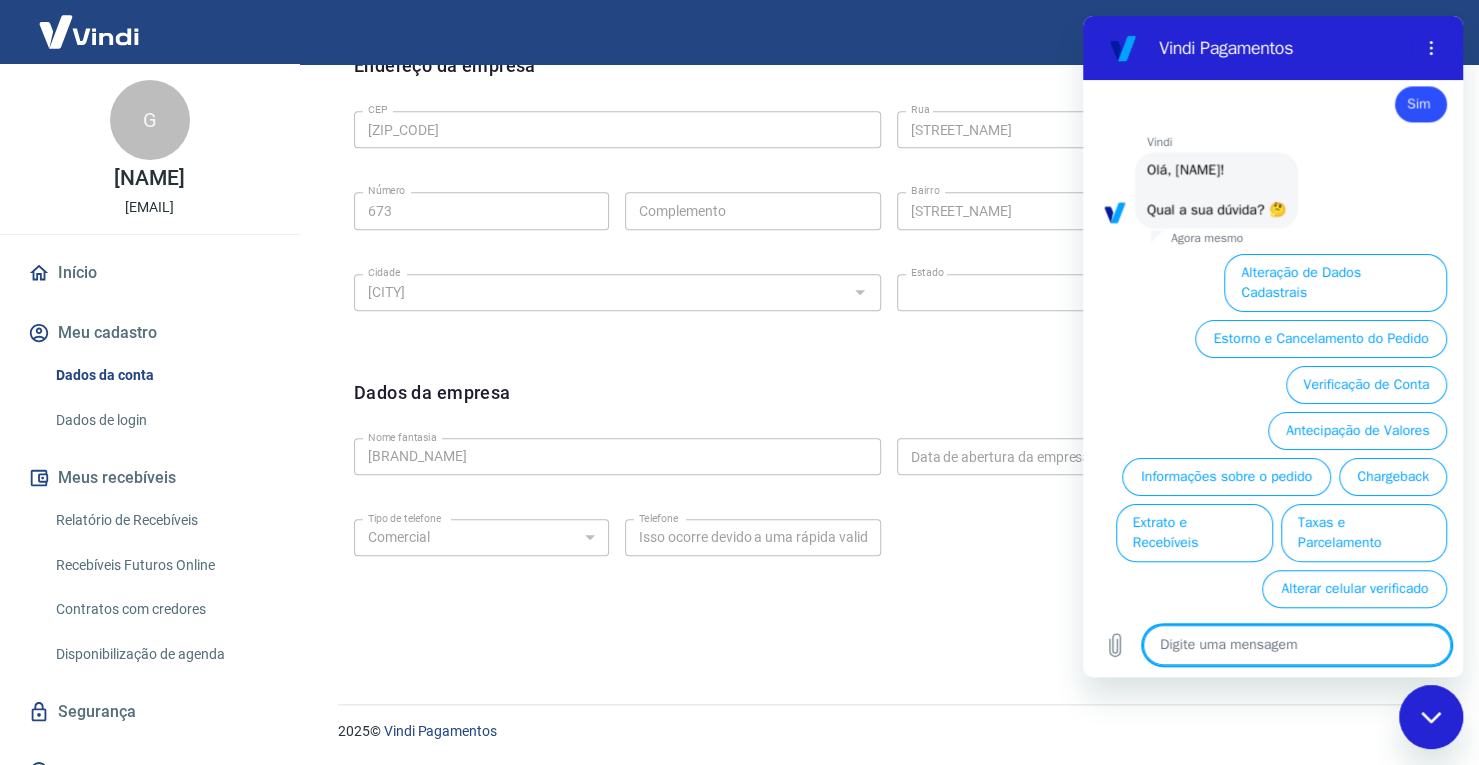 click at bounding box center (1297, 645) 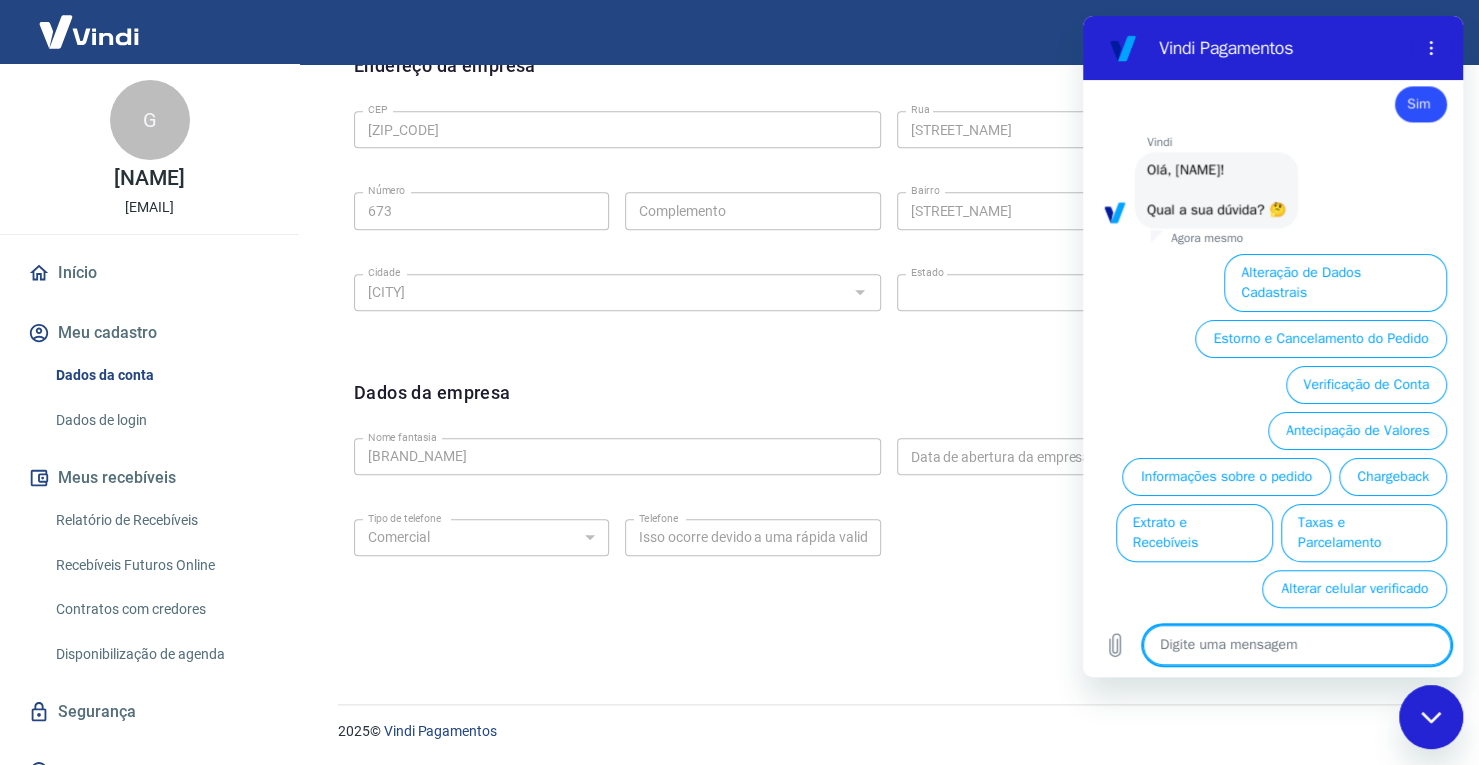 type on "p" 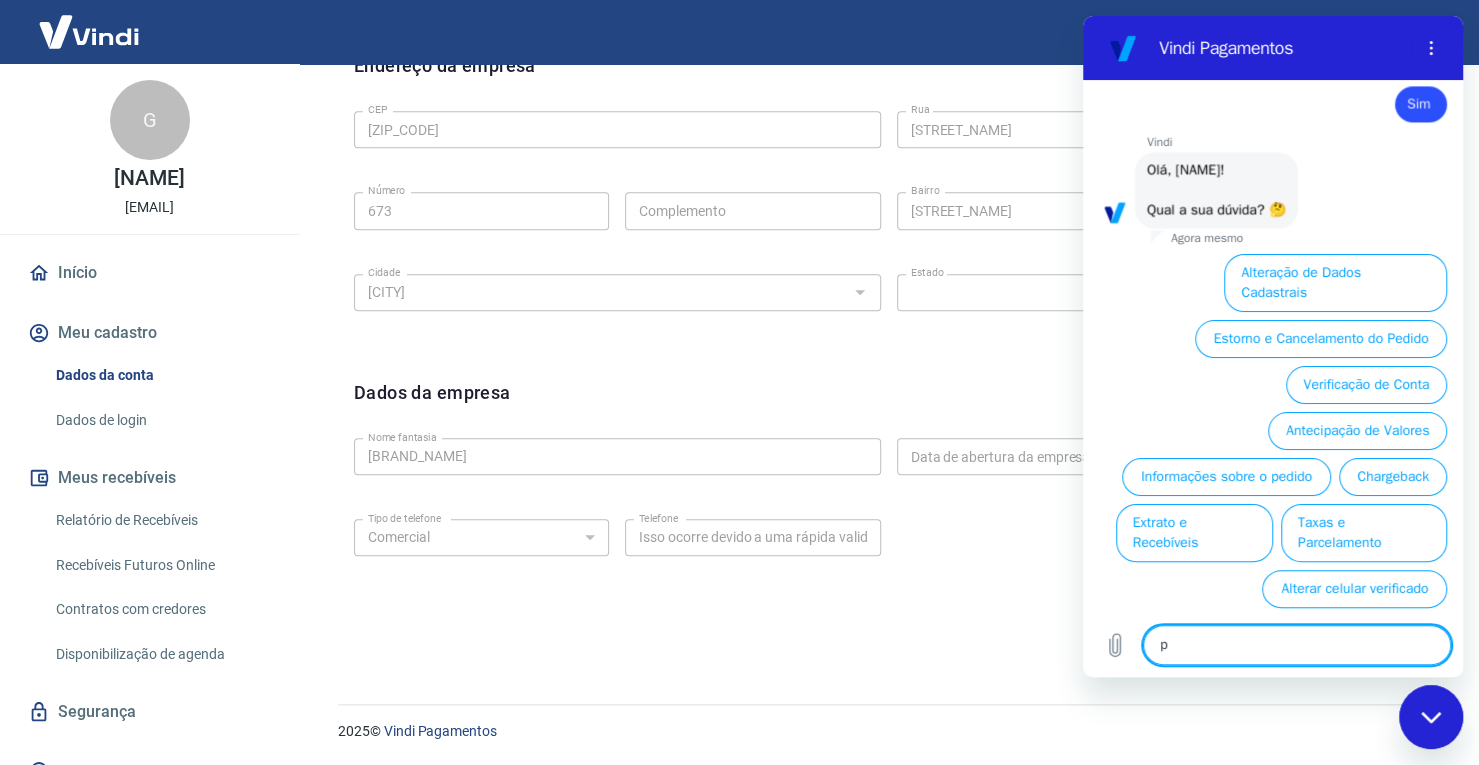 type on "pr" 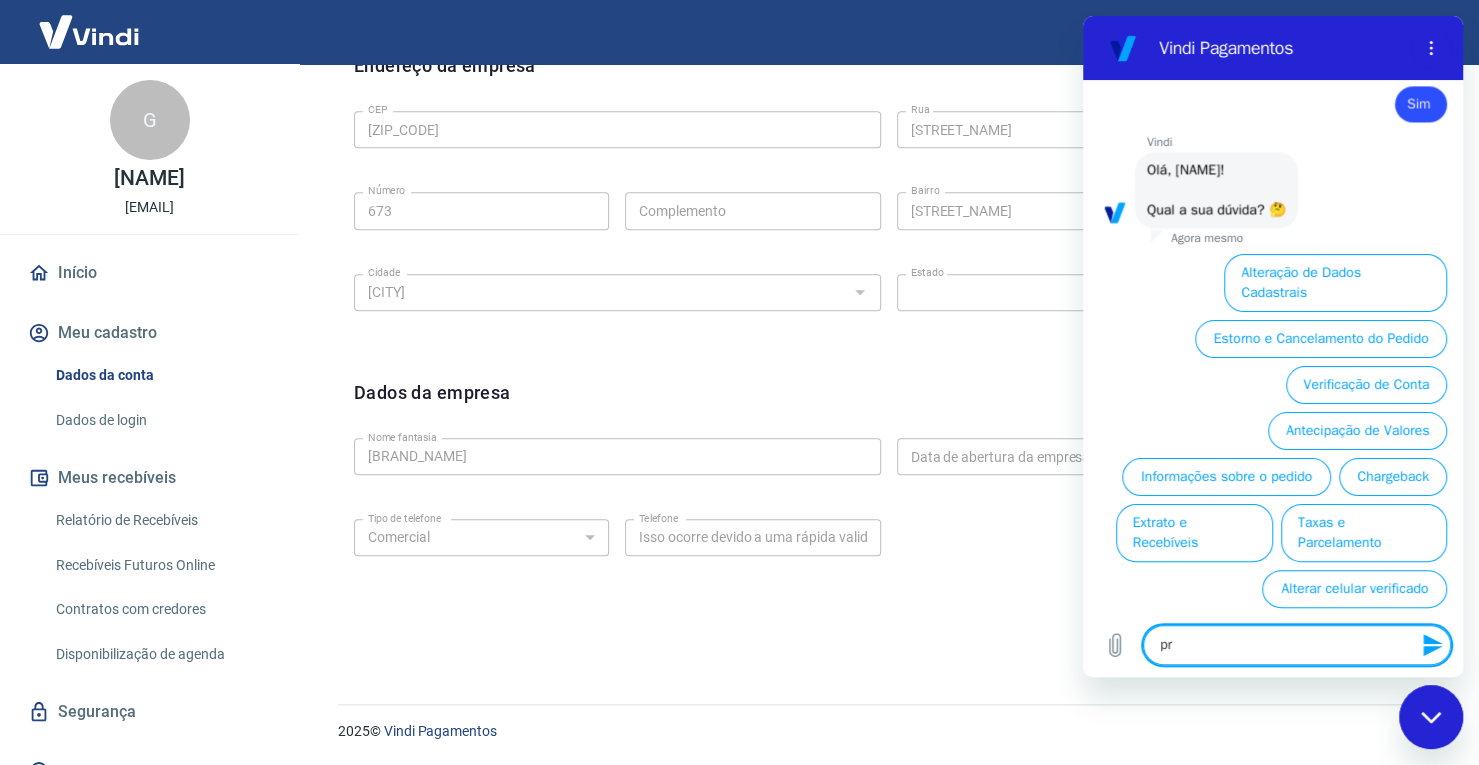 type on "pre" 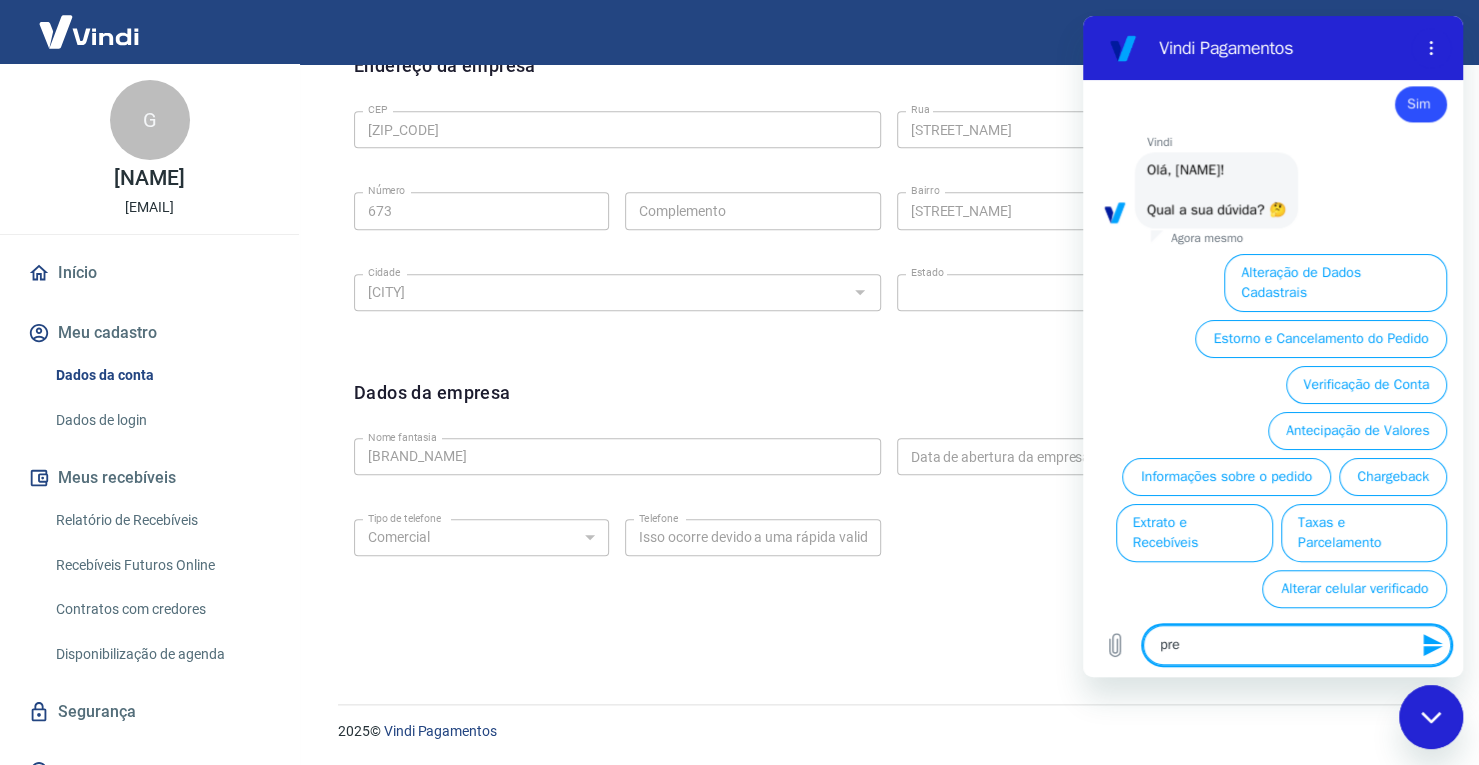 type on "prec" 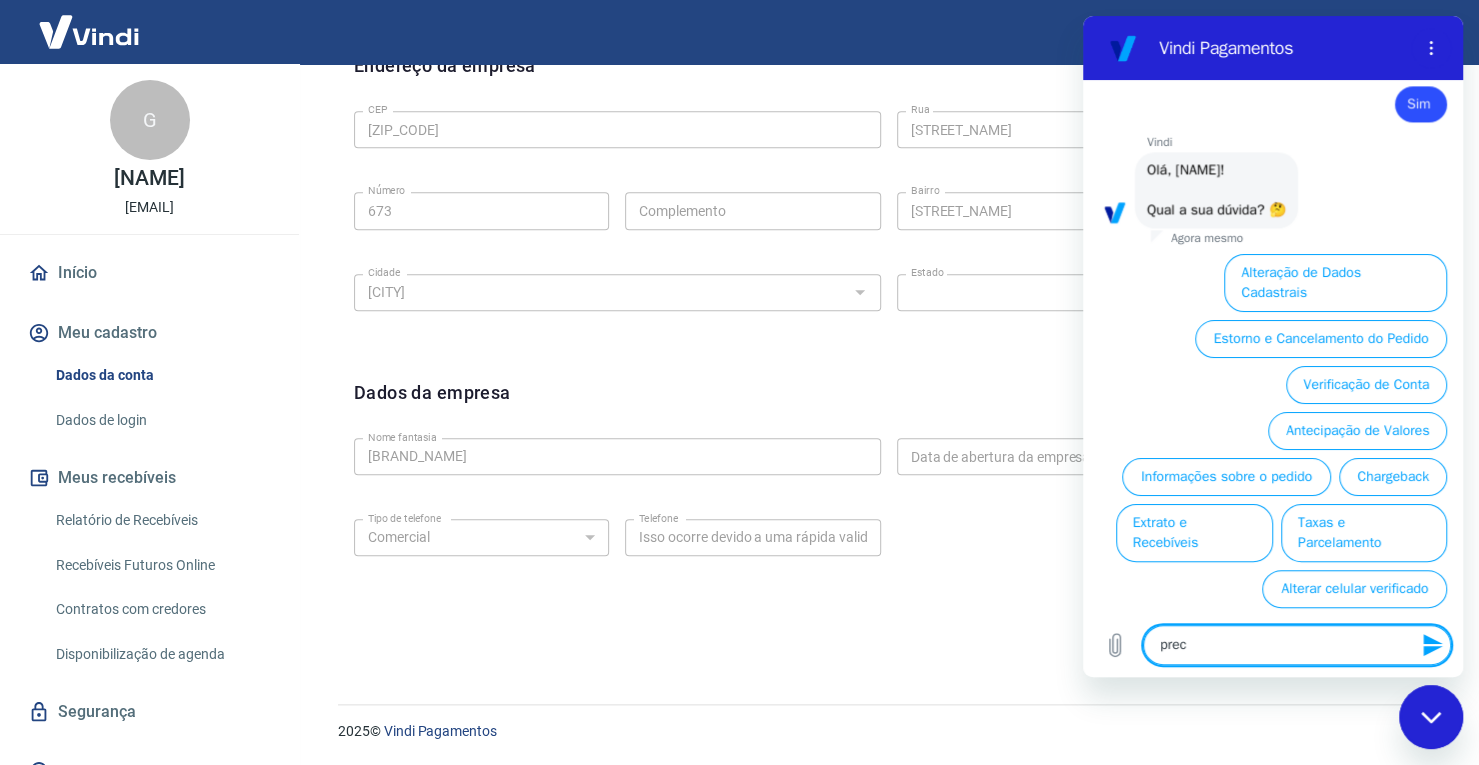 type on "preci" 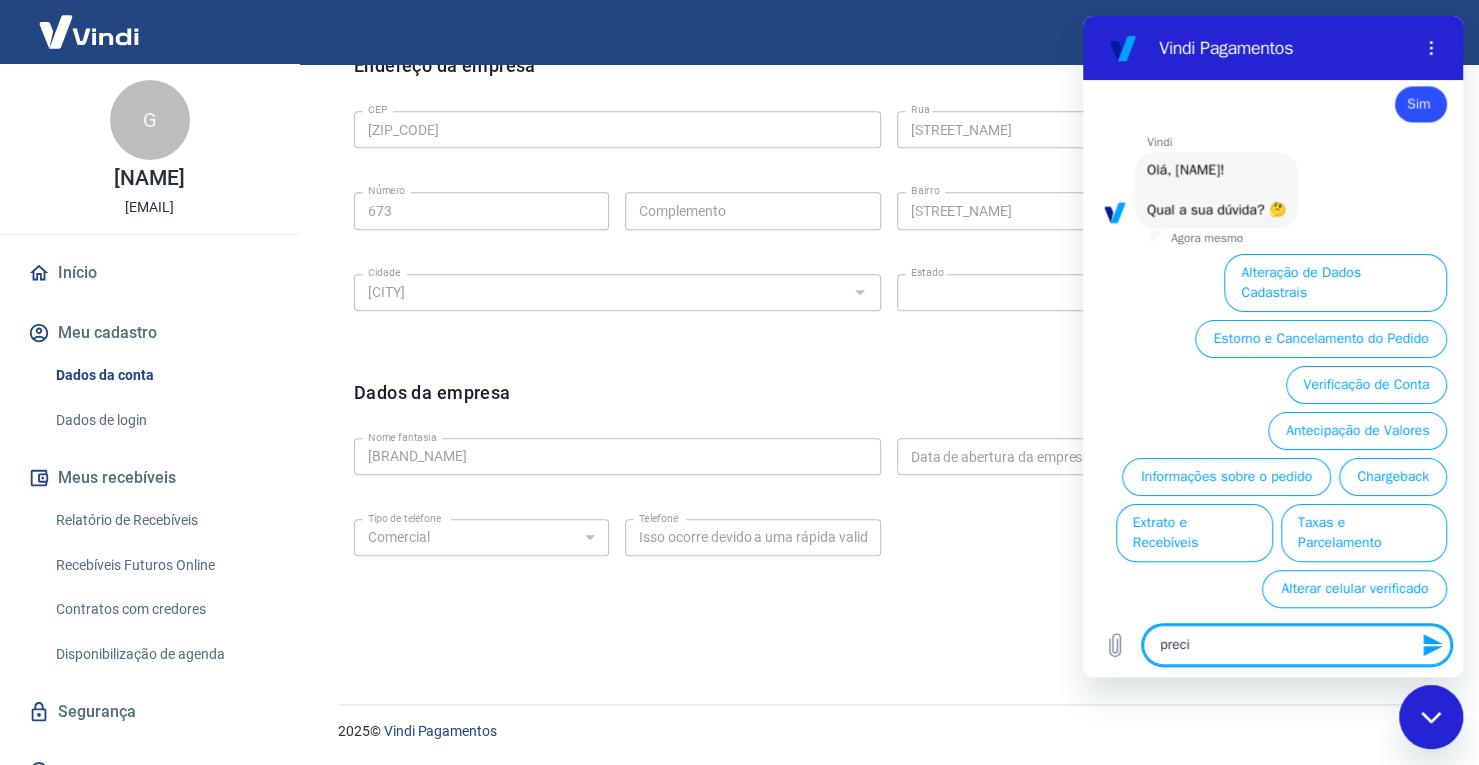 type on "precis" 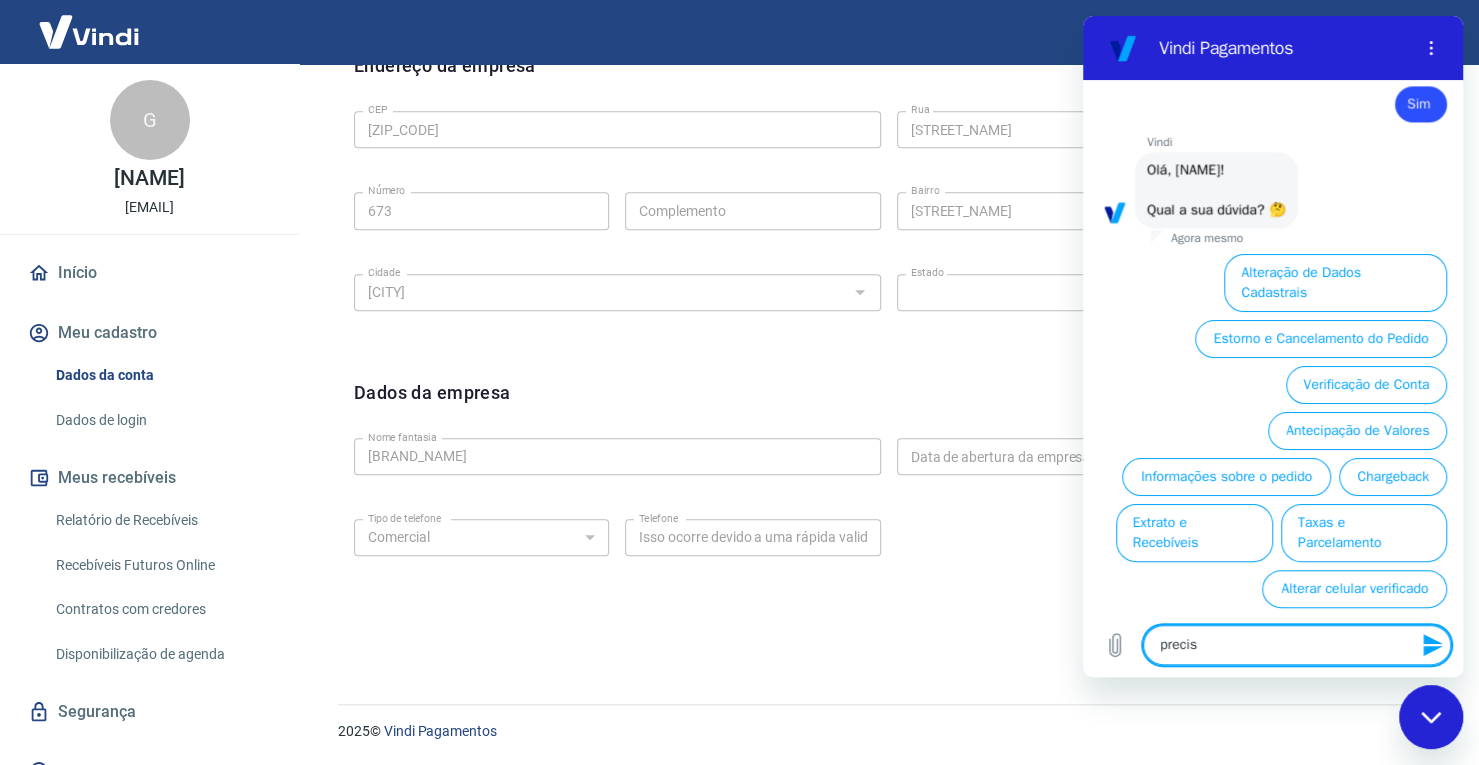 type on "preciso" 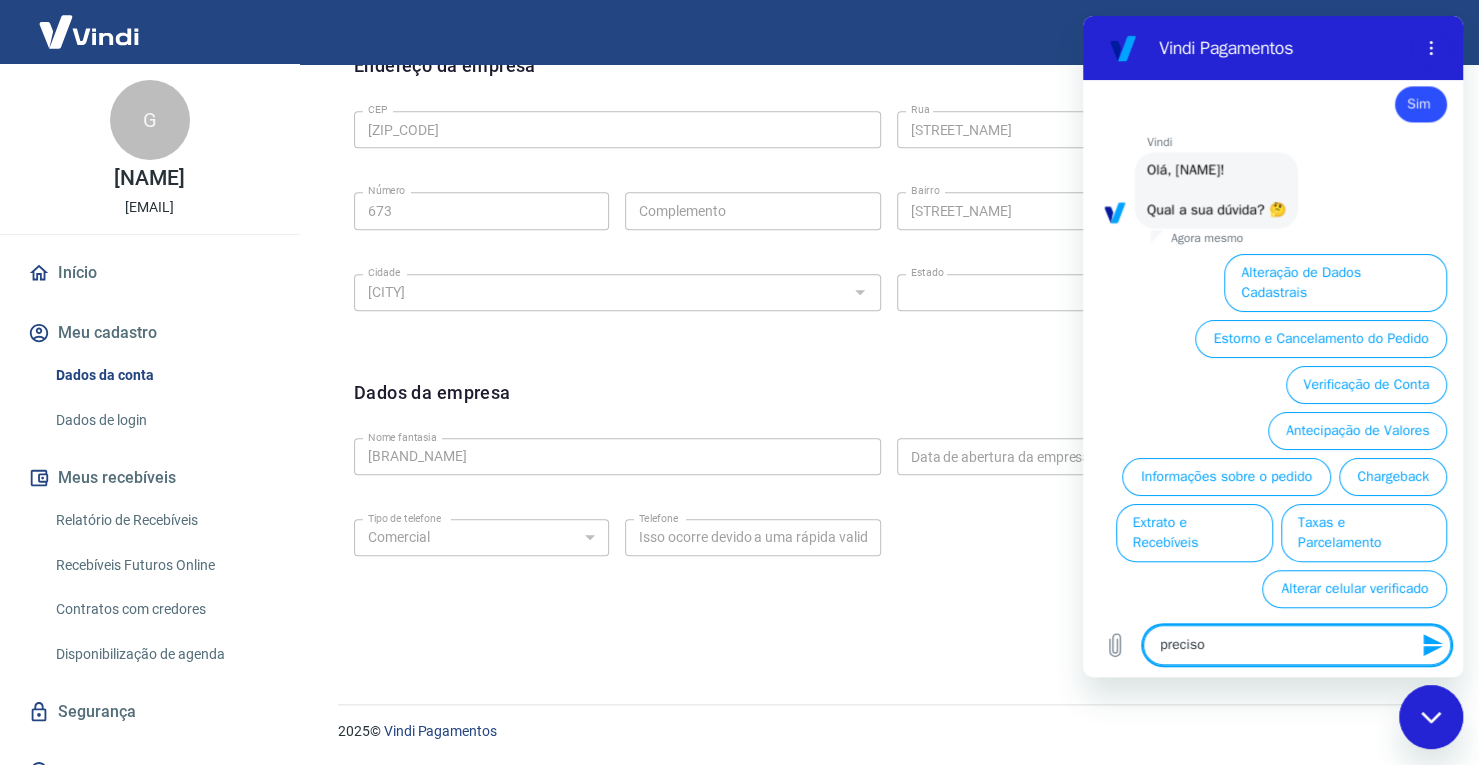 type on "preciso" 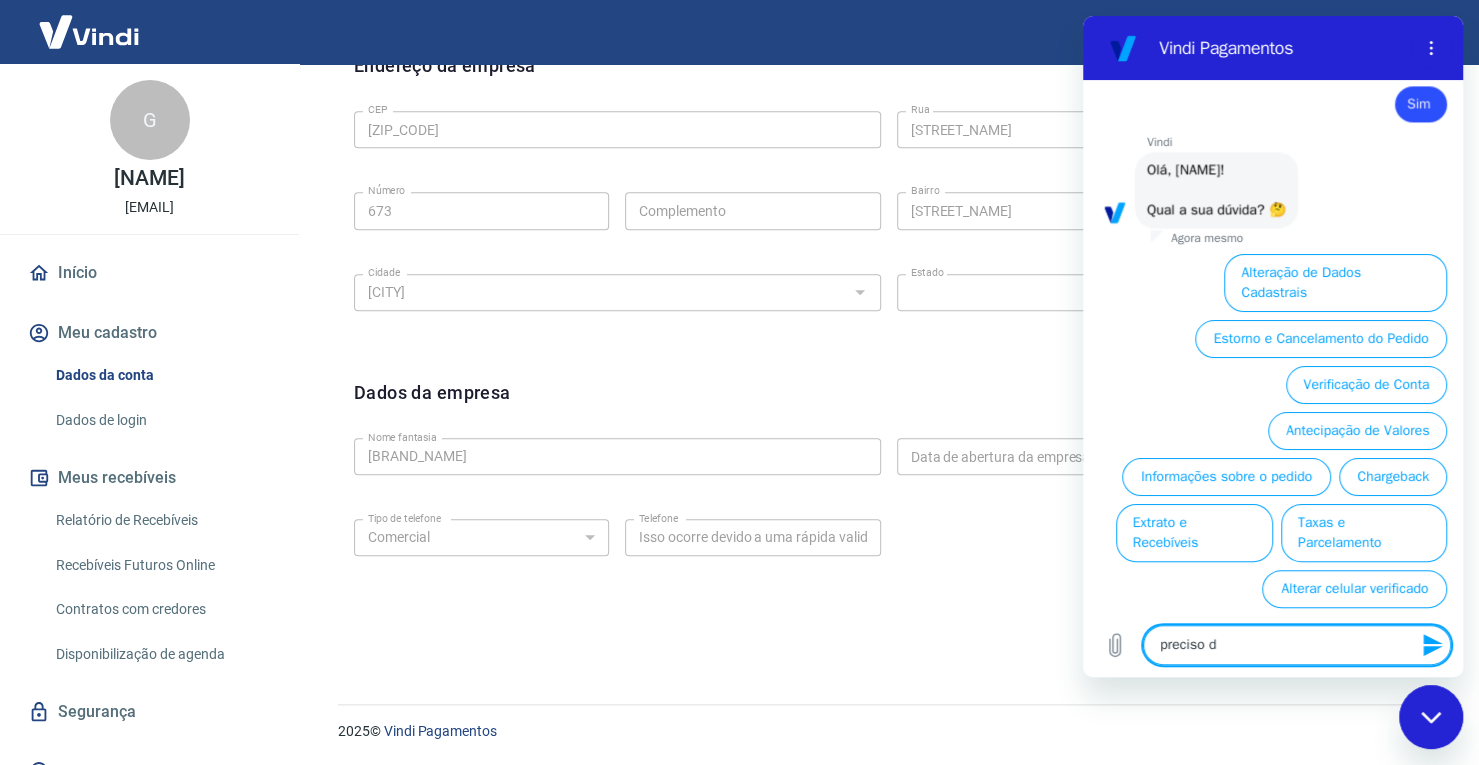 type on "preciso de" 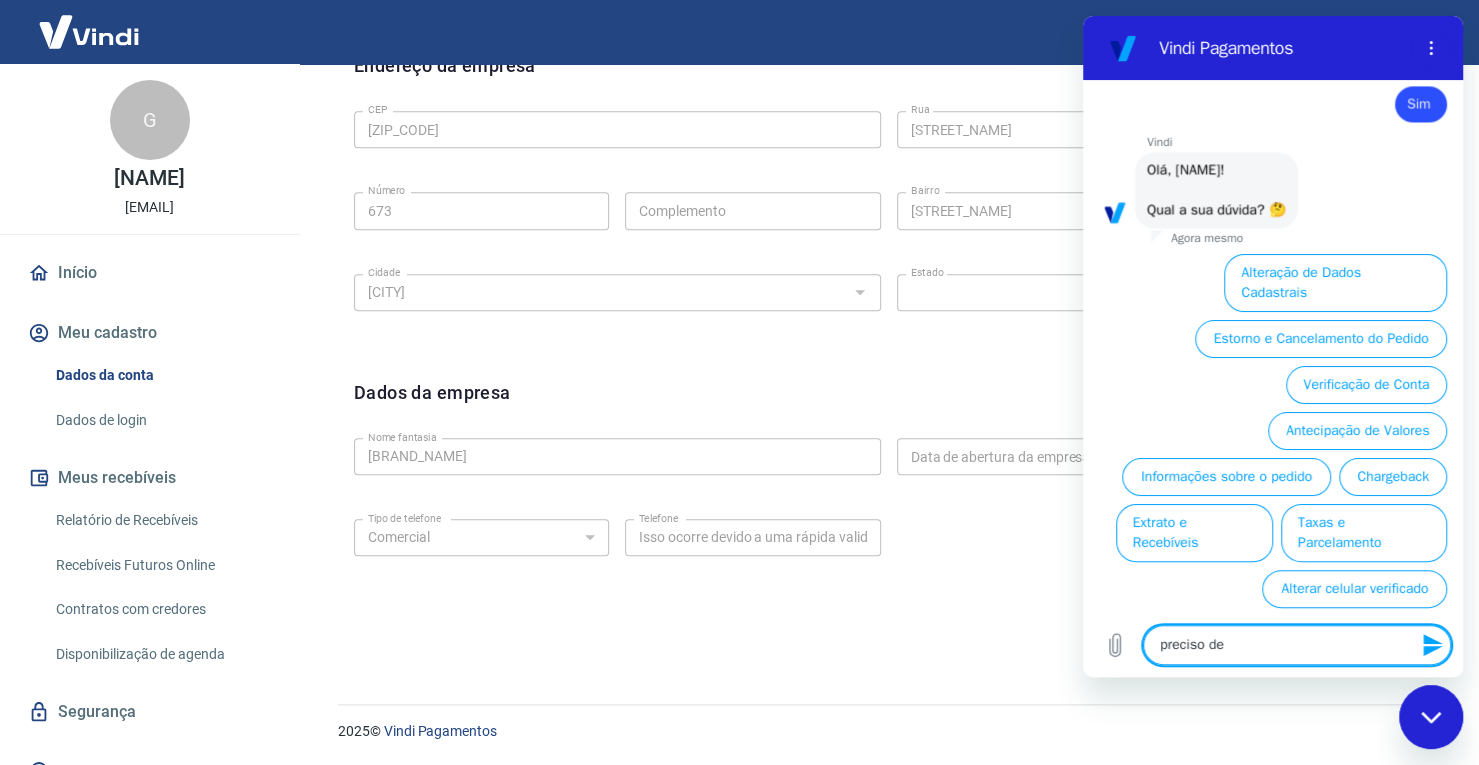 type on "preciso de" 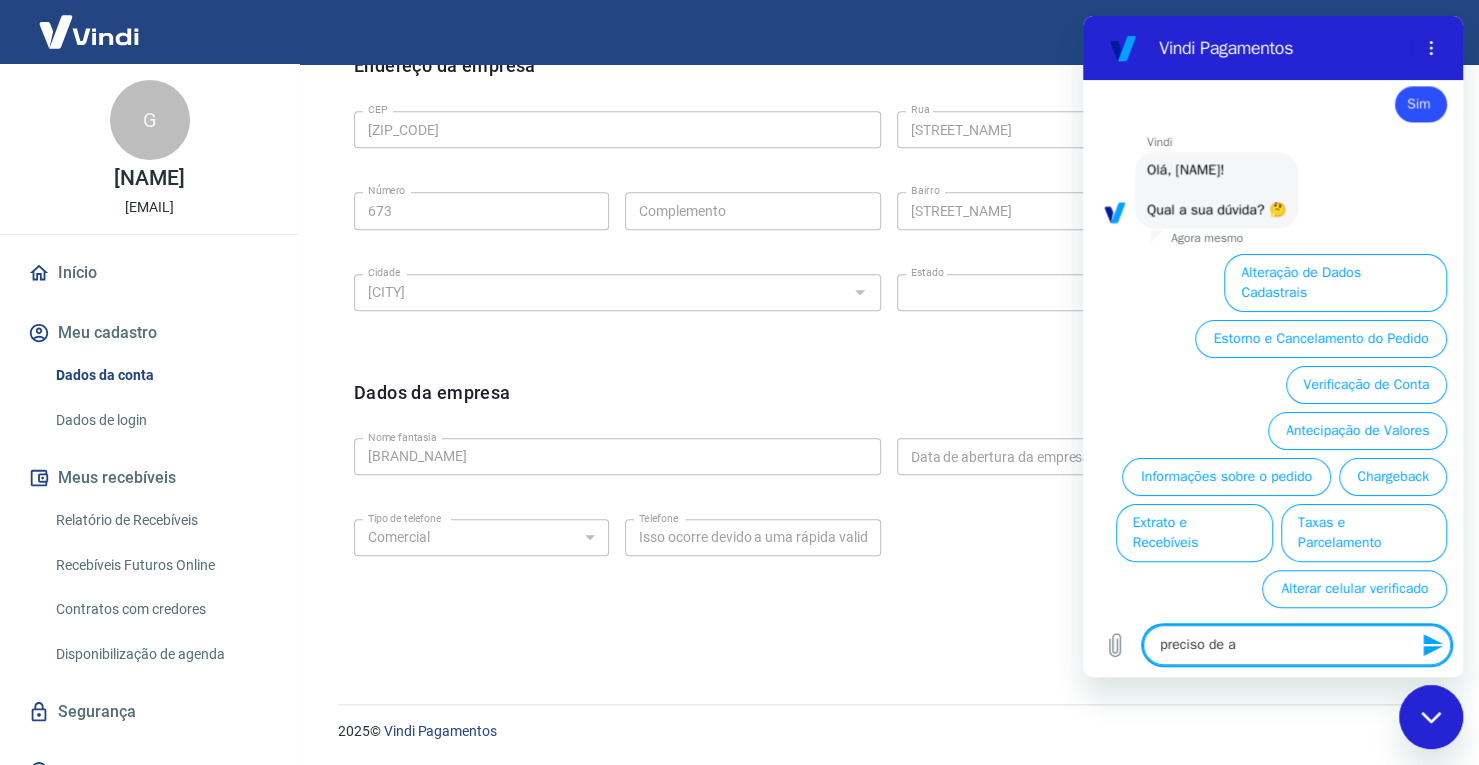 type on "preciso de aj" 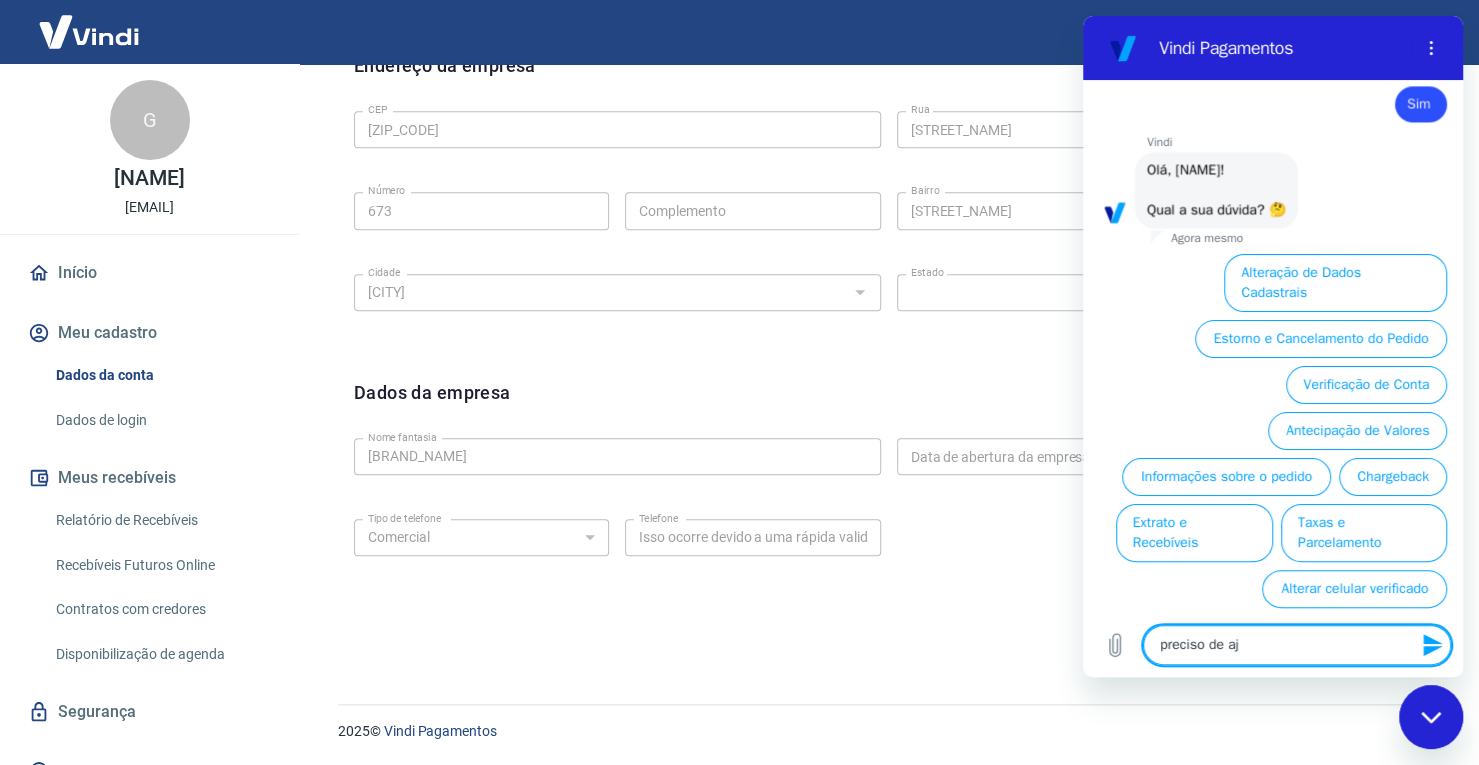 type on "preciso de aju" 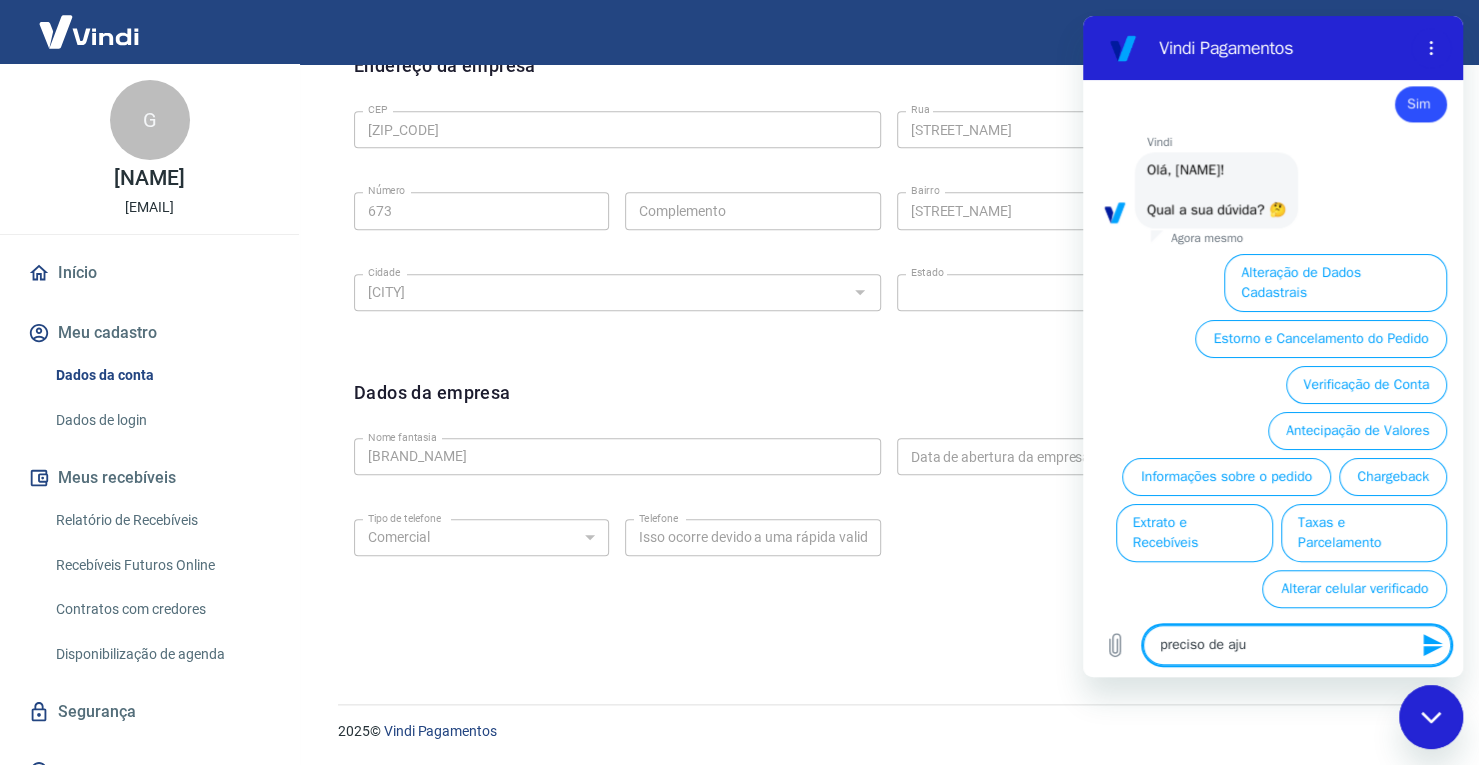 type on "preciso de ajud" 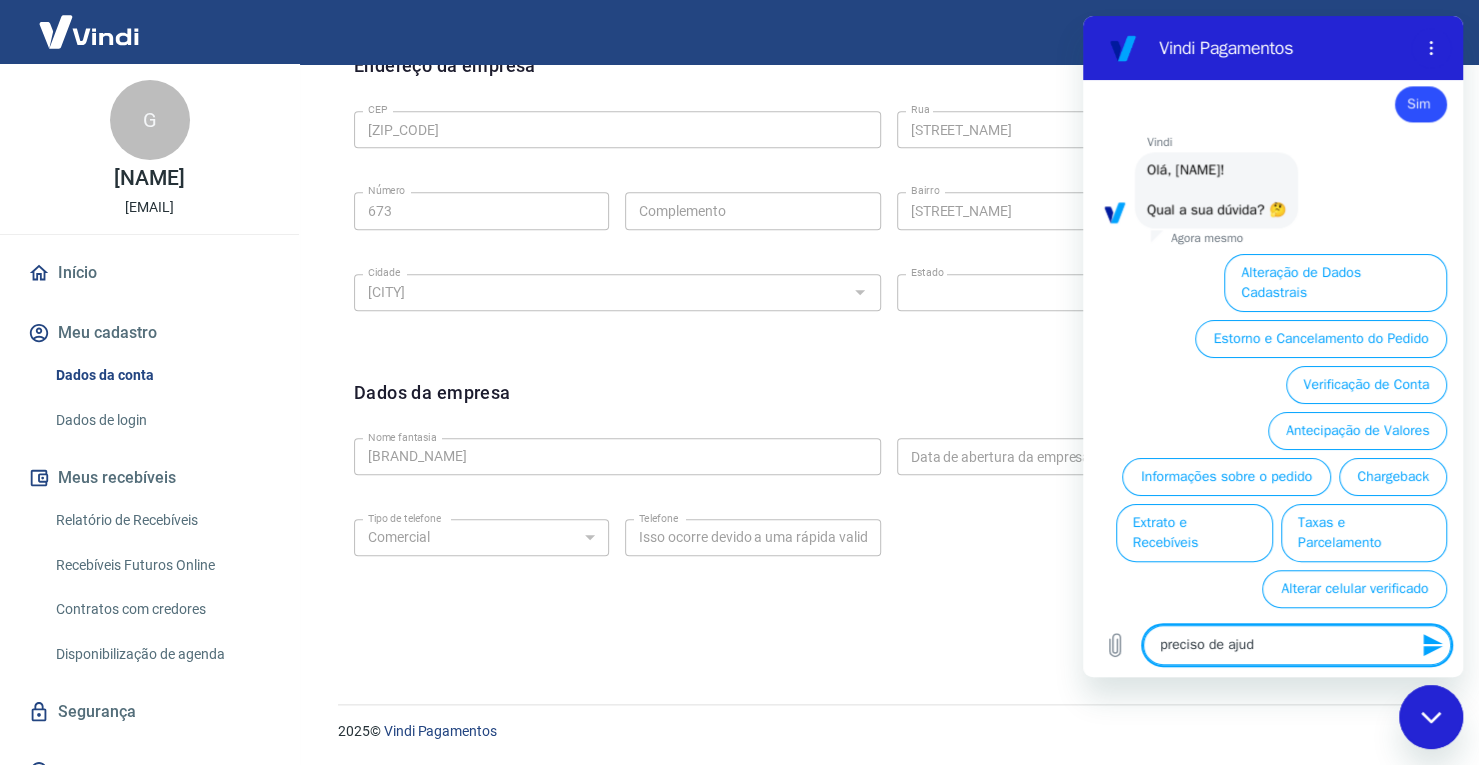 type on "preciso de ajuda" 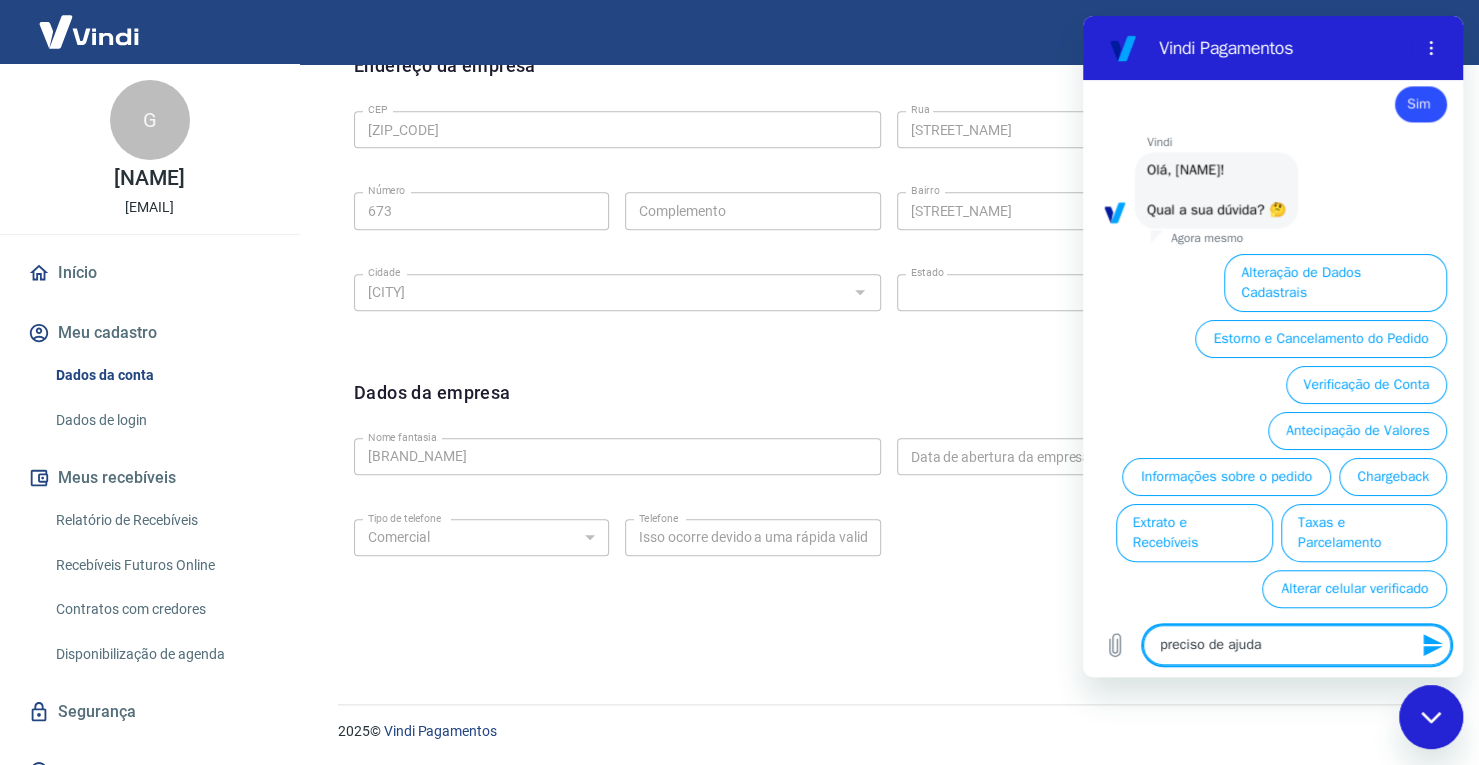 type on "preciso de ajuda," 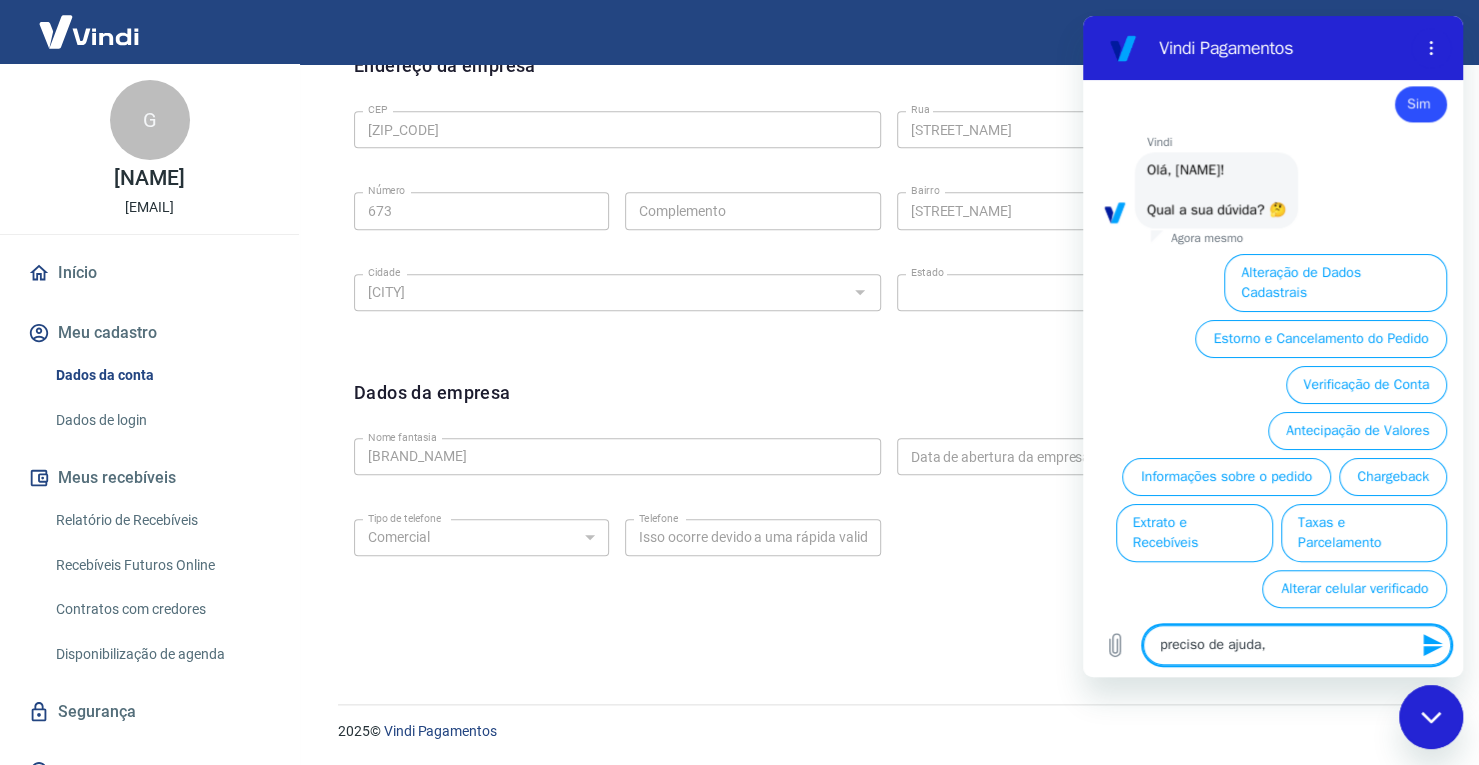 type on "preciso de ajuda," 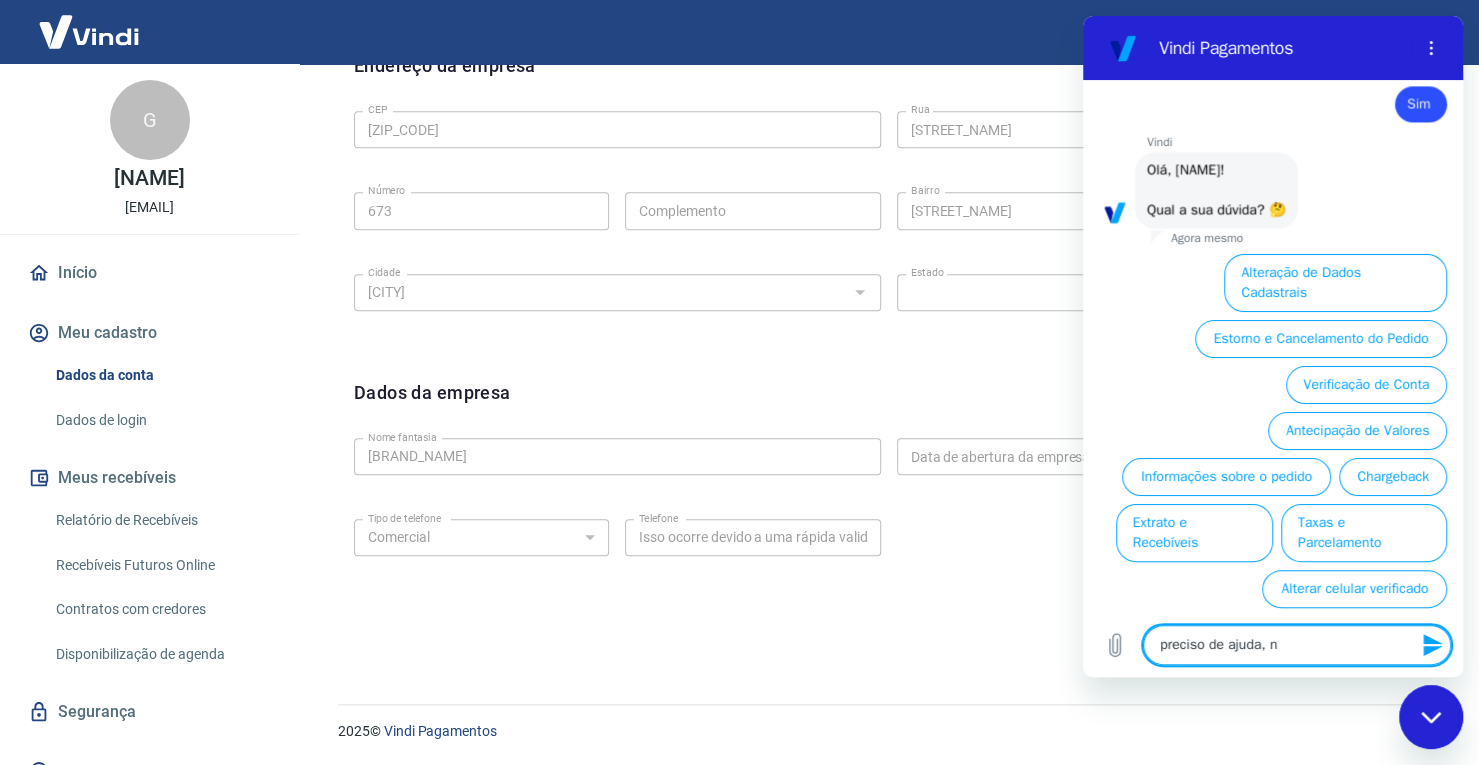 type on "preciso de ajuda, na" 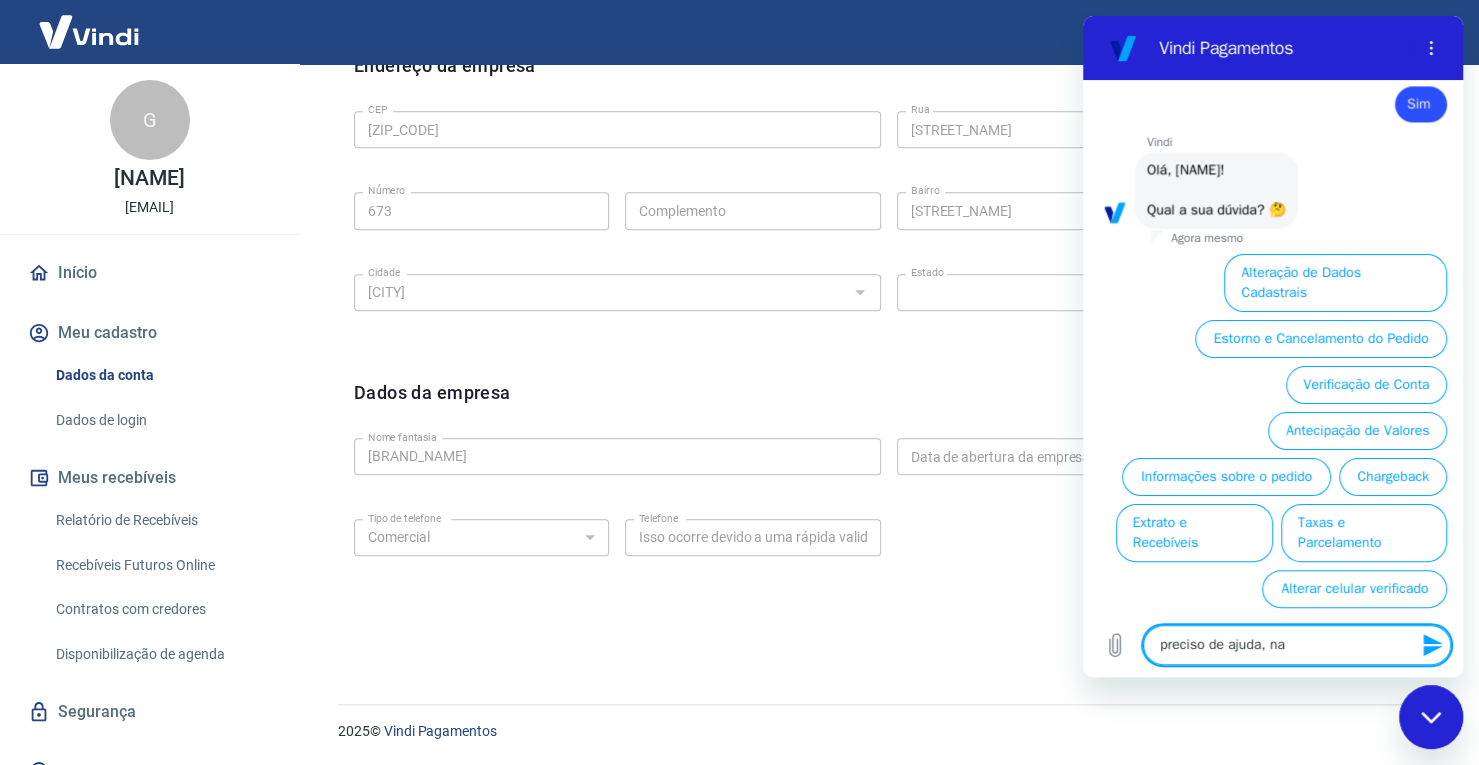 type on "preciso de ajuda, nao" 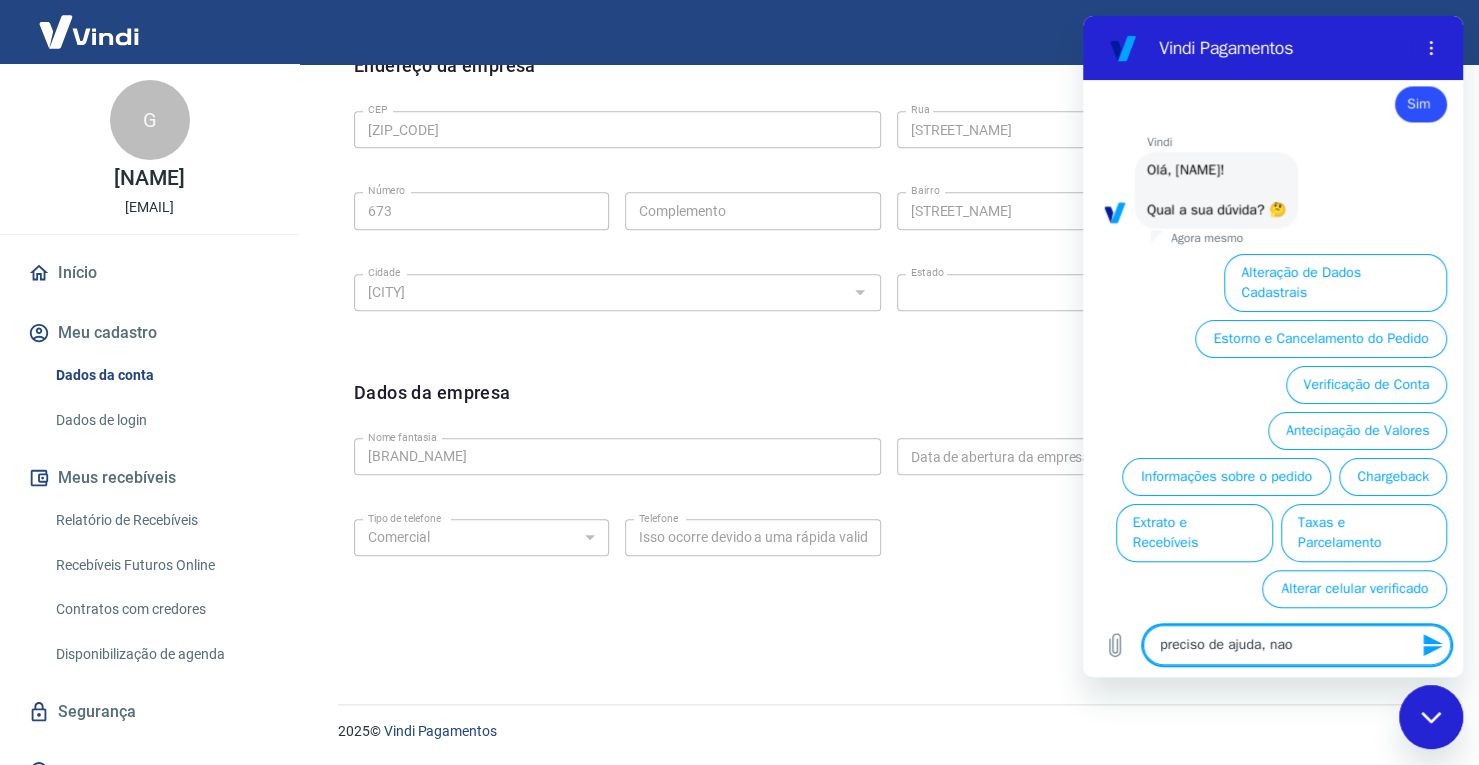 type on "preciso de ajuda, nao" 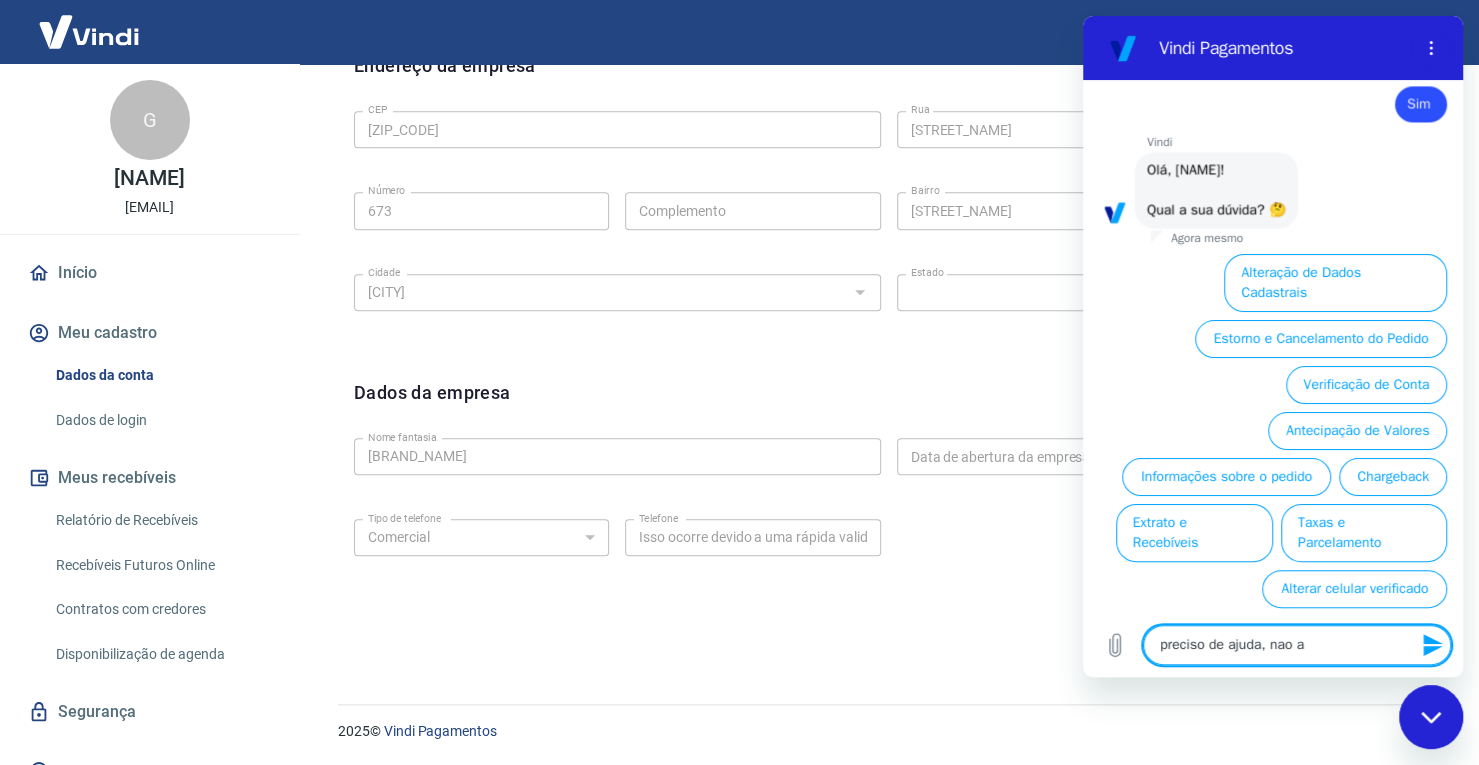 type on "preciso de ajuda, nao ac" 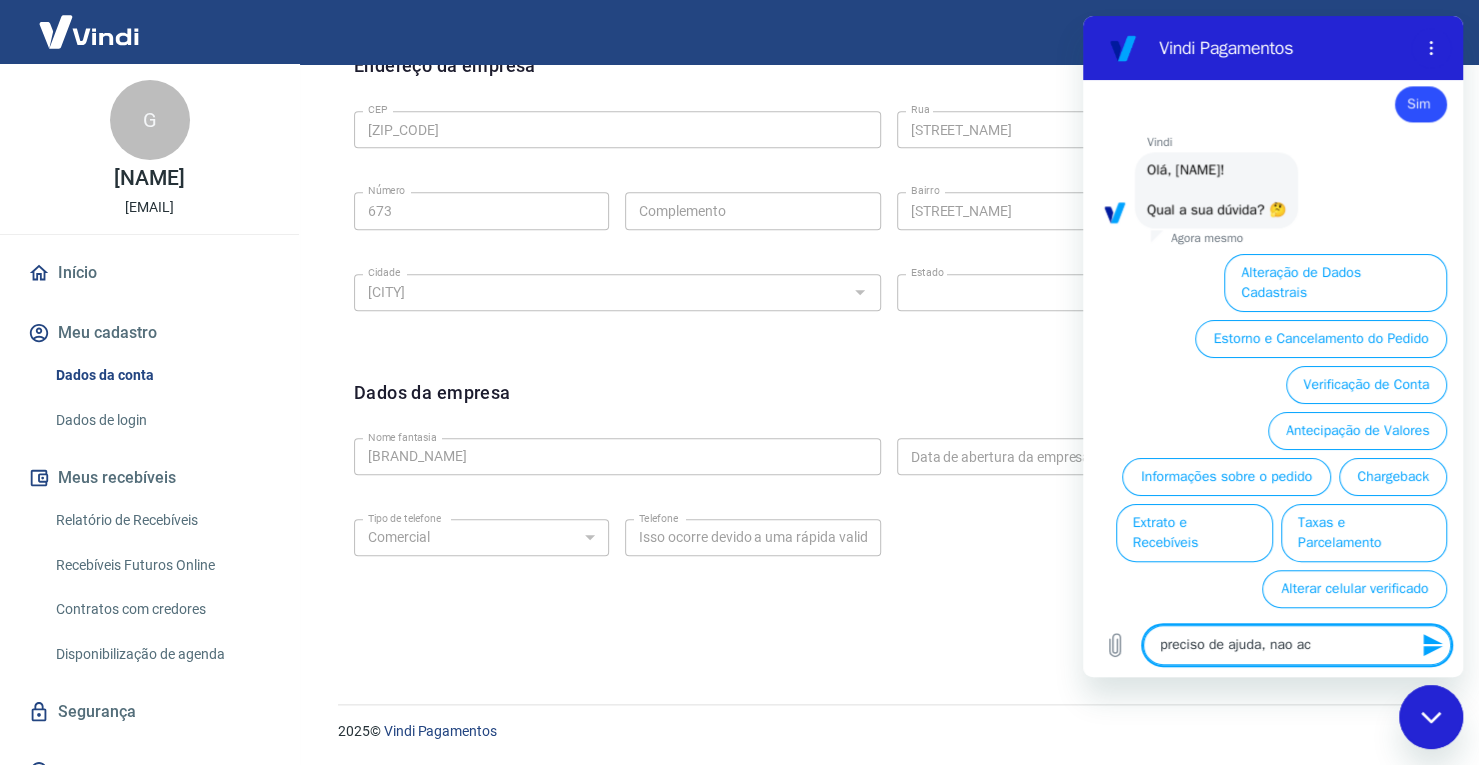 type on "preciso de ajuda, nao ach" 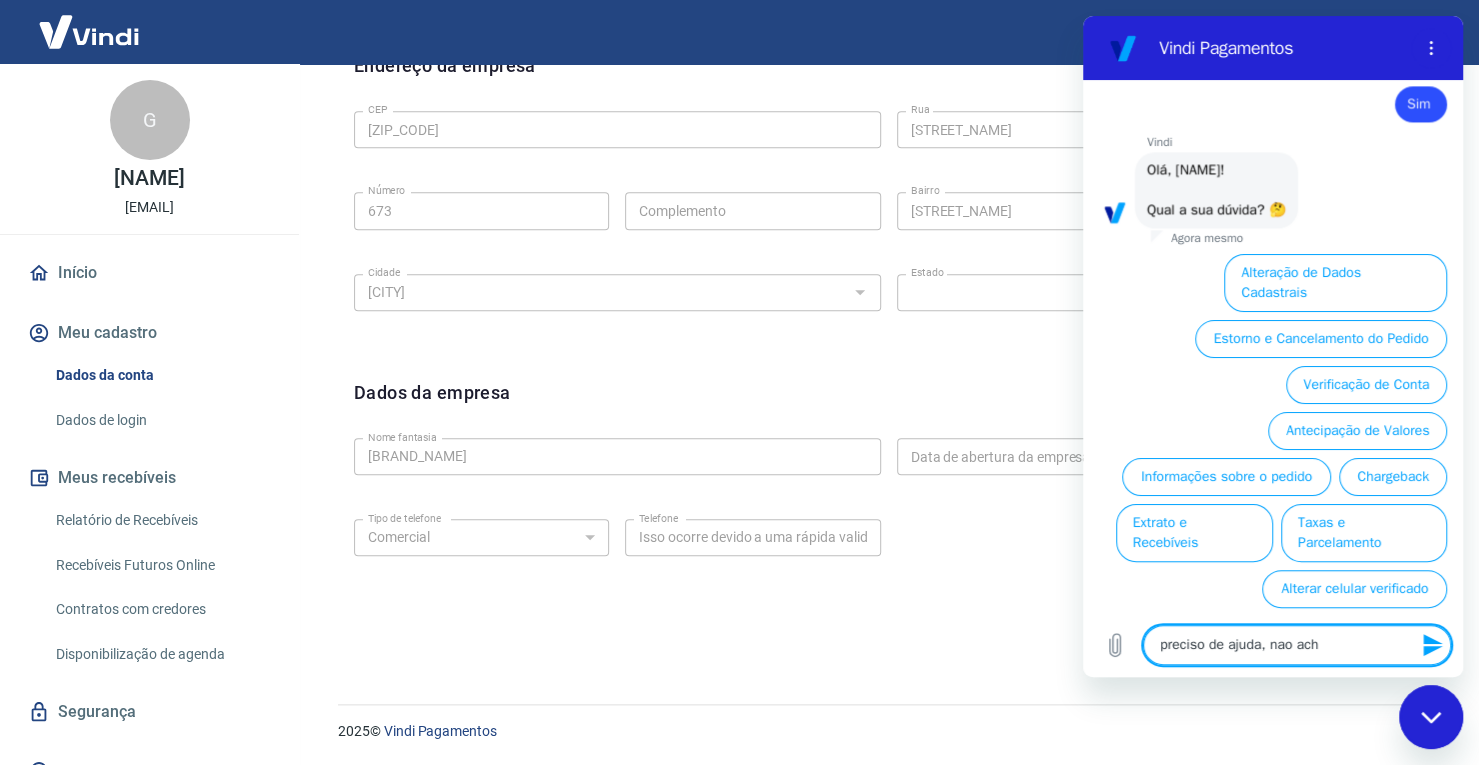 type on "preciso de ajuda, nao acho" 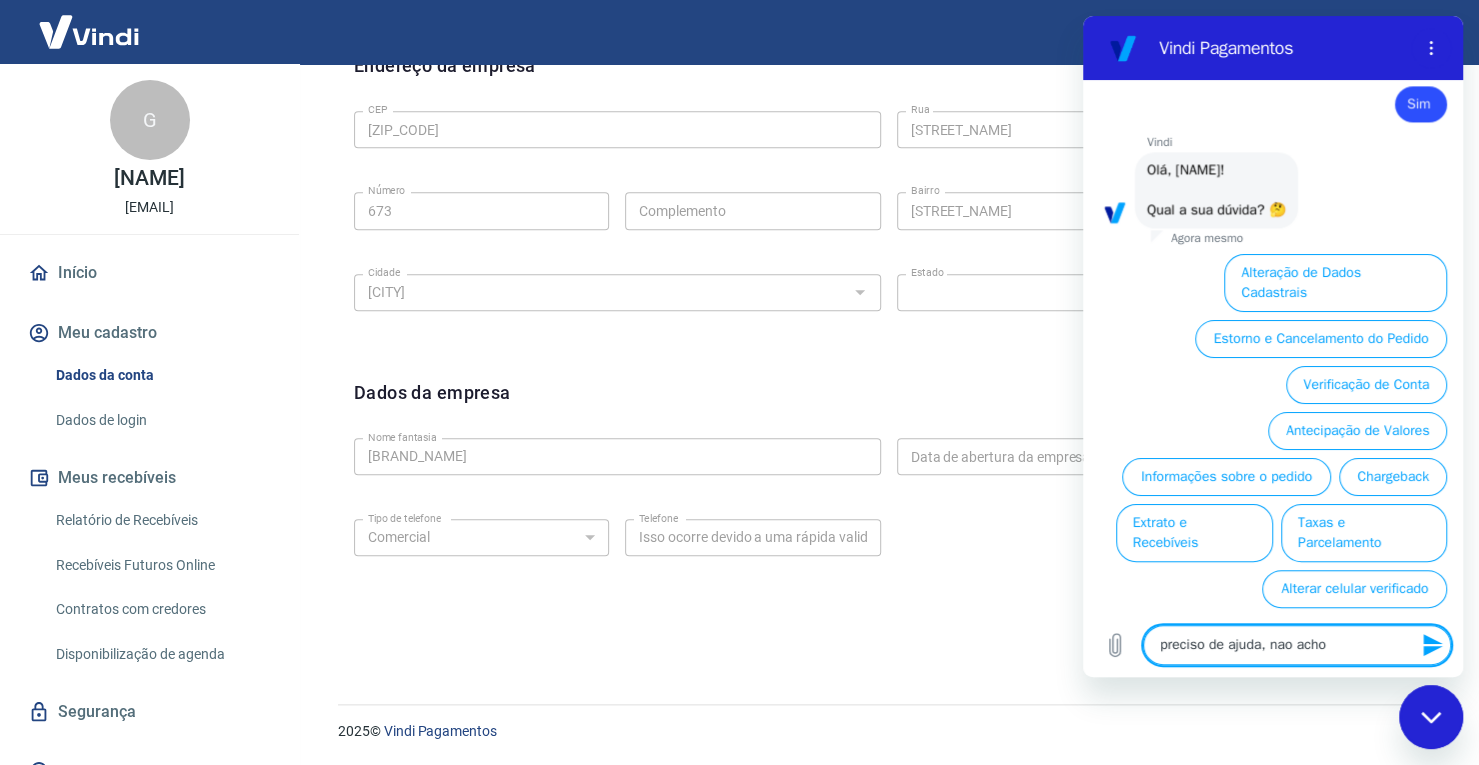 type on "preciso de ajuda, nao acho" 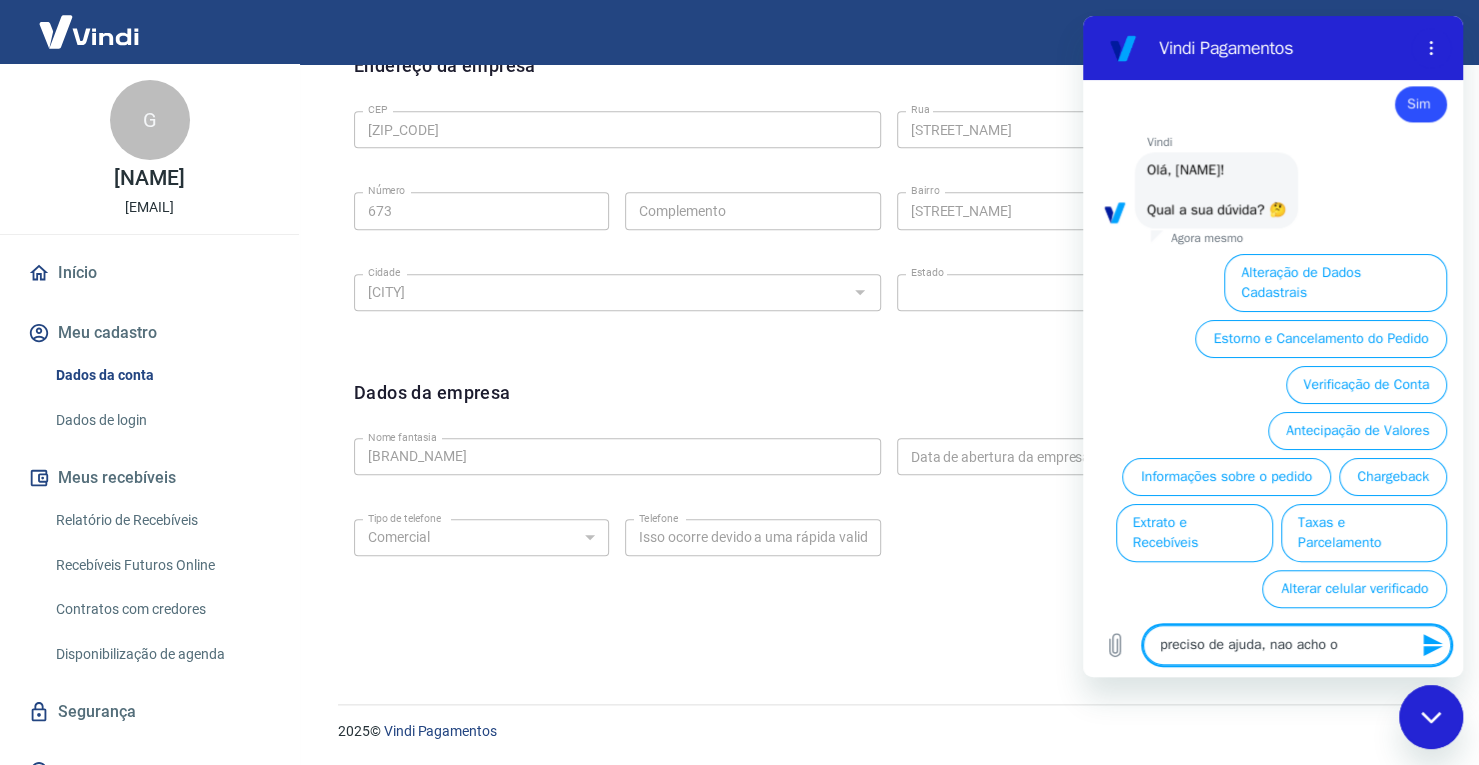 type on "x" 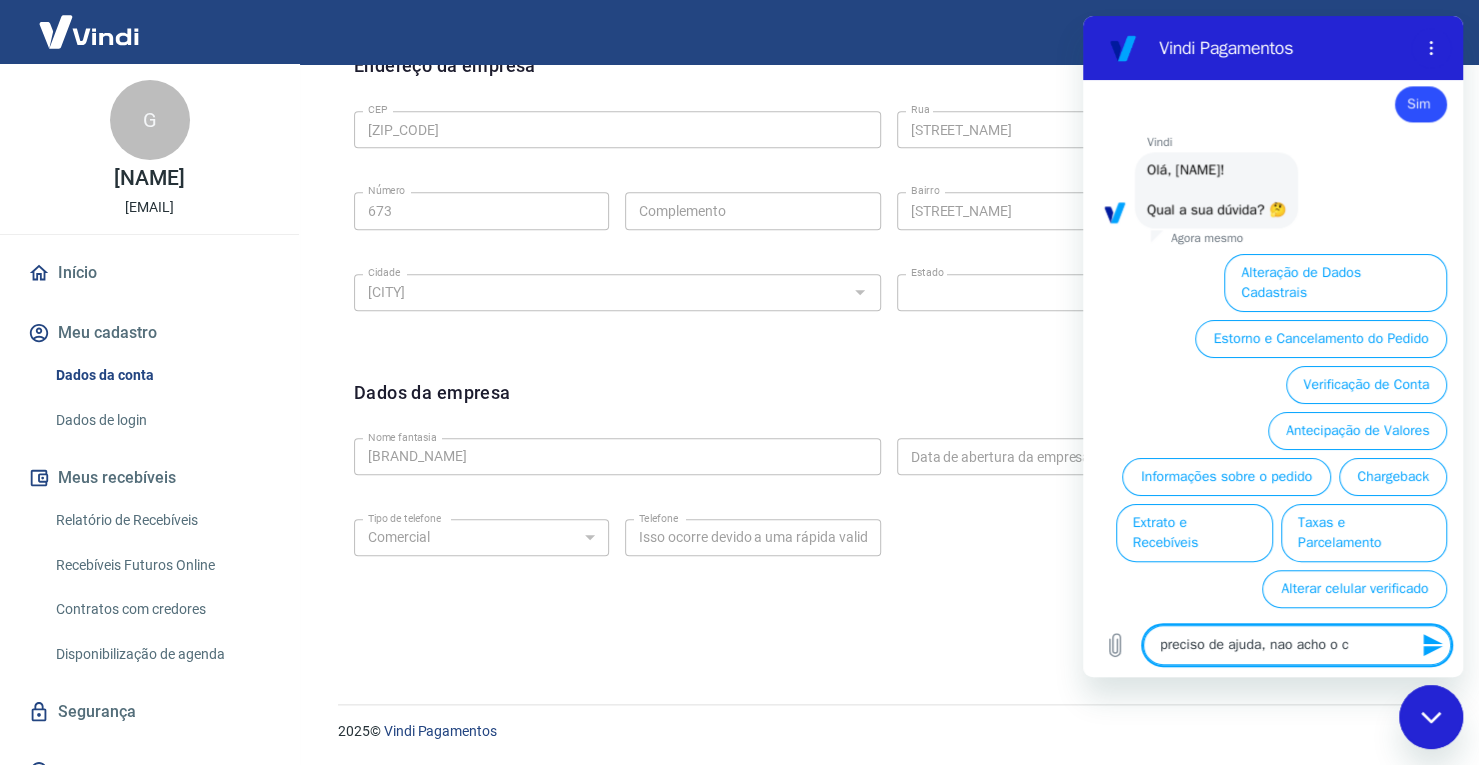 type on "preciso de ajuda, nao acho o ca" 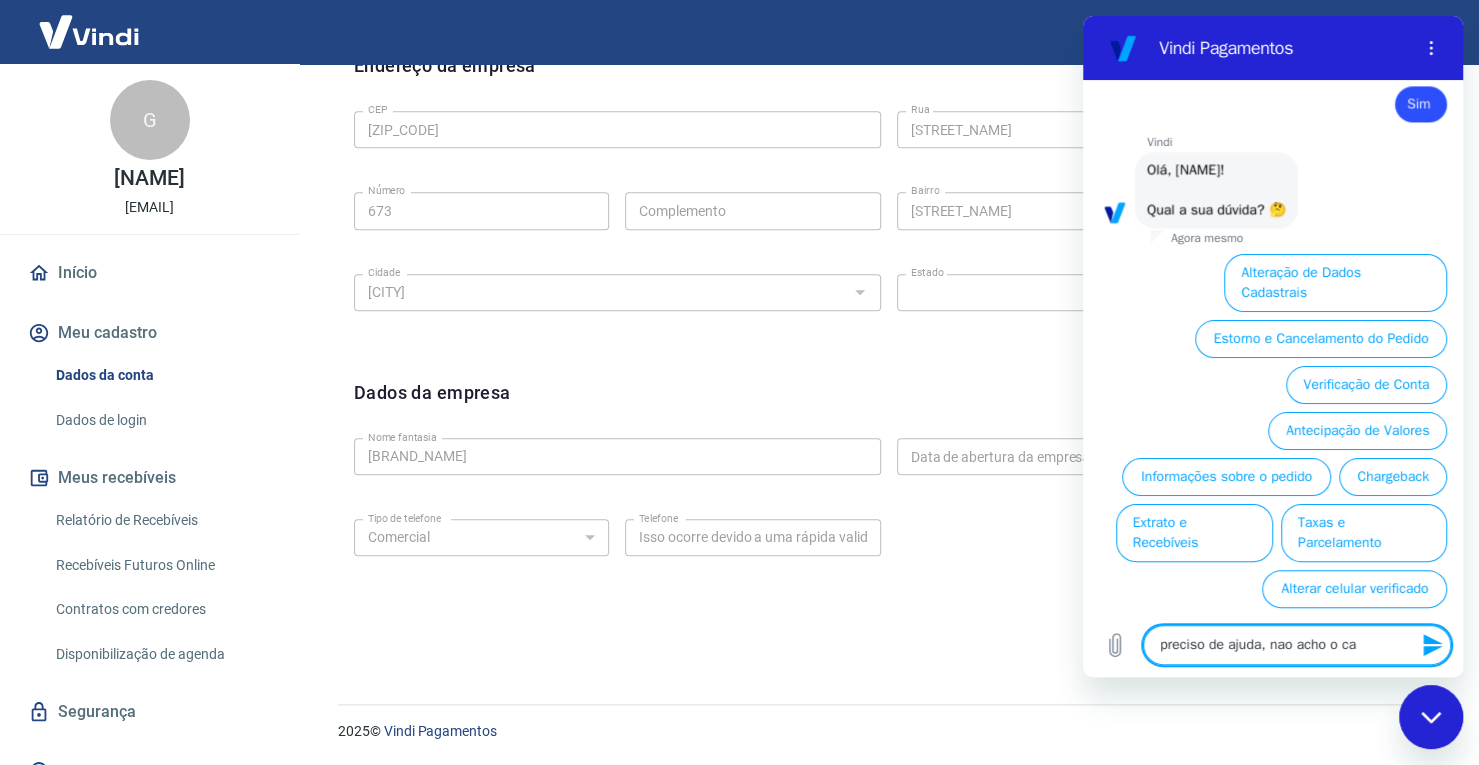 type on "preciso de ajuda, nao acho o cam" 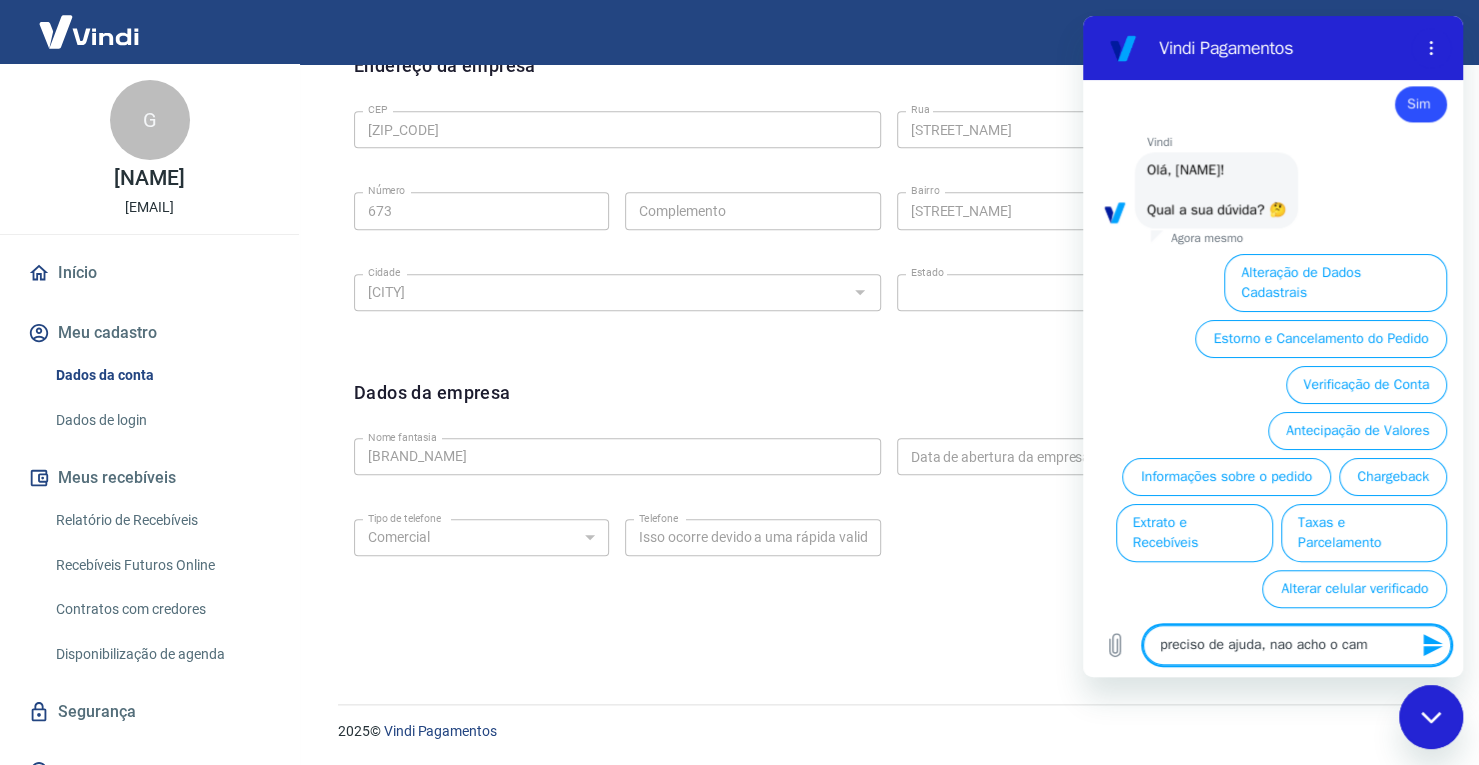 type on "preciso de ajuda, nao acho o camp" 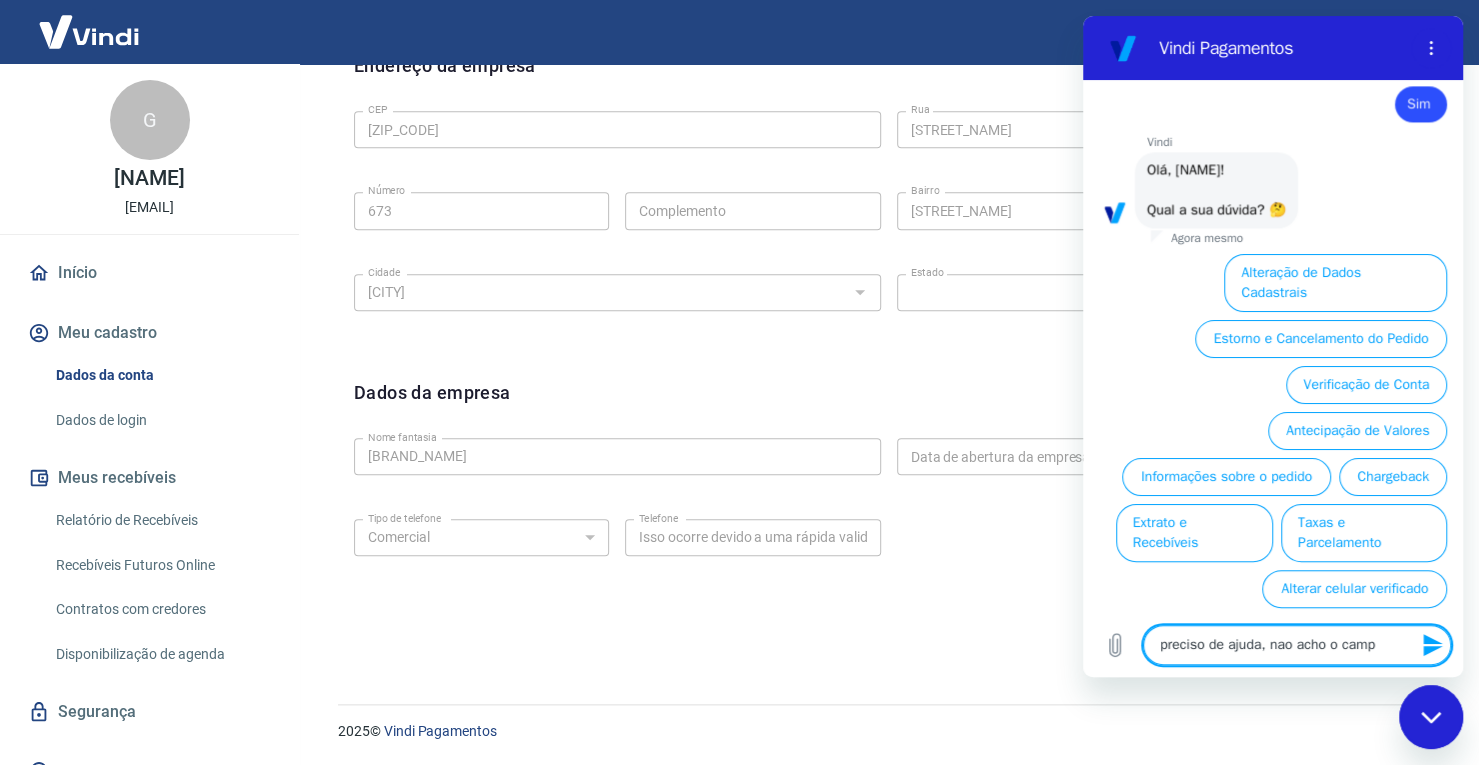 type on "preciso de ajuda, nao acho o campo" 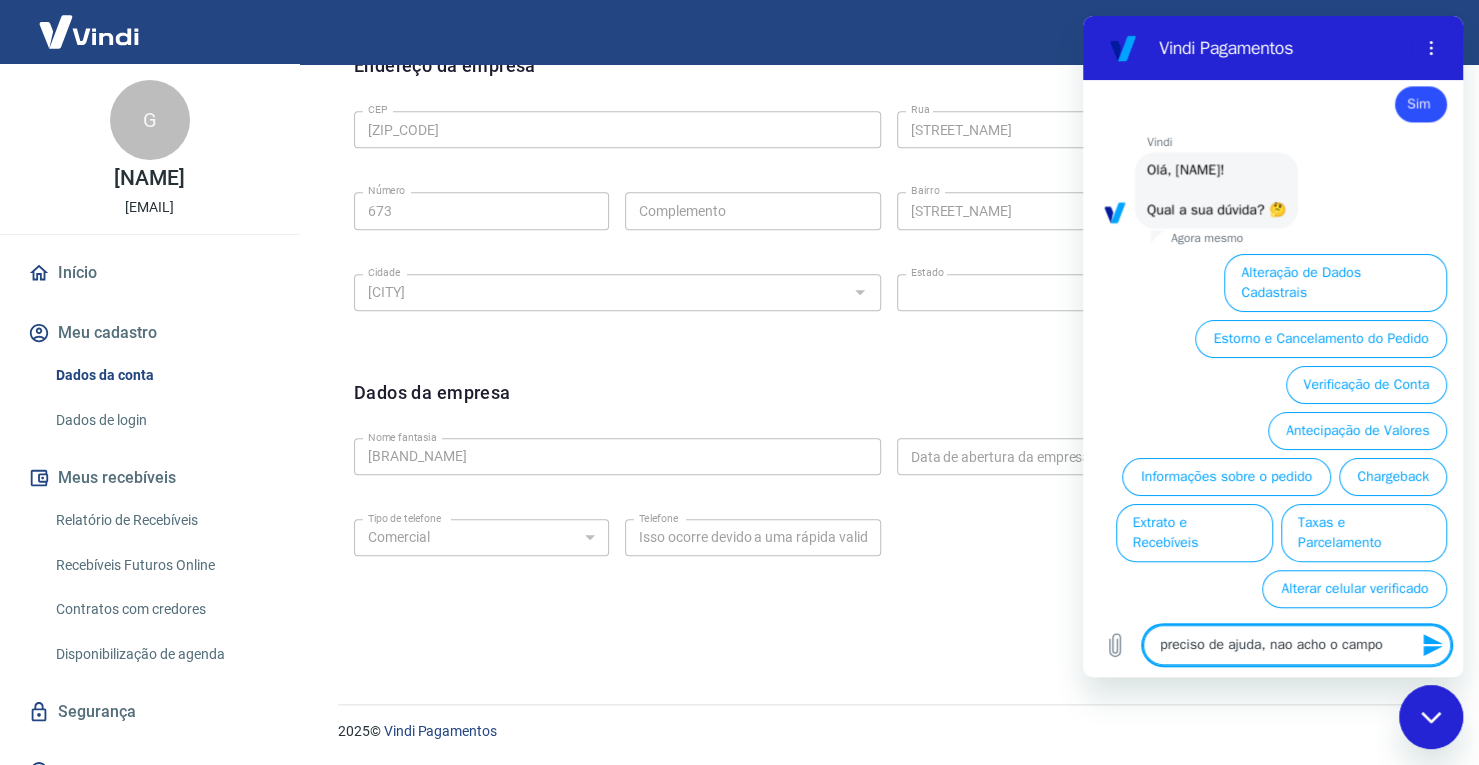 type on "preciso de ajuda, nao acho o campo" 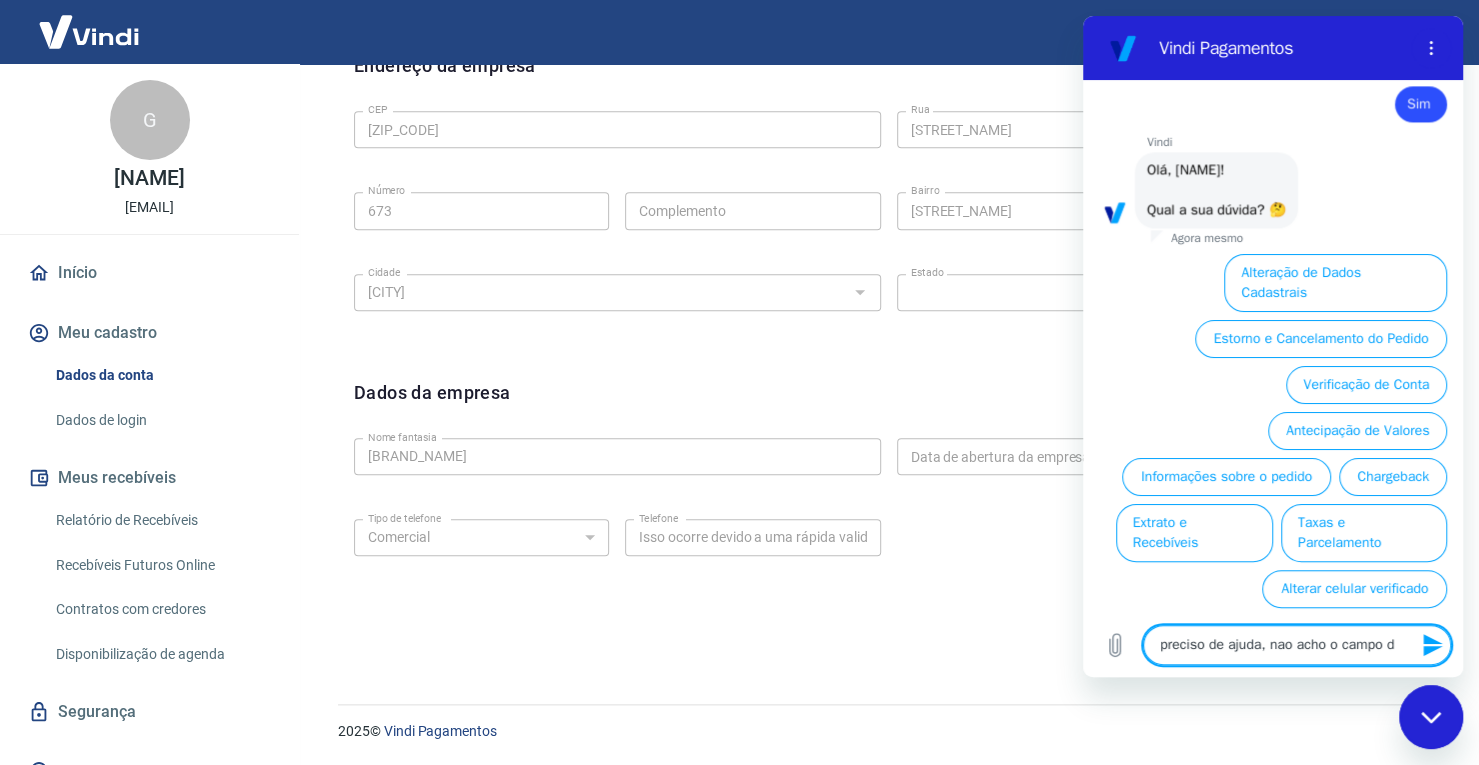 type on "preciso de ajuda, nao acho o campo de" 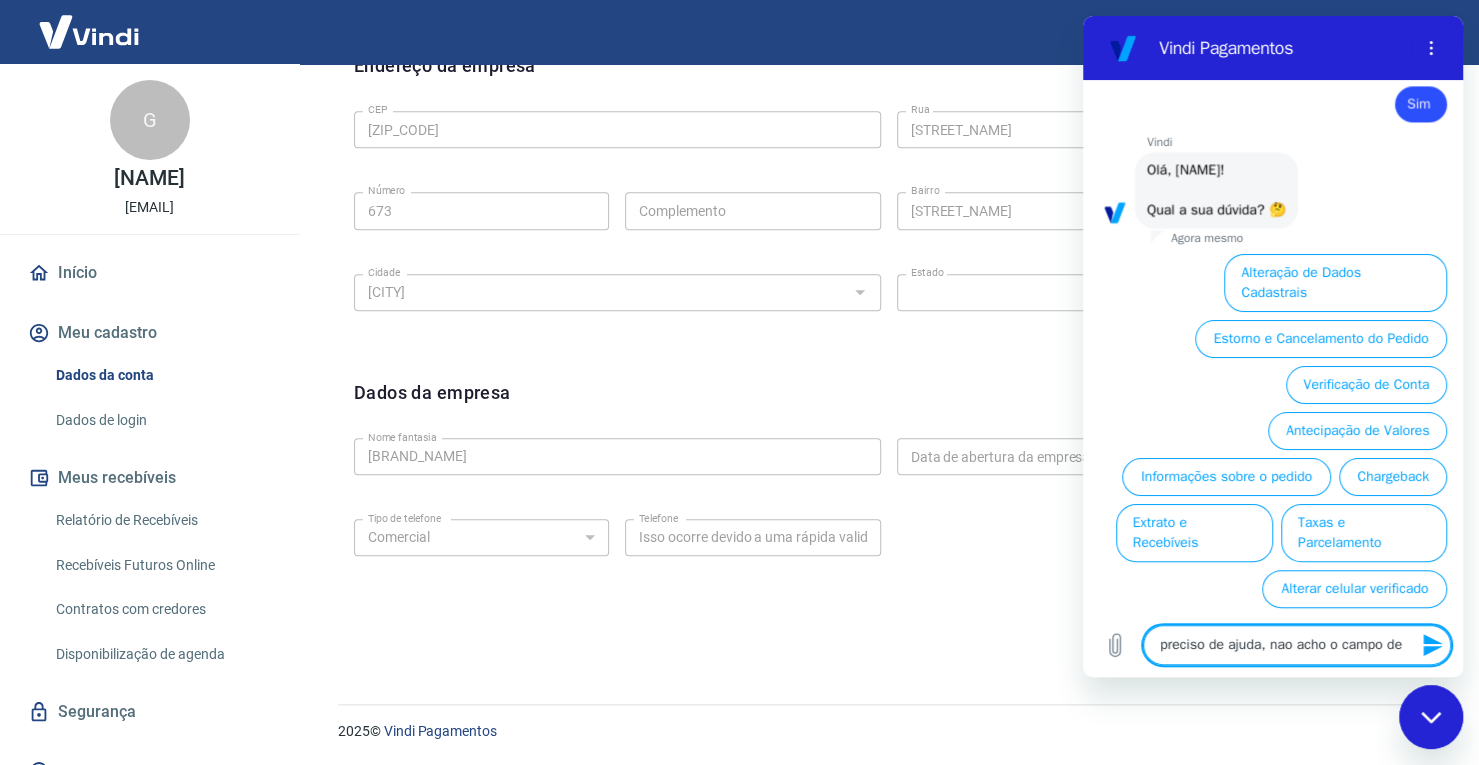 type on "preciso de ajuda, nao acho o campo de" 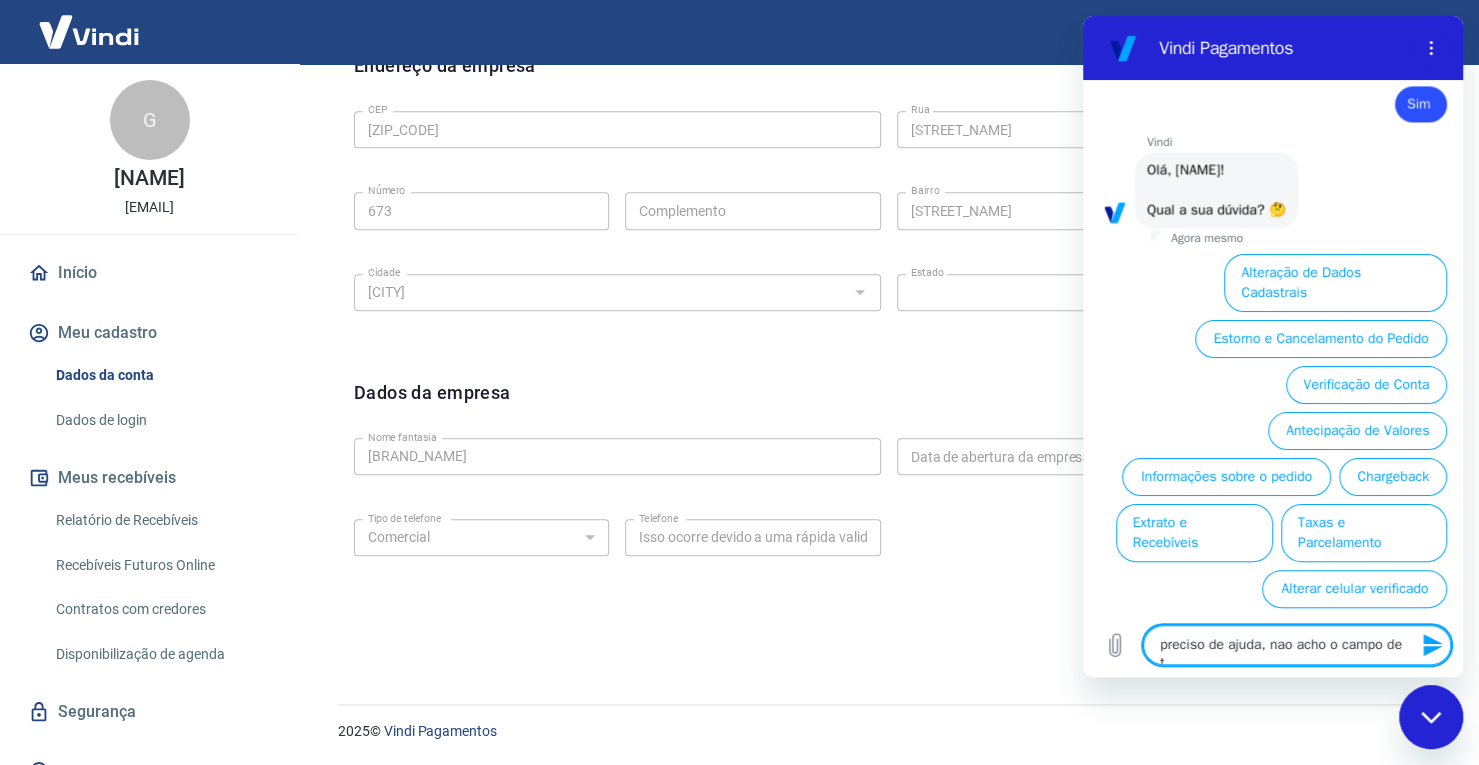 type on "preciso de ajuda, nao acho o campo de te" 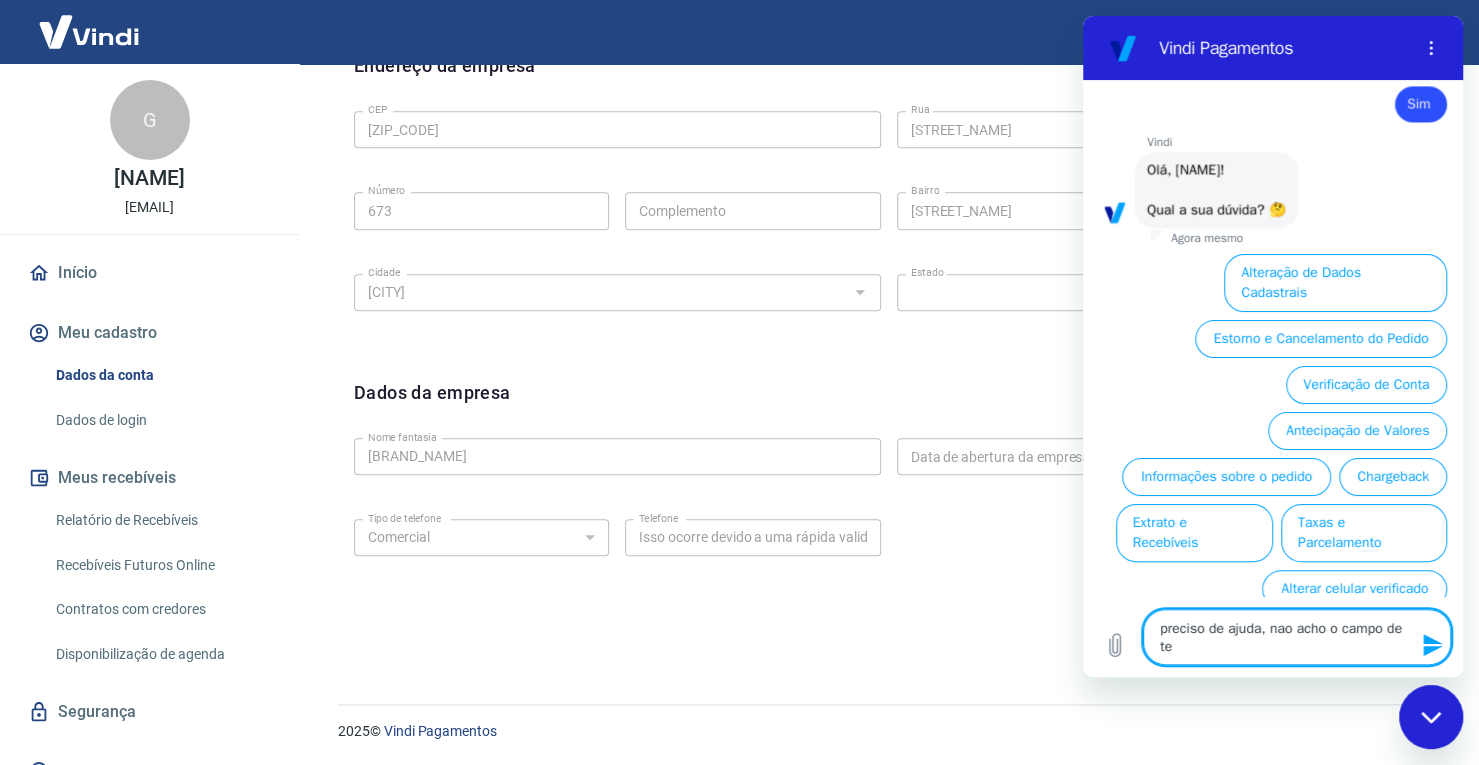 type on "preciso de ajuda, nao acho o campo de tel" 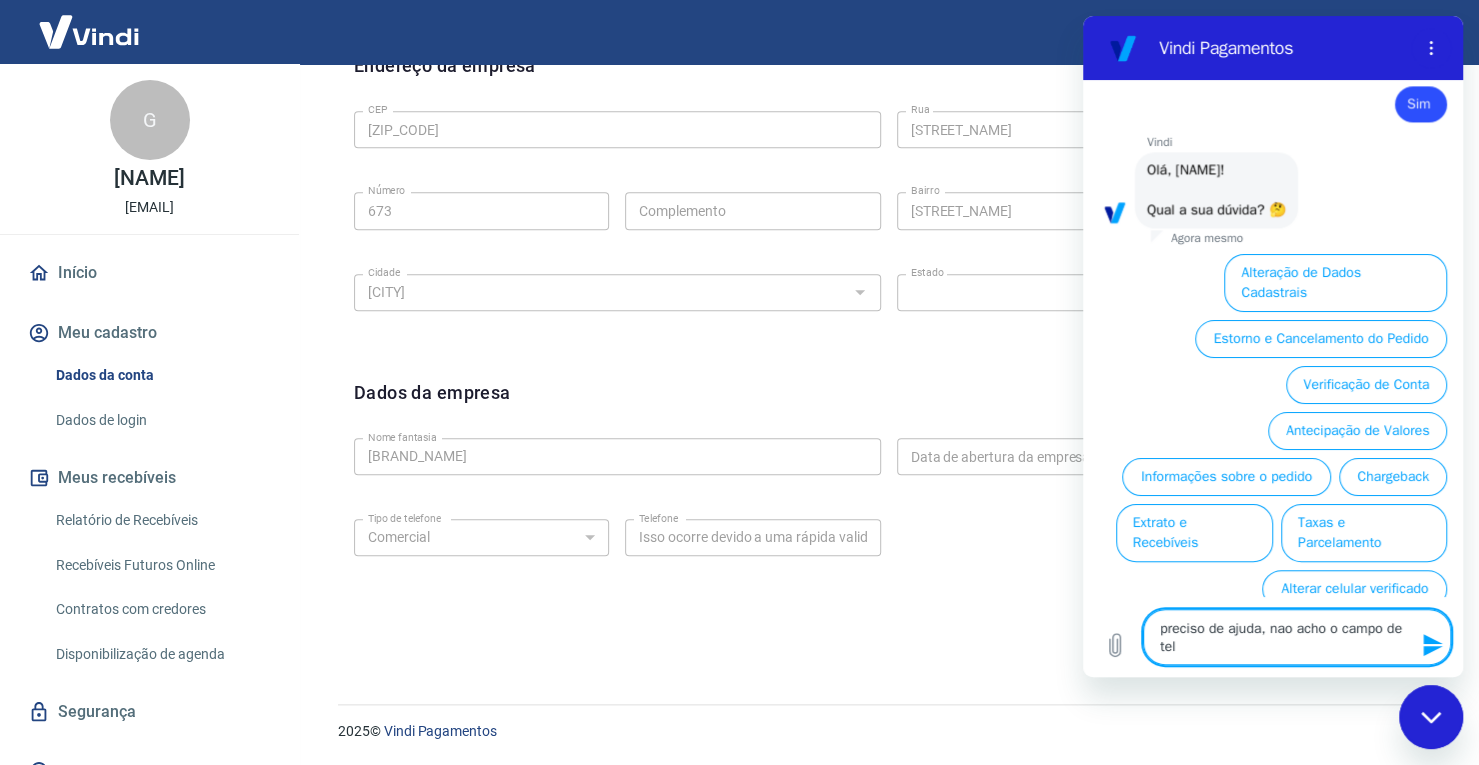type on "x" 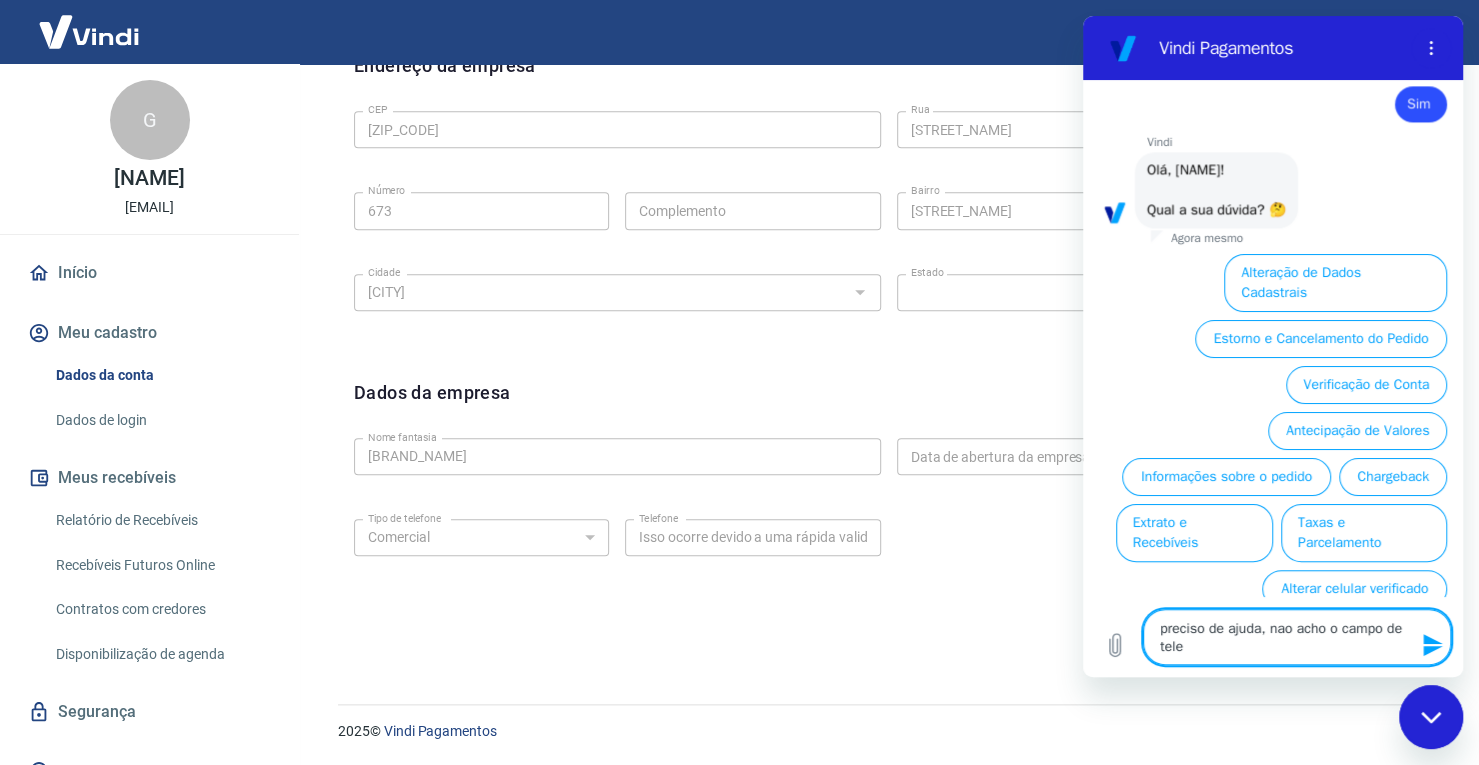 type on "preciso de ajuda, nao acho o campo de telef" 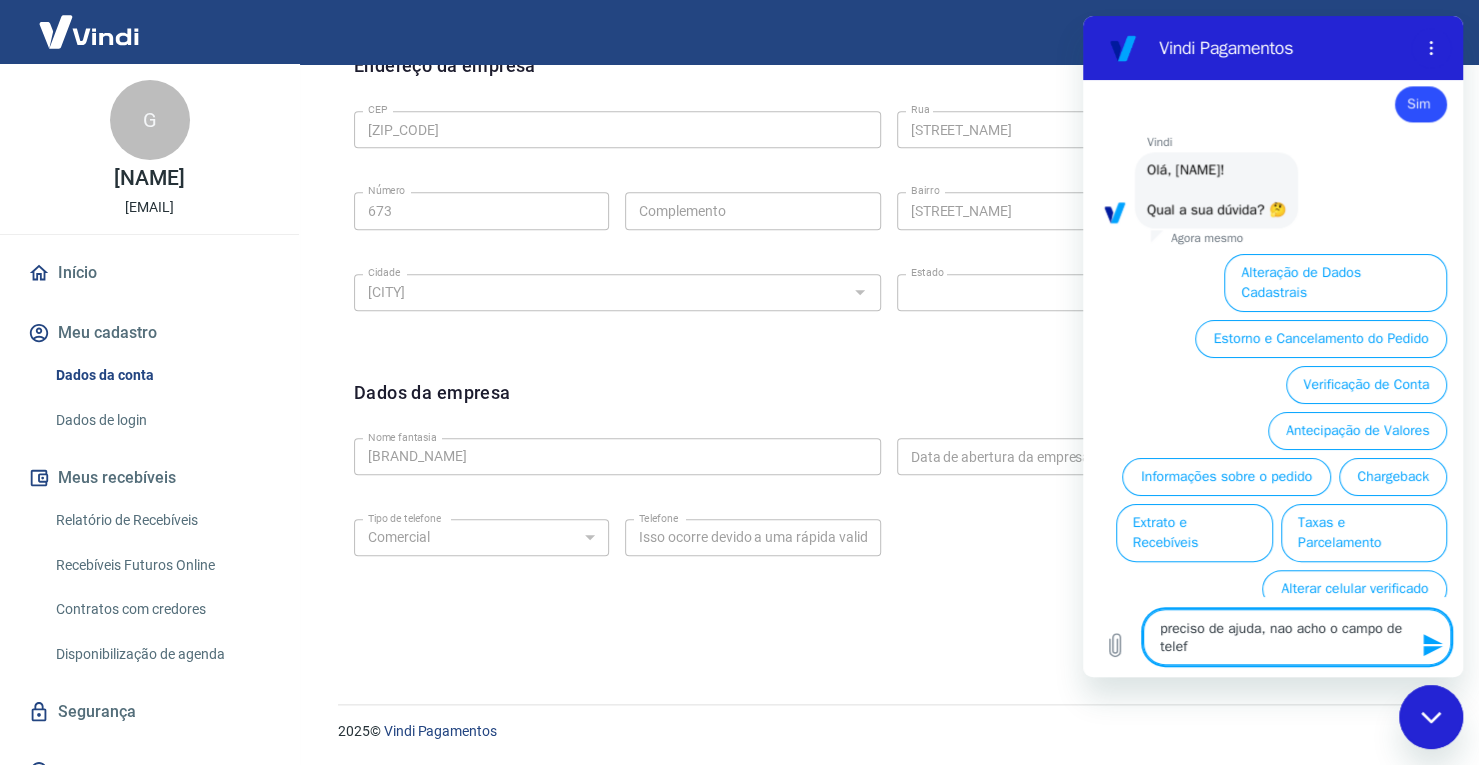 type on "preciso de ajuda, nao acho o campo de telefo" 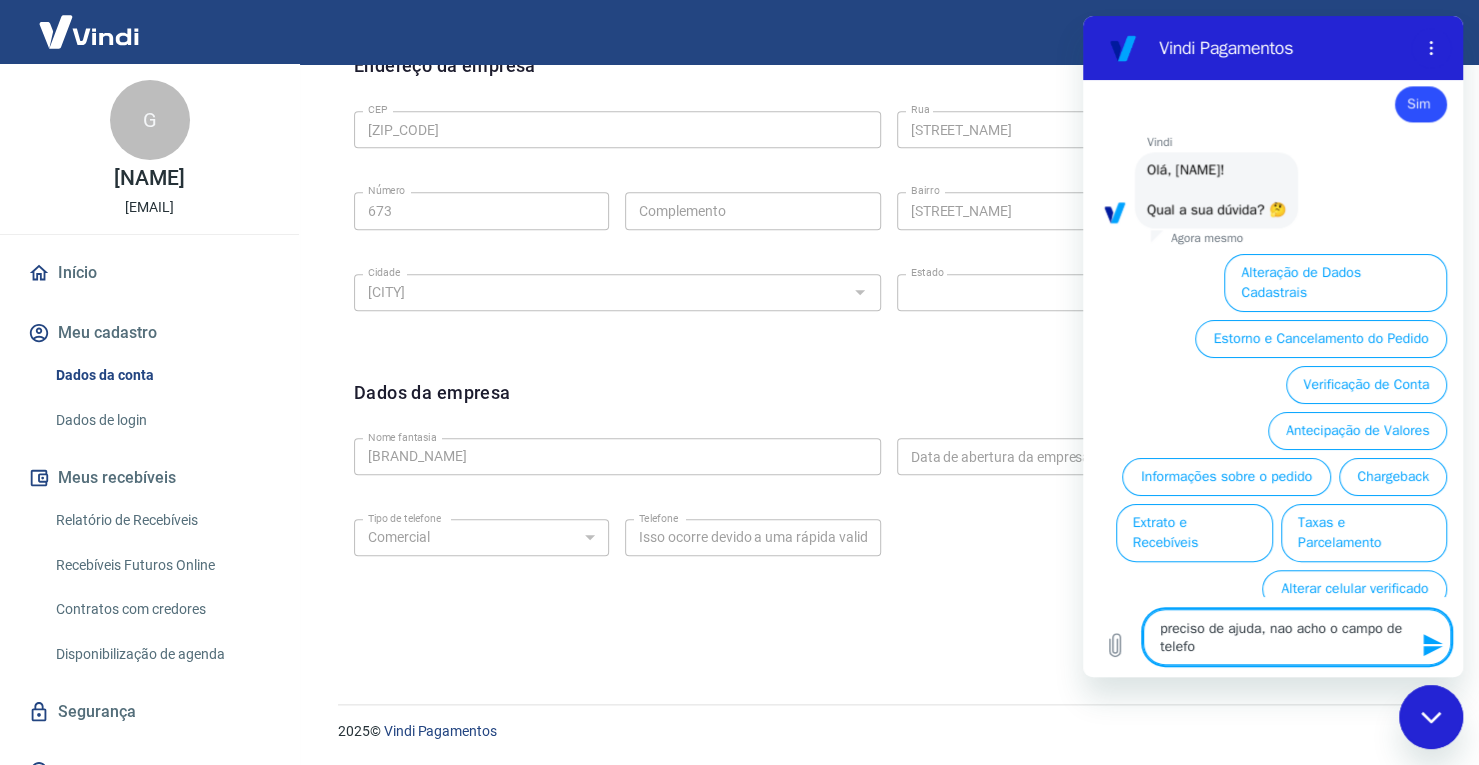 type on "preciso de ajuda, nao acho o campo de telefon" 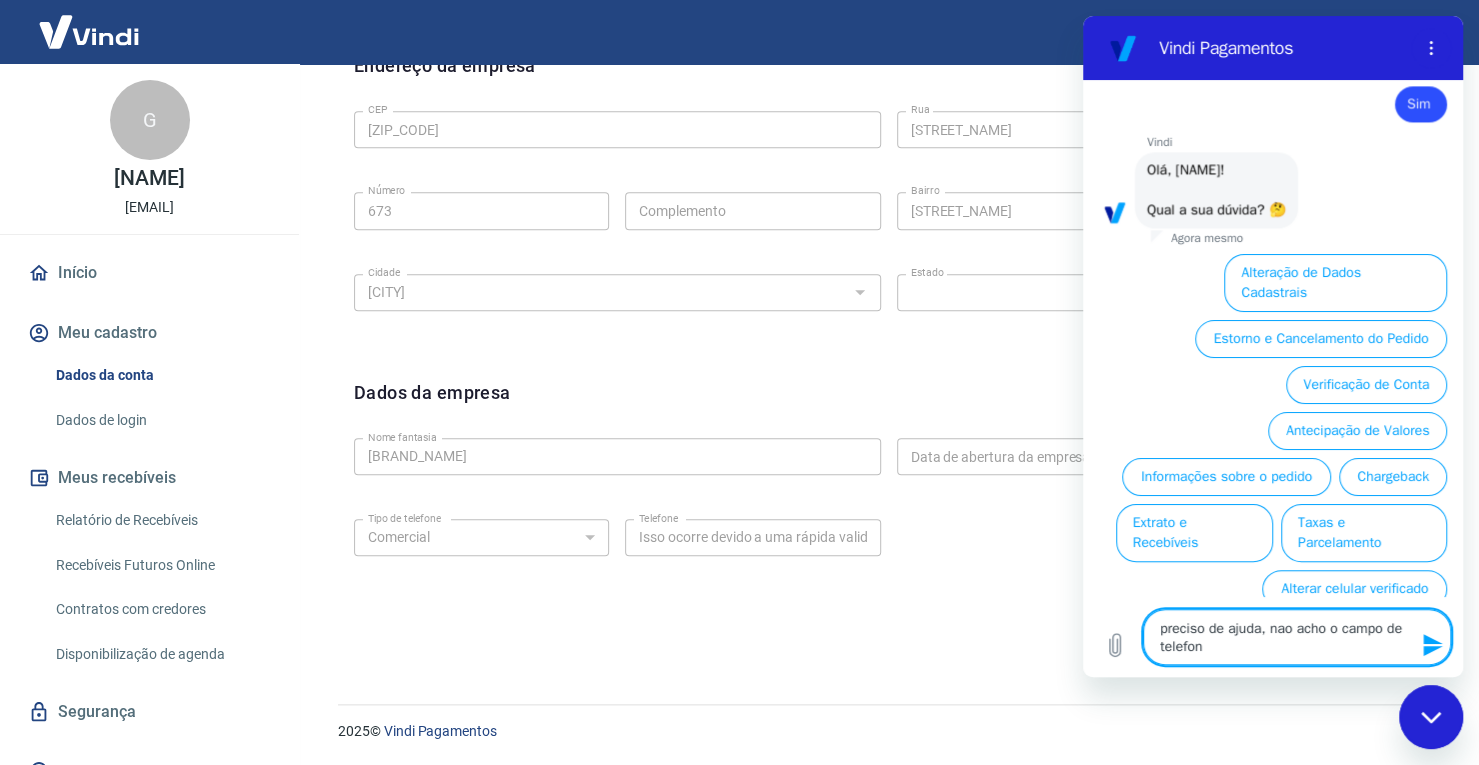 type on "preciso de ajuda, nao acho o campo de telefone" 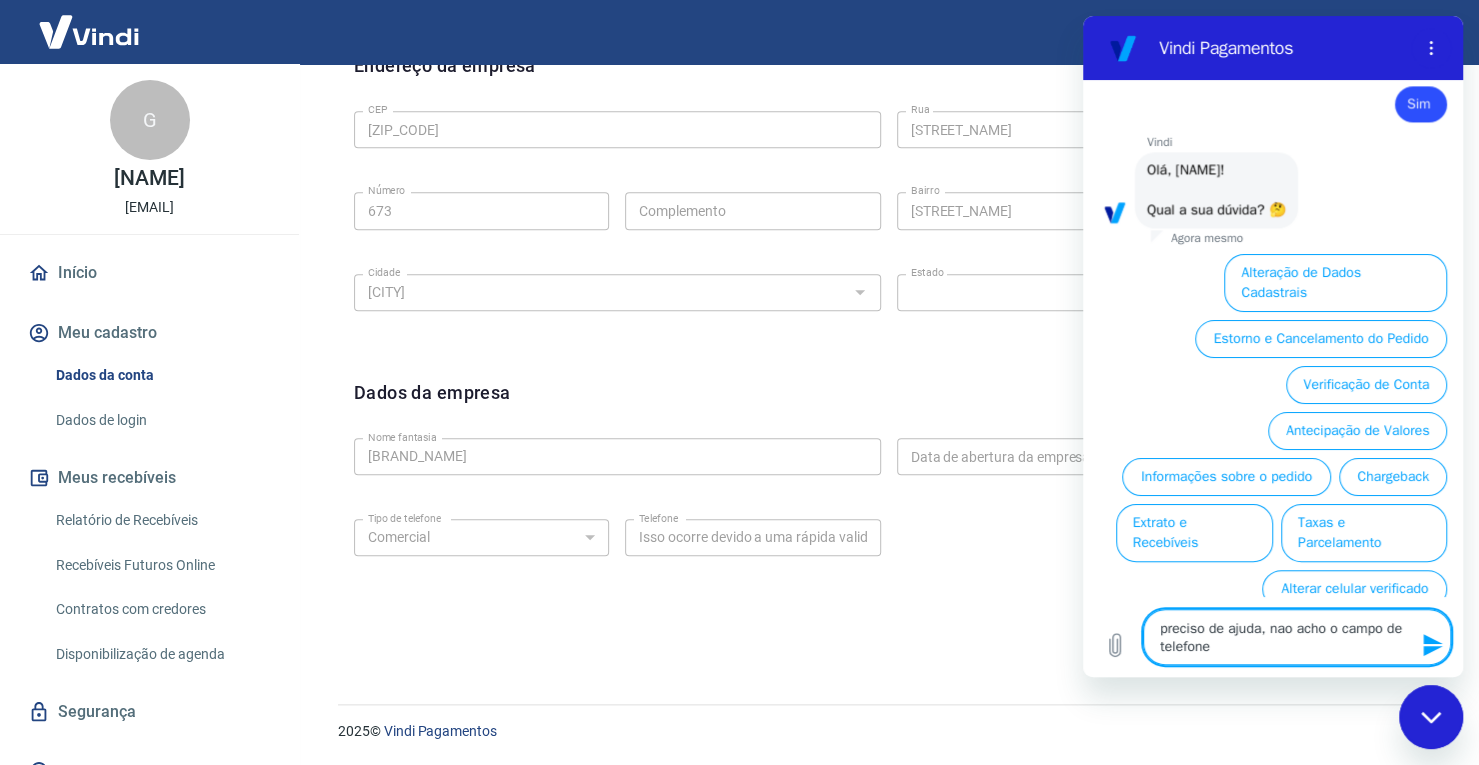 type 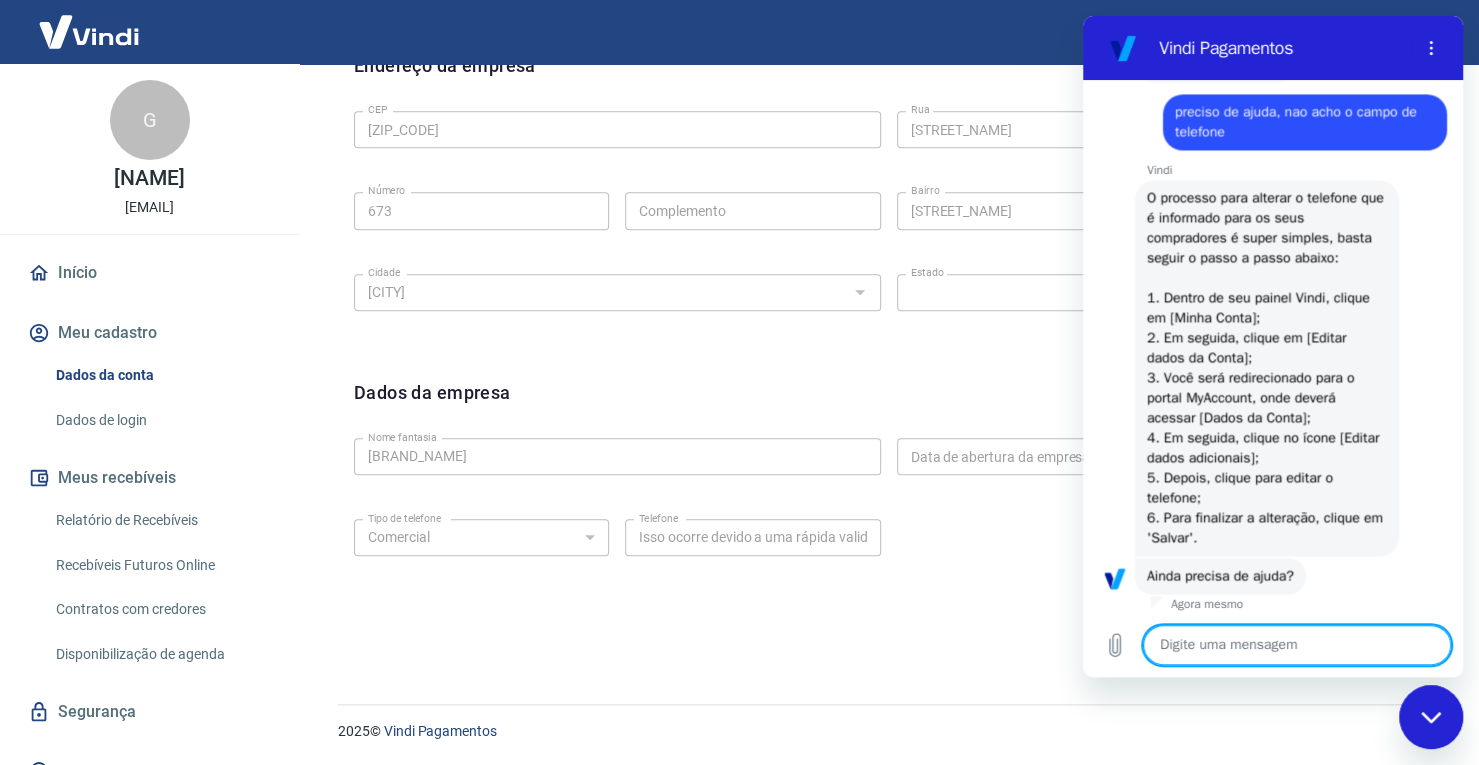 scroll, scrollTop: 1905, scrollLeft: 0, axis: vertical 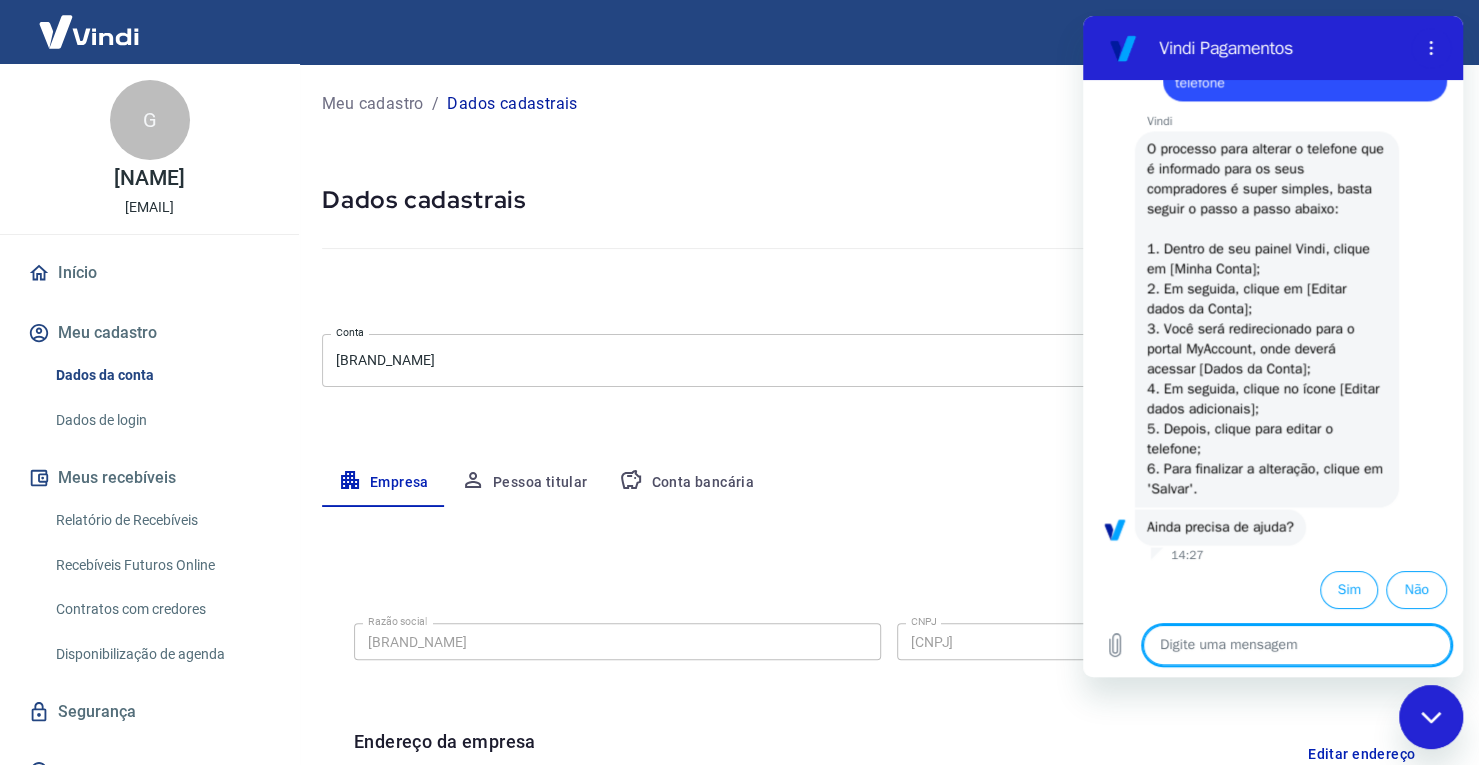 type on "x" 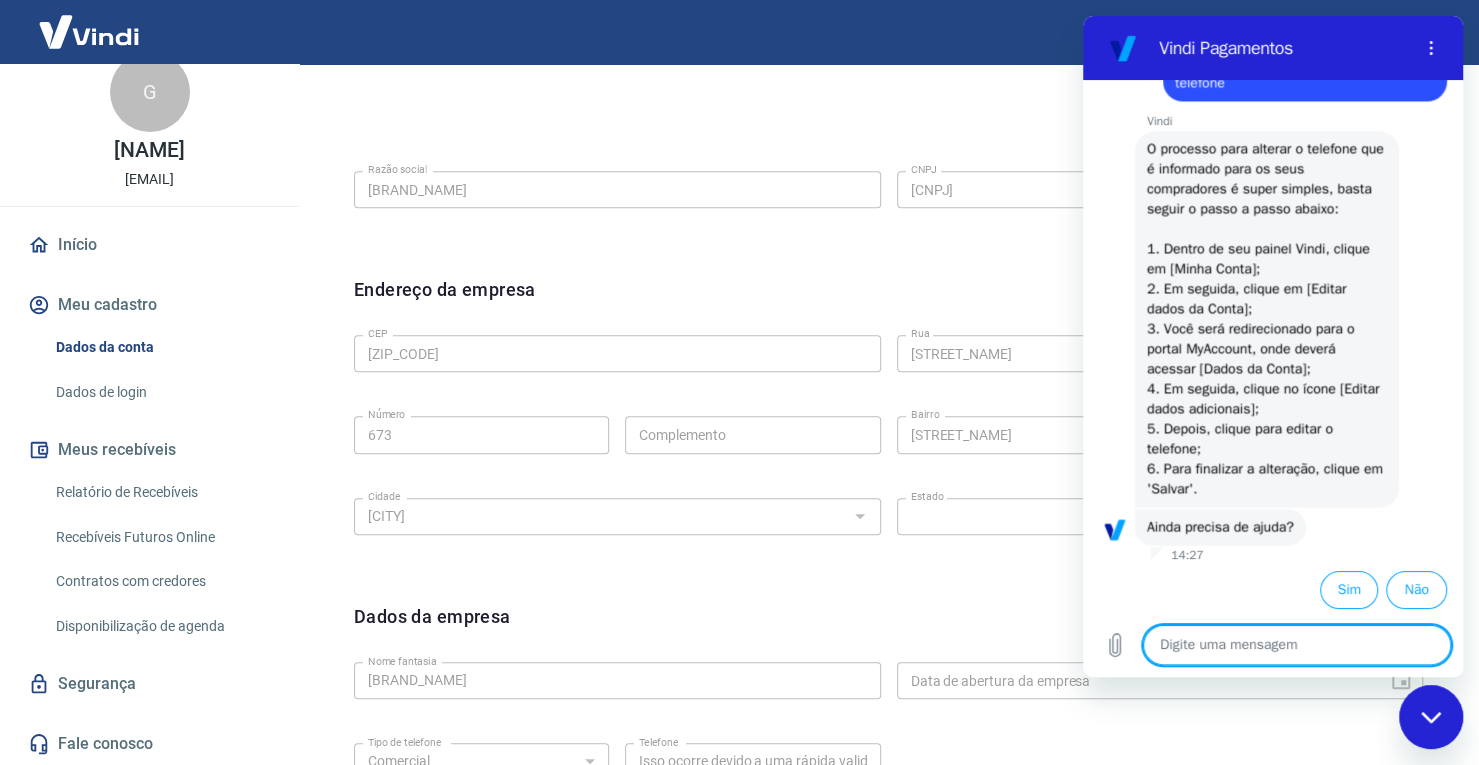 scroll, scrollTop: 676, scrollLeft: 0, axis: vertical 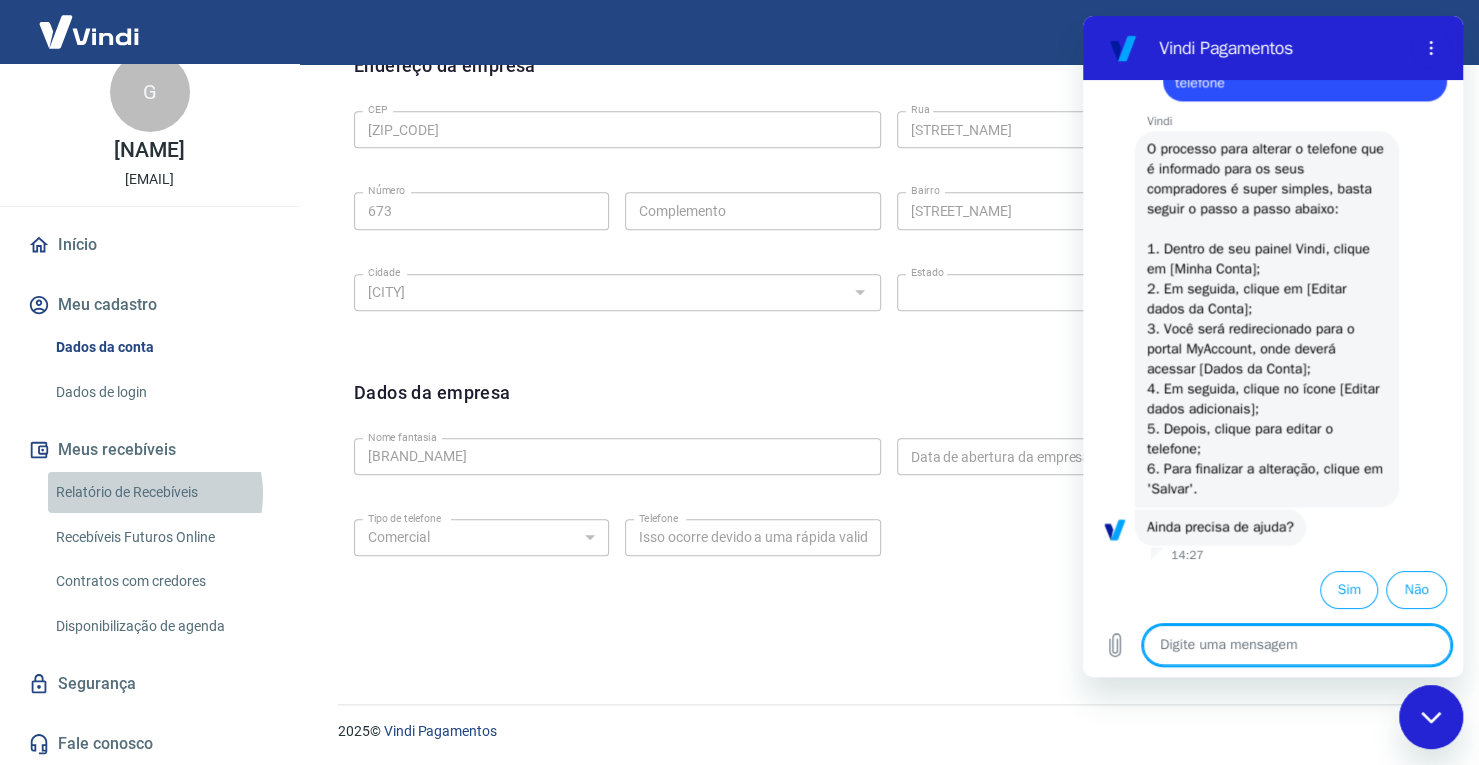 click on "Relatório de Recebíveis" at bounding box center [161, 492] 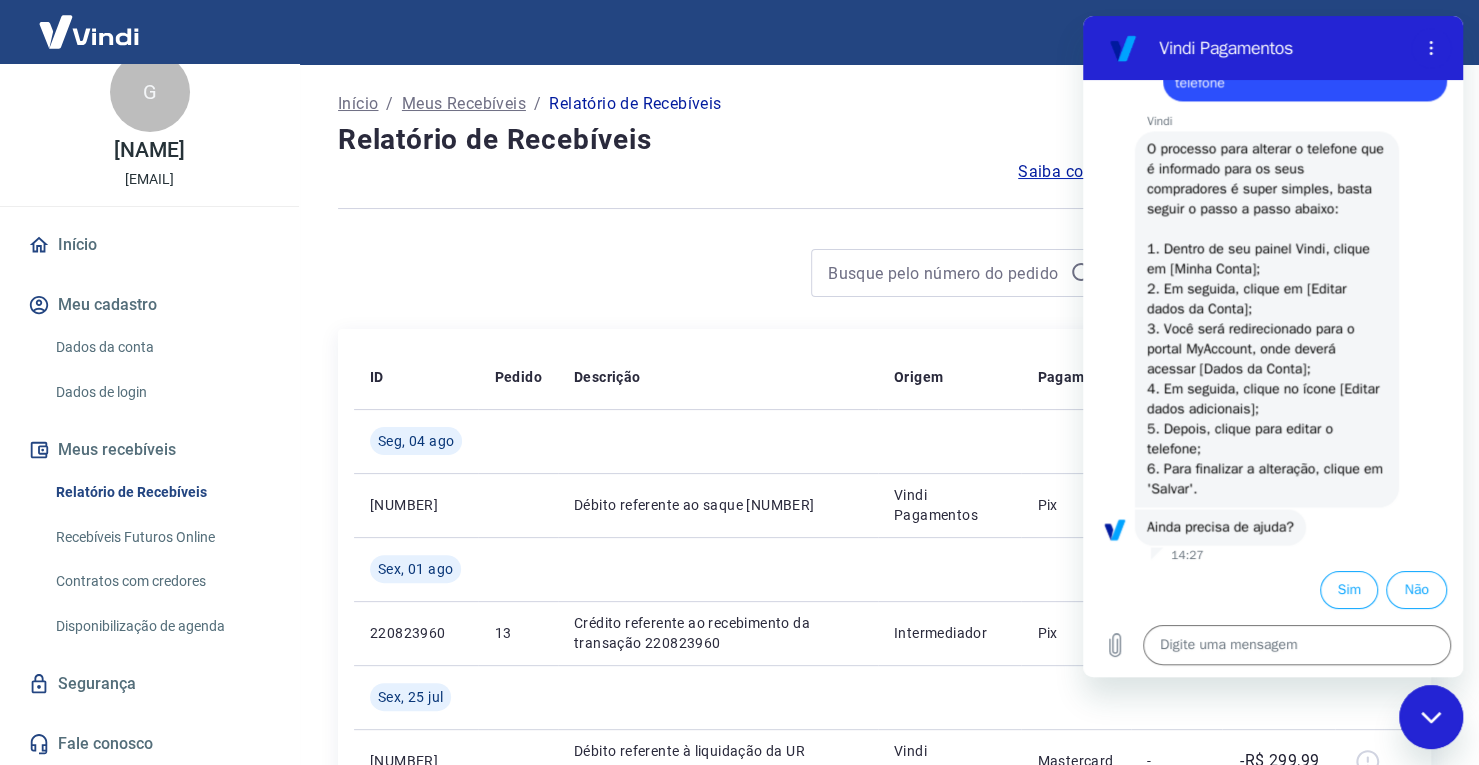 click on "Dados da conta" at bounding box center [161, 347] 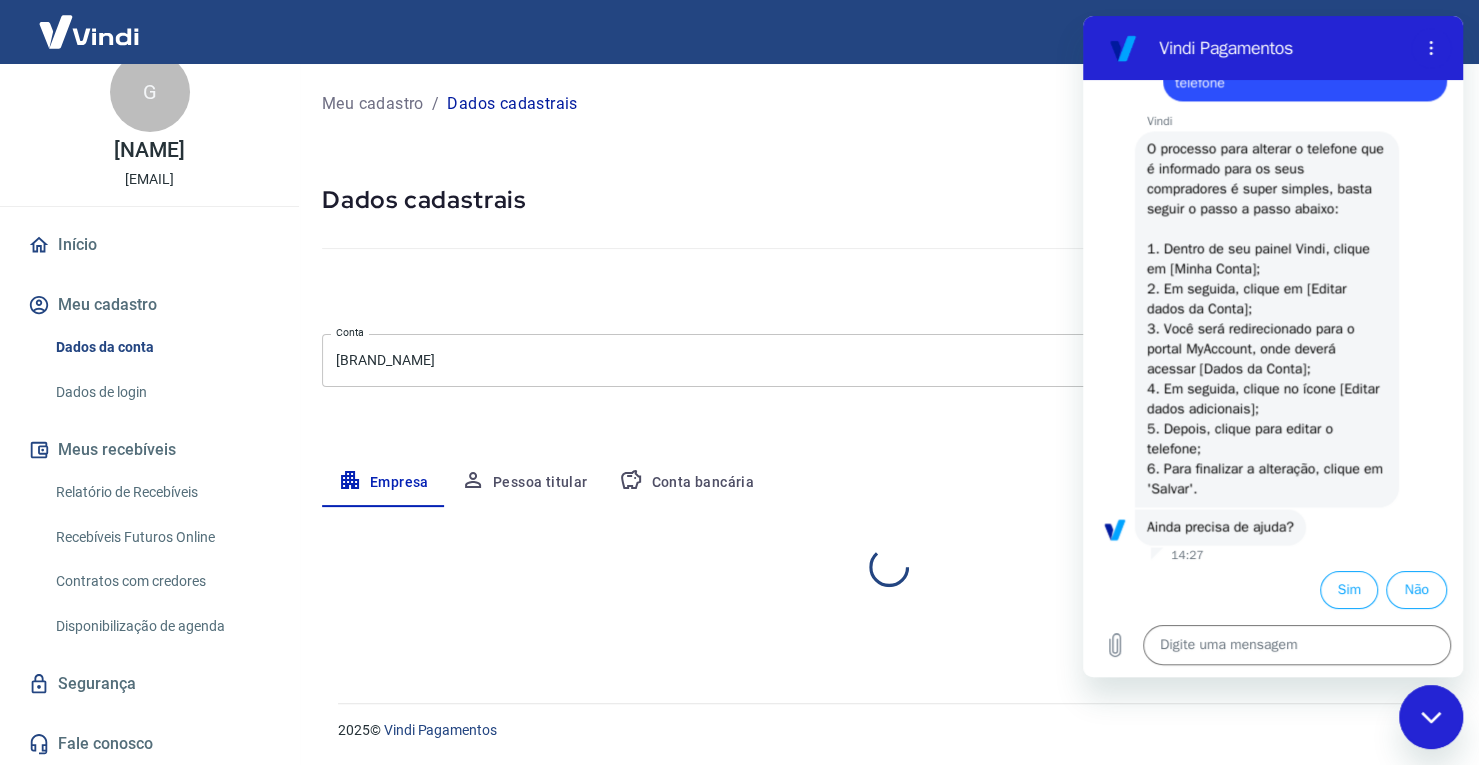 select on "SP" 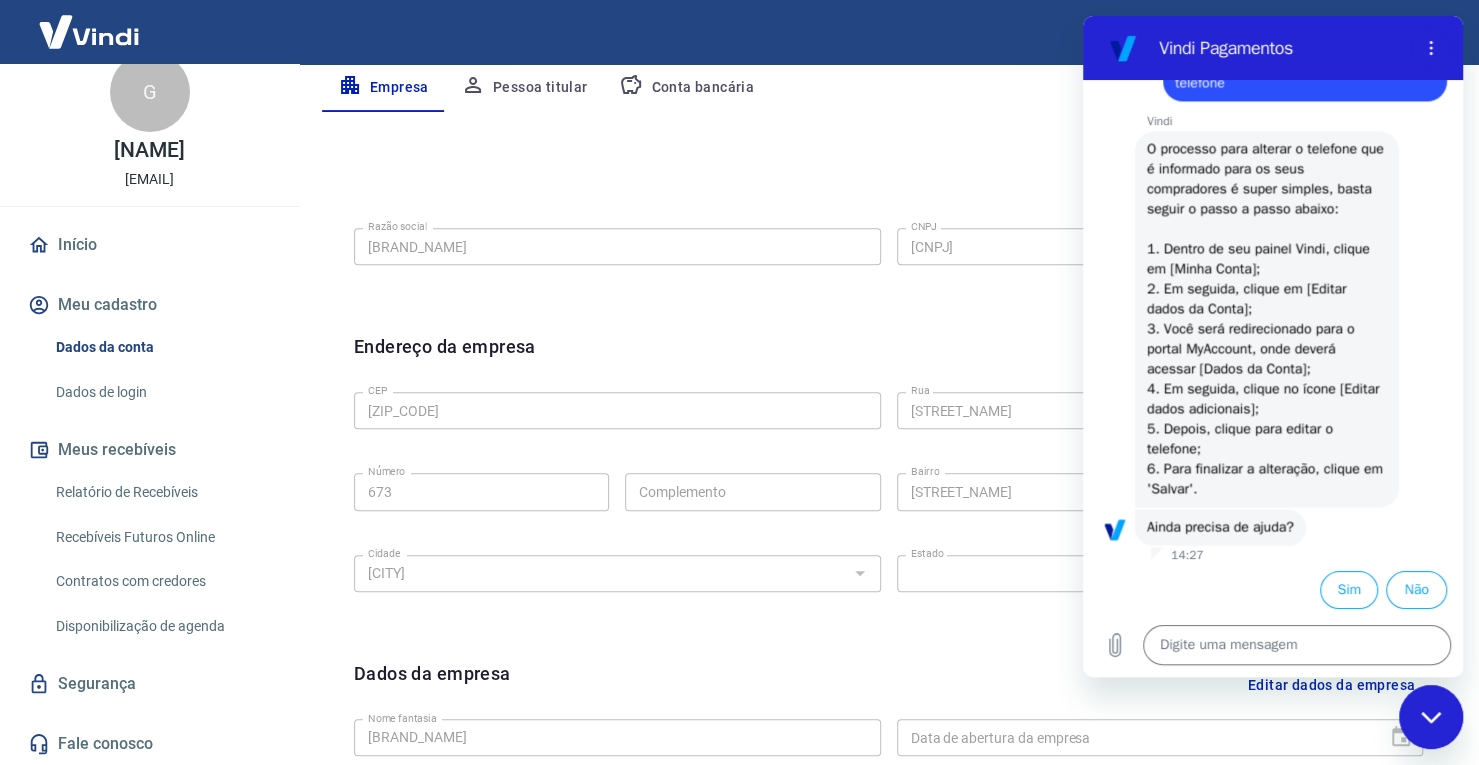 scroll, scrollTop: 396, scrollLeft: 0, axis: vertical 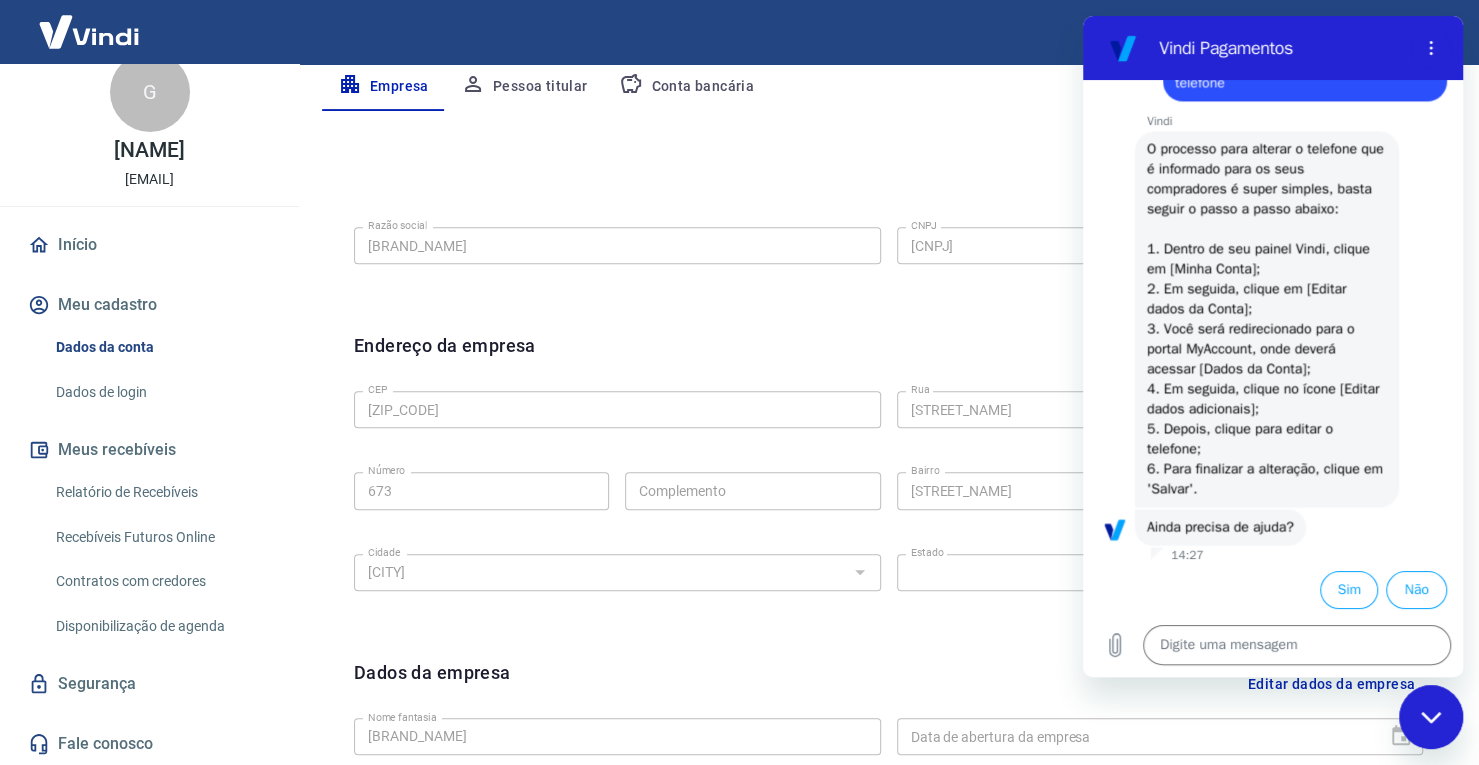 click at bounding box center (1431, 717) 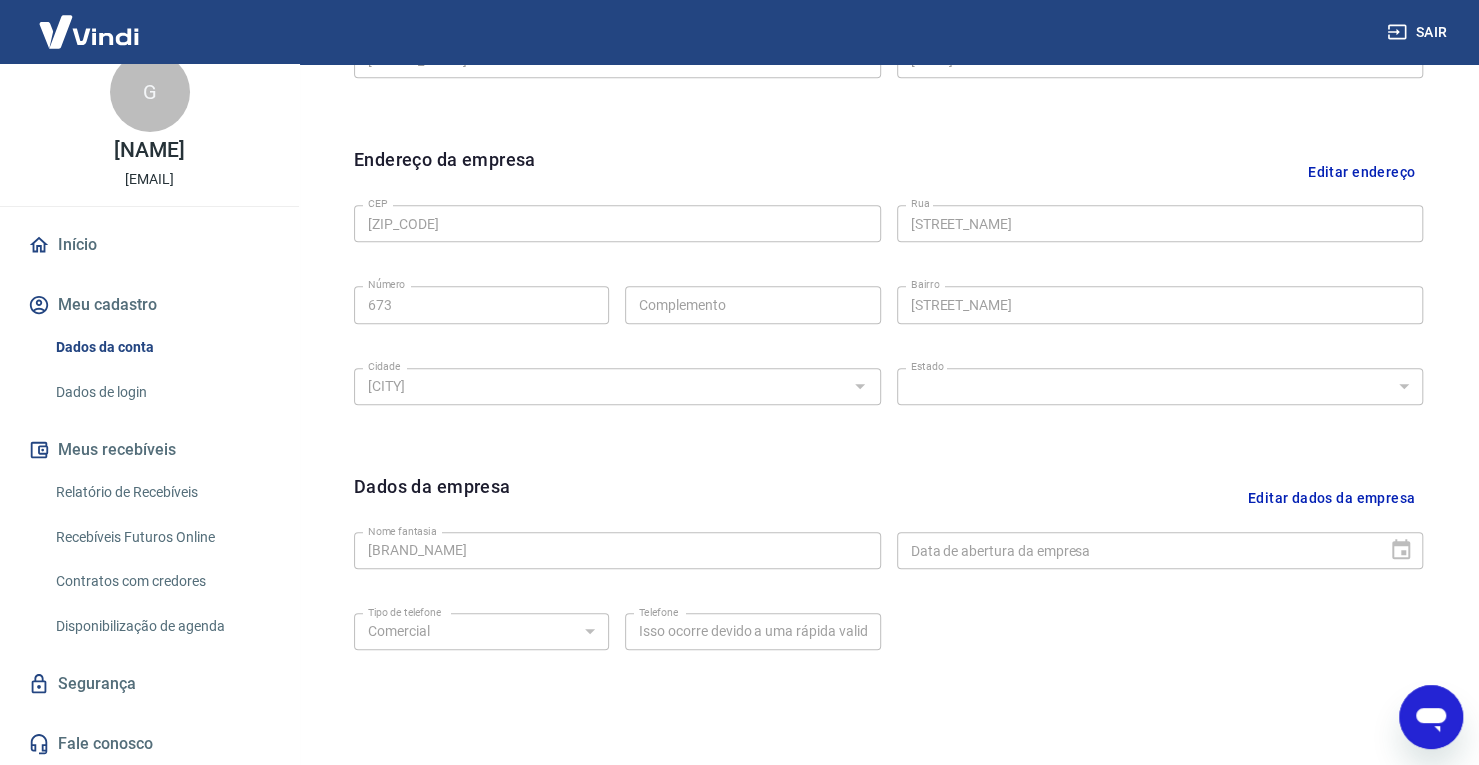 scroll, scrollTop: 676, scrollLeft: 0, axis: vertical 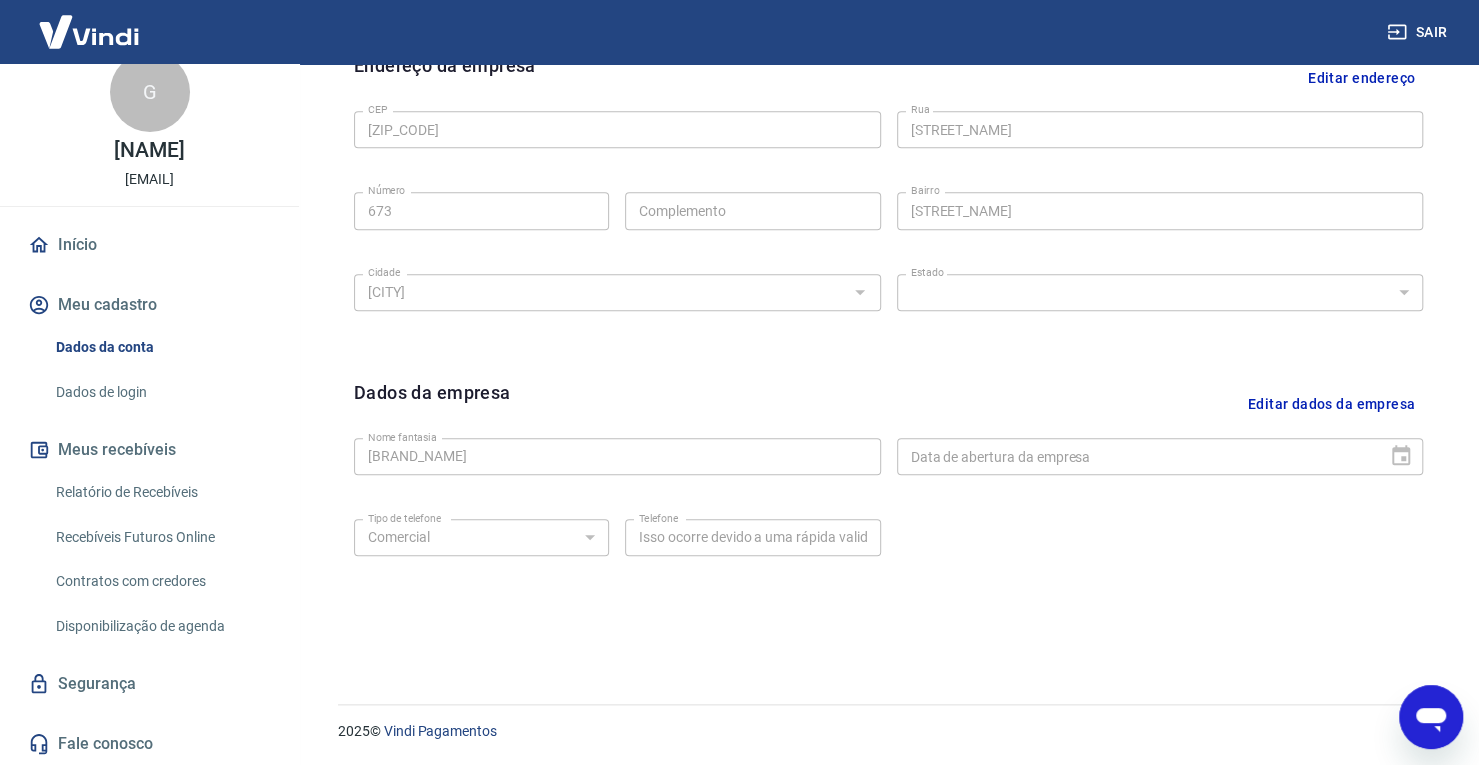 type on "x" 